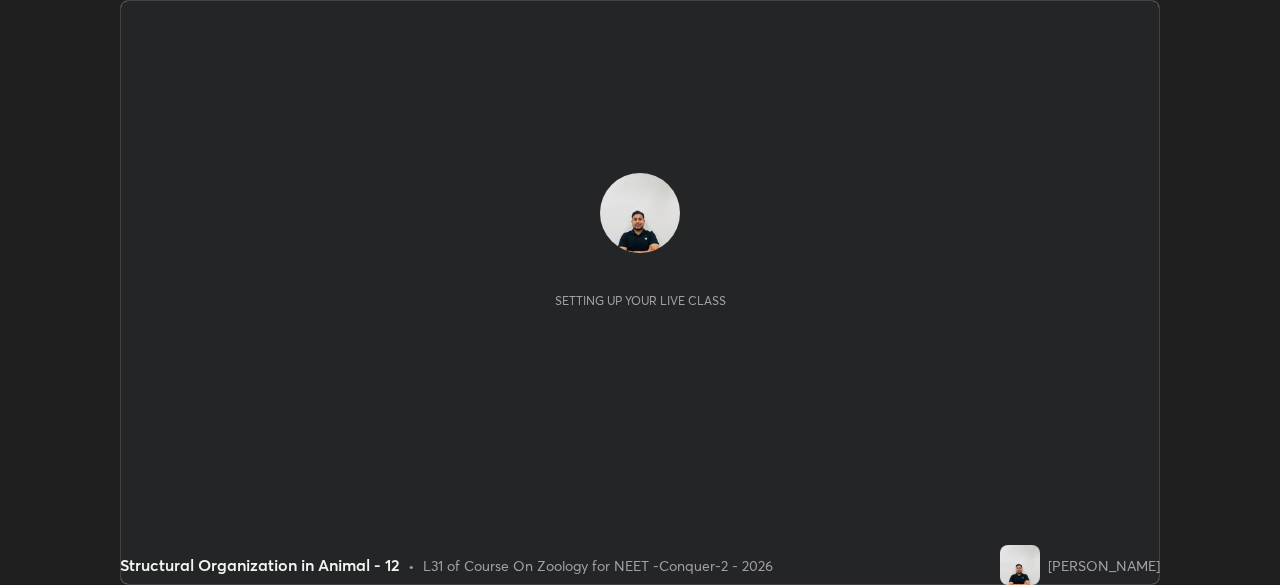 scroll, scrollTop: 0, scrollLeft: 0, axis: both 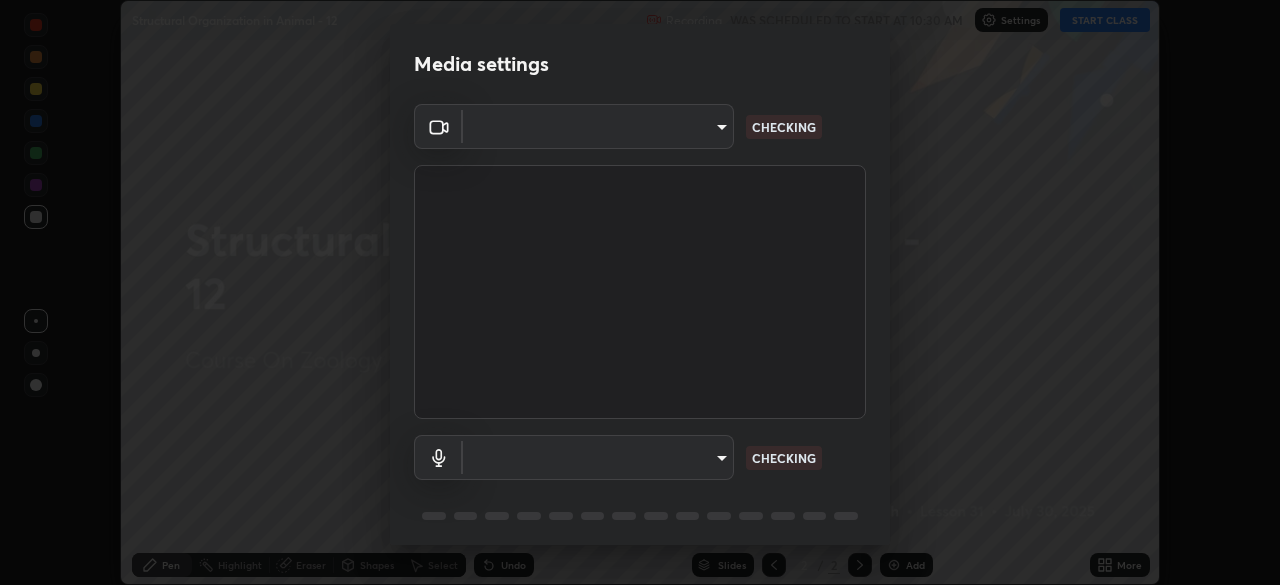type on "ad23c5e1eec40c929e15baf649206283bee037f2ec2e6fc856d192bb2adaae55" 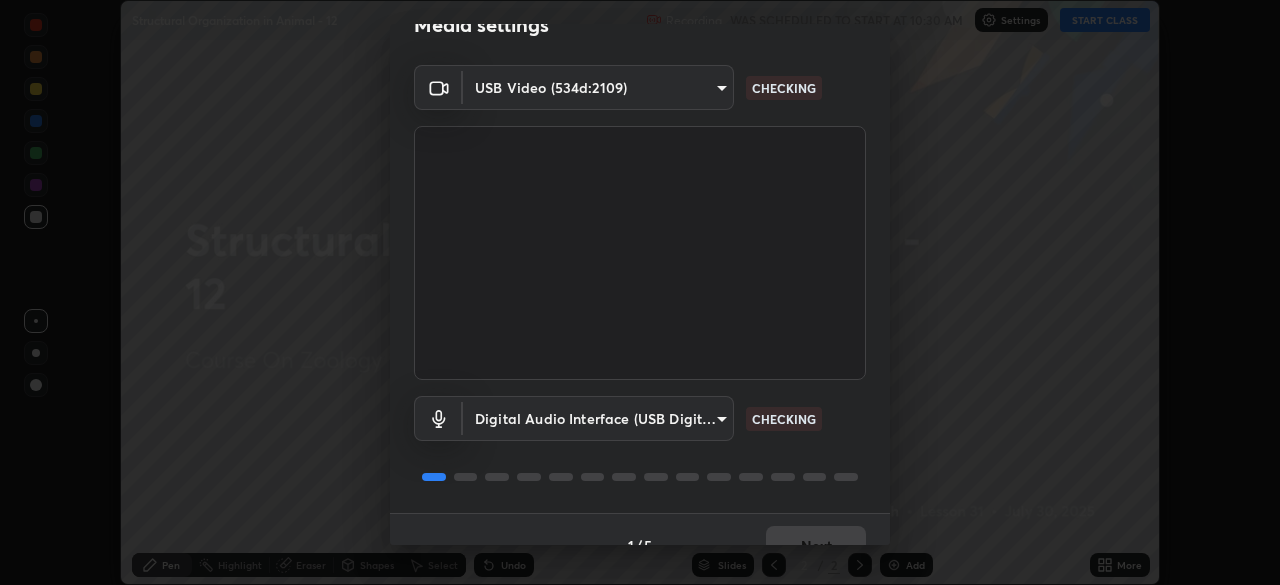 scroll, scrollTop: 71, scrollLeft: 0, axis: vertical 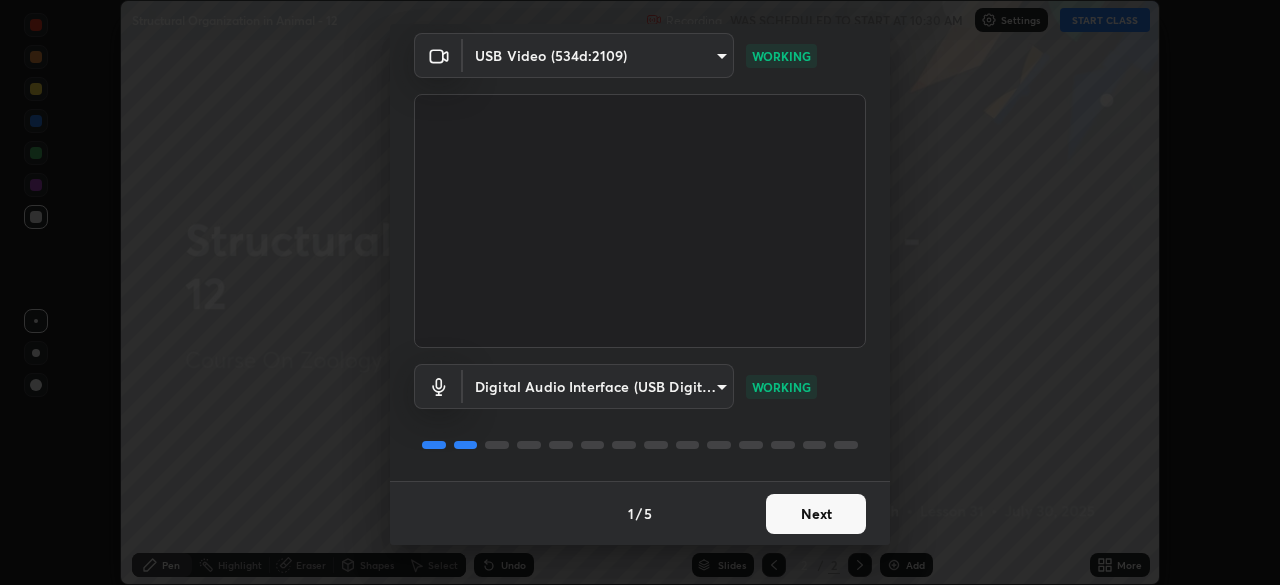 click on "Next" at bounding box center [816, 514] 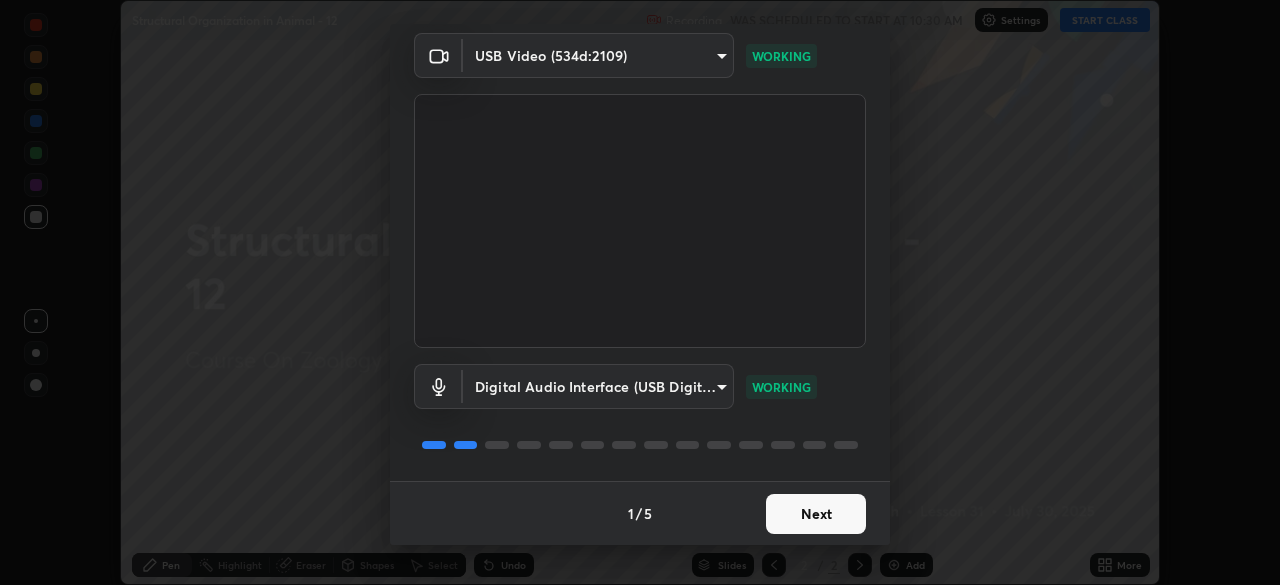 scroll, scrollTop: 0, scrollLeft: 0, axis: both 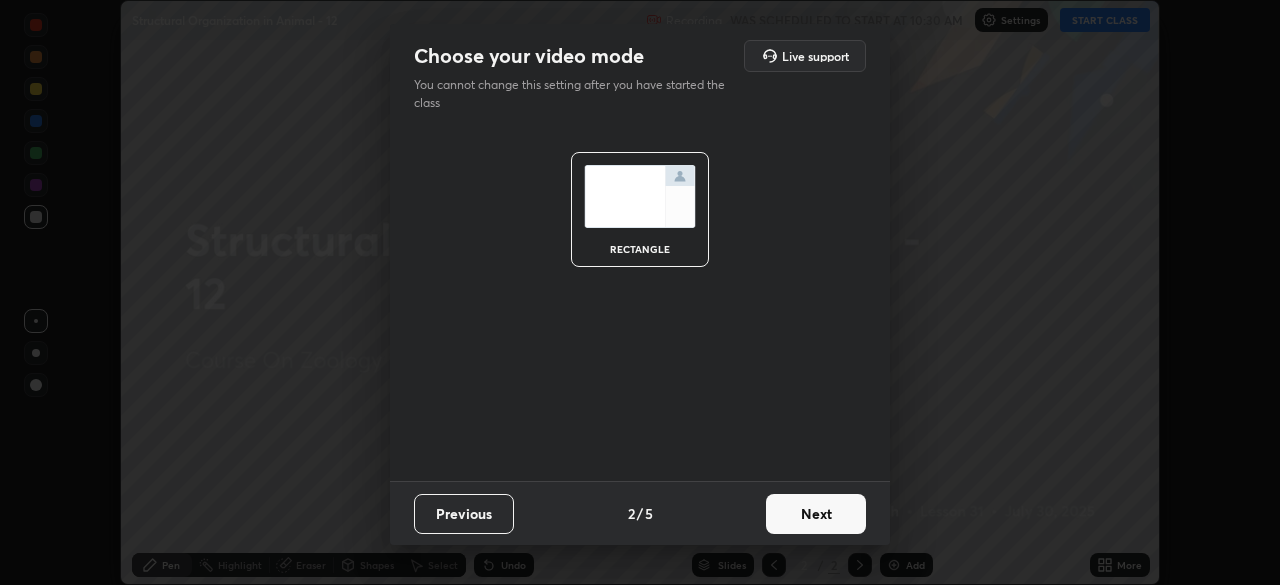 click on "Next" at bounding box center [816, 514] 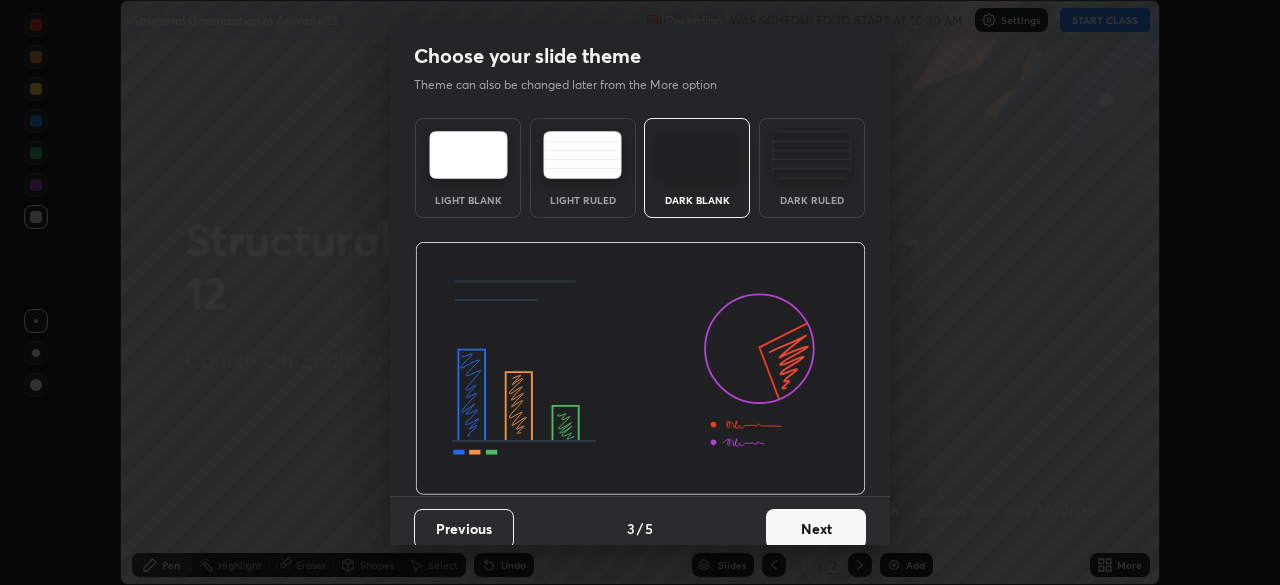 click on "Next" at bounding box center [816, 529] 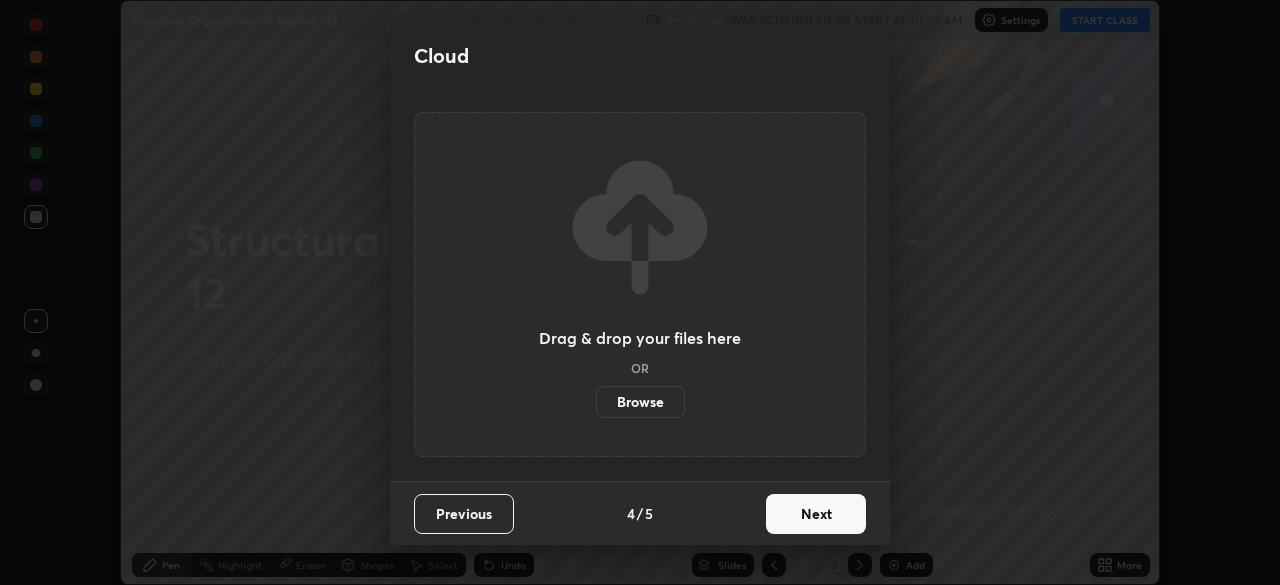 click on "Next" at bounding box center (816, 514) 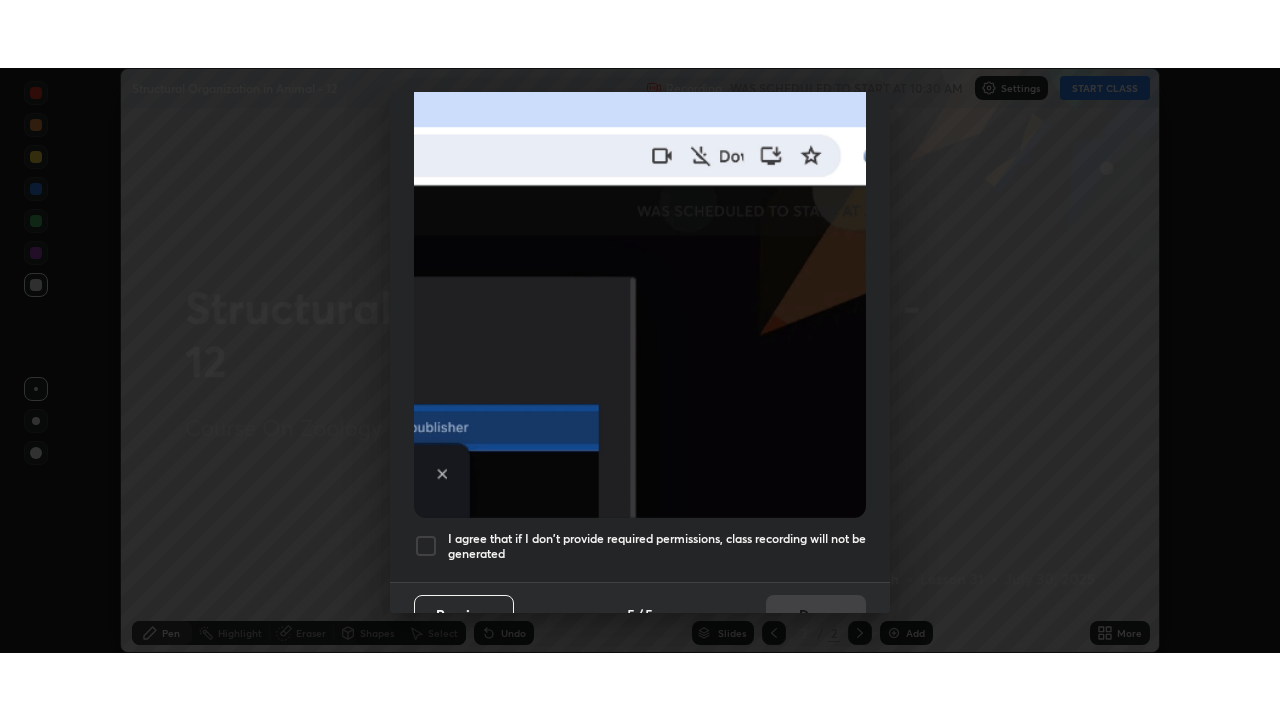 scroll, scrollTop: 479, scrollLeft: 0, axis: vertical 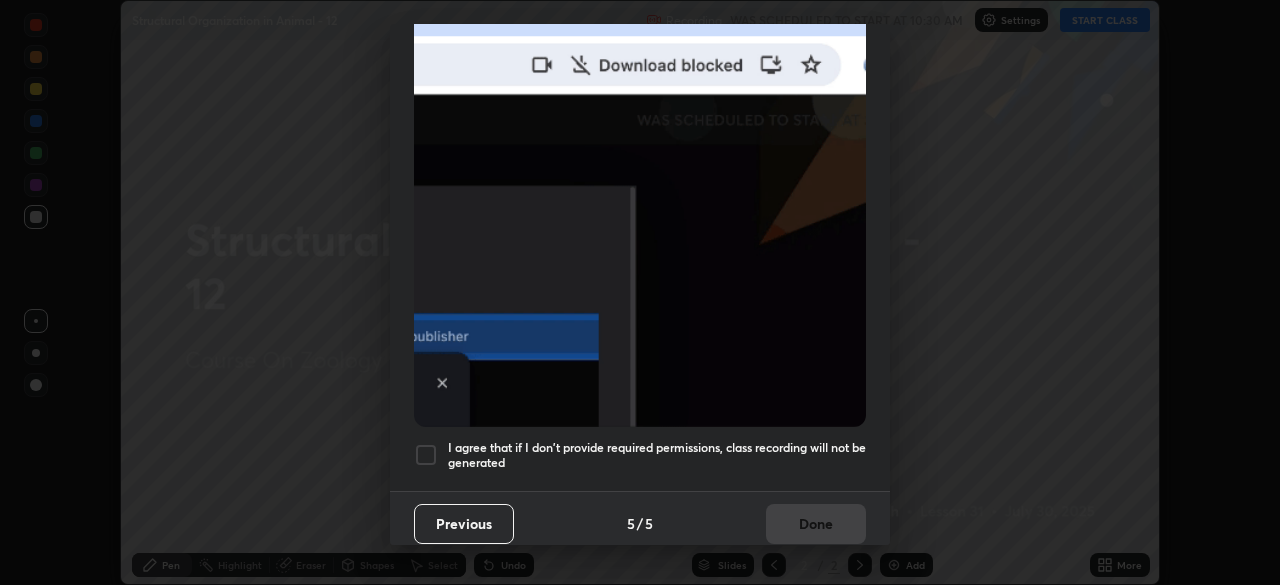 click at bounding box center [426, 455] 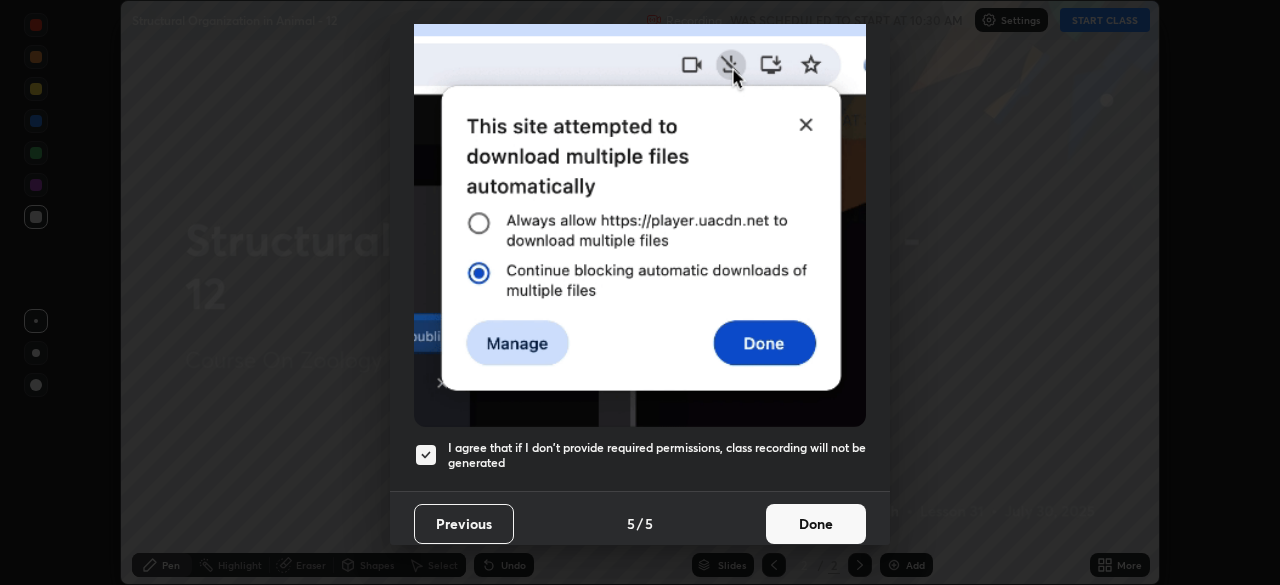 click on "Done" at bounding box center [816, 524] 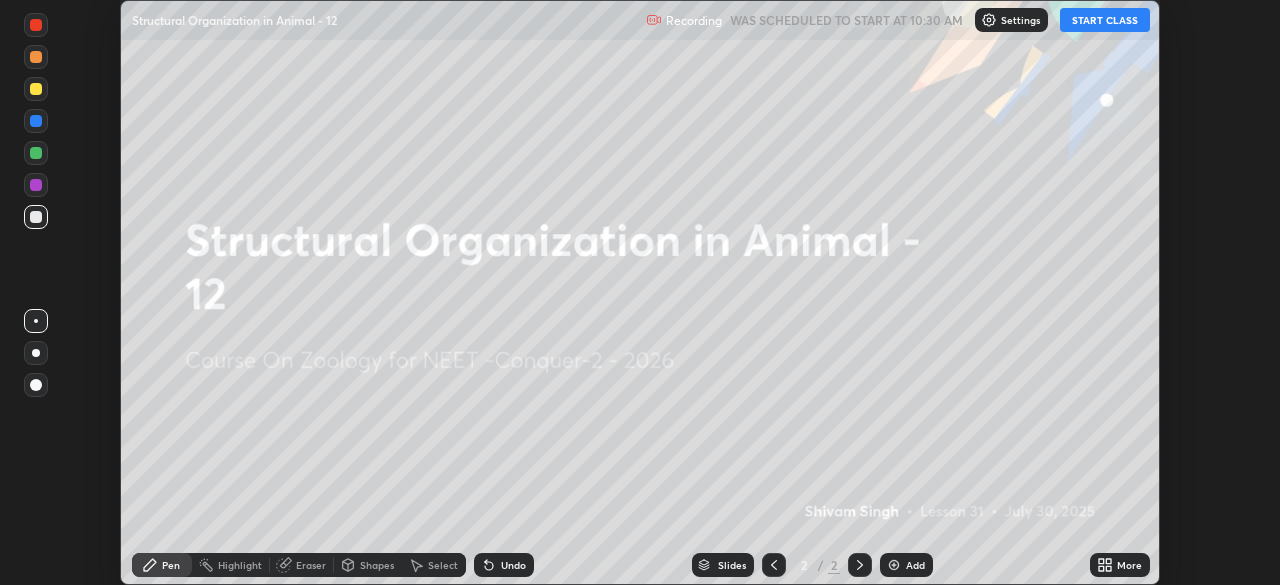 click on "START CLASS" at bounding box center (1105, 20) 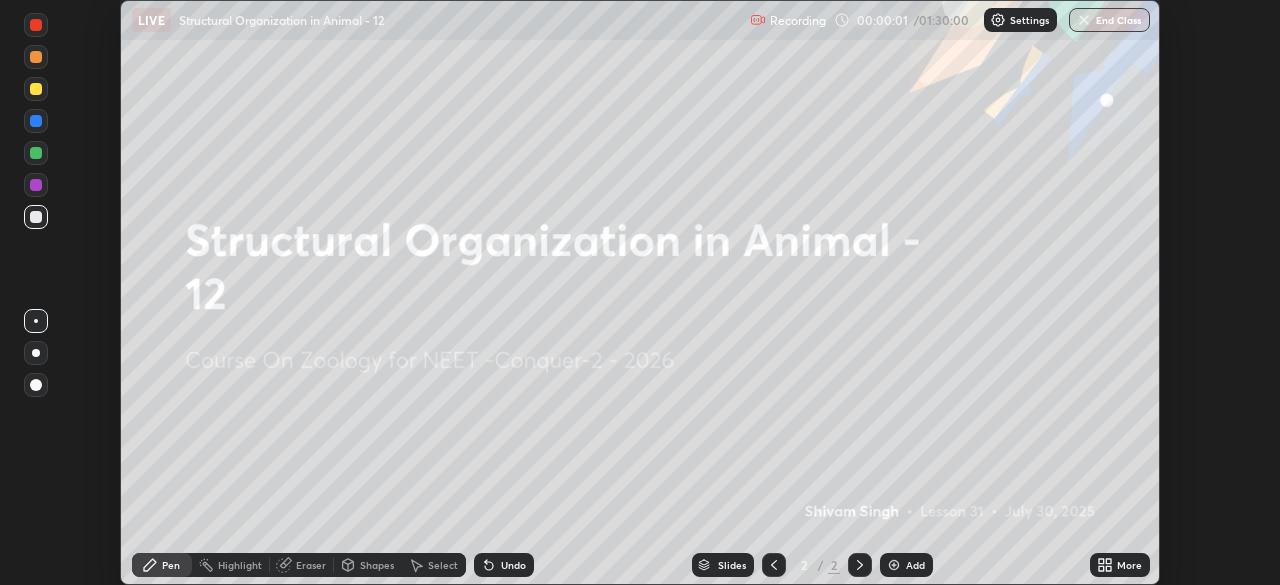 click 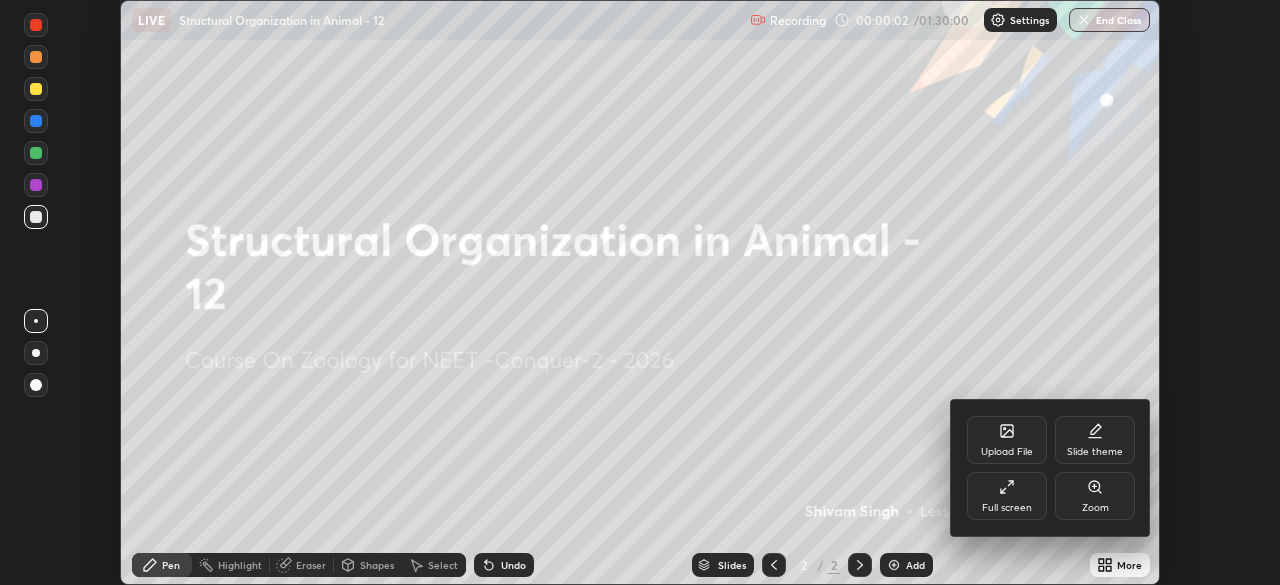click on "Full screen" at bounding box center (1007, 496) 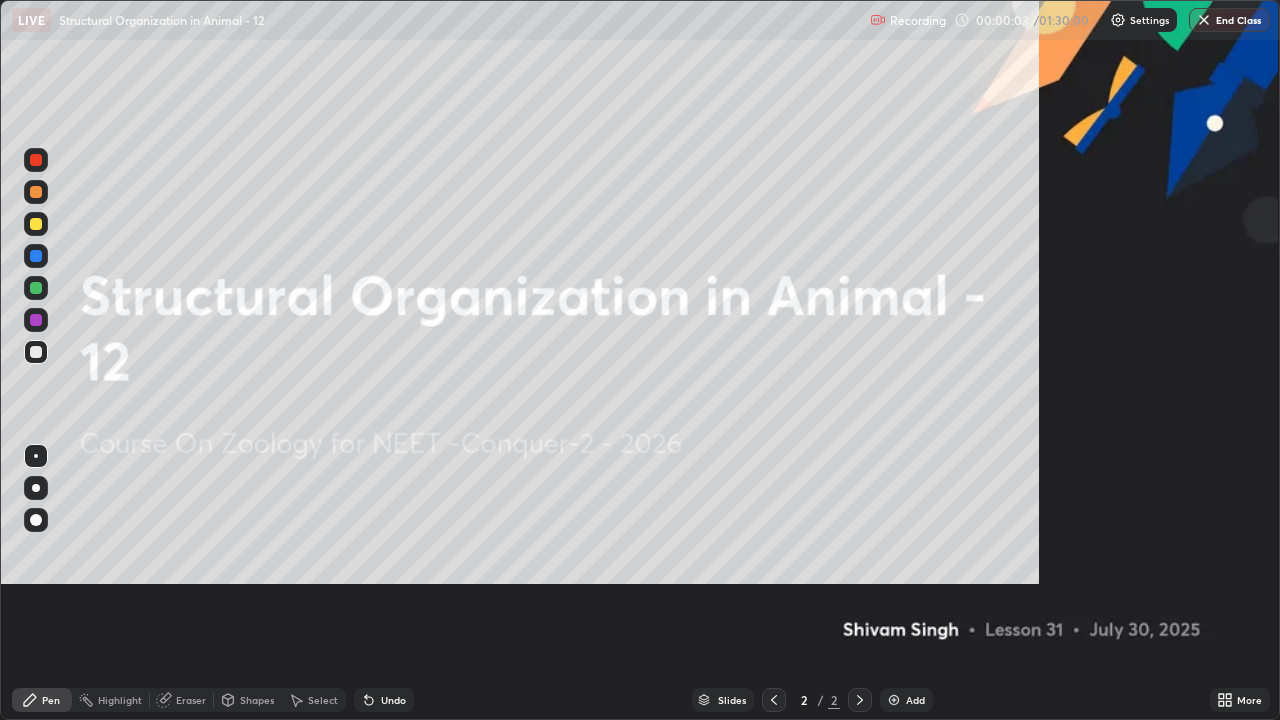 scroll, scrollTop: 99280, scrollLeft: 98720, axis: both 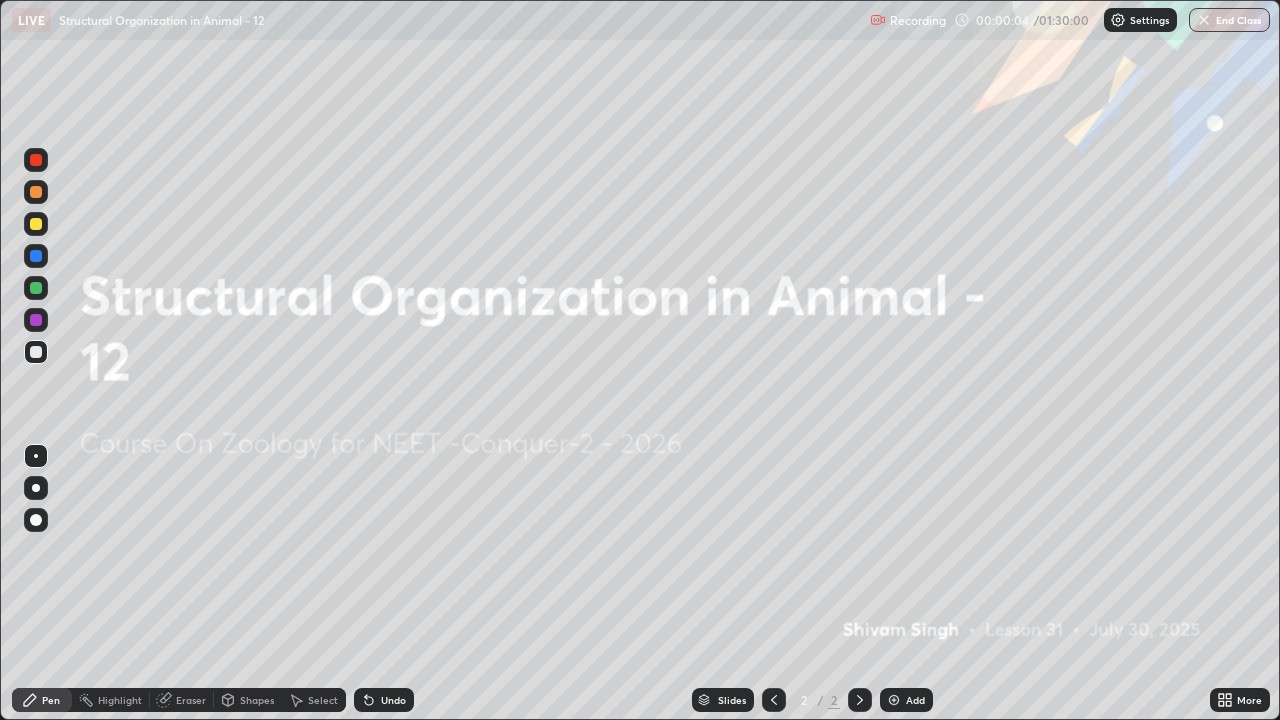 click 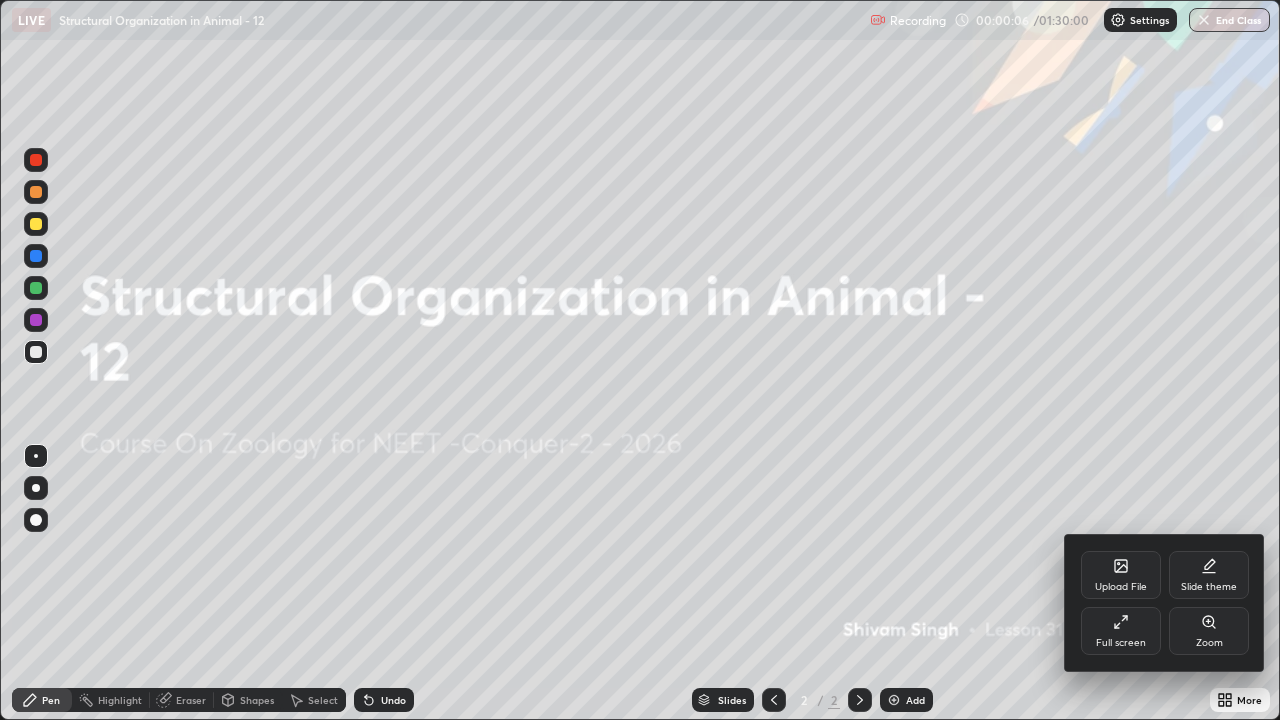 click 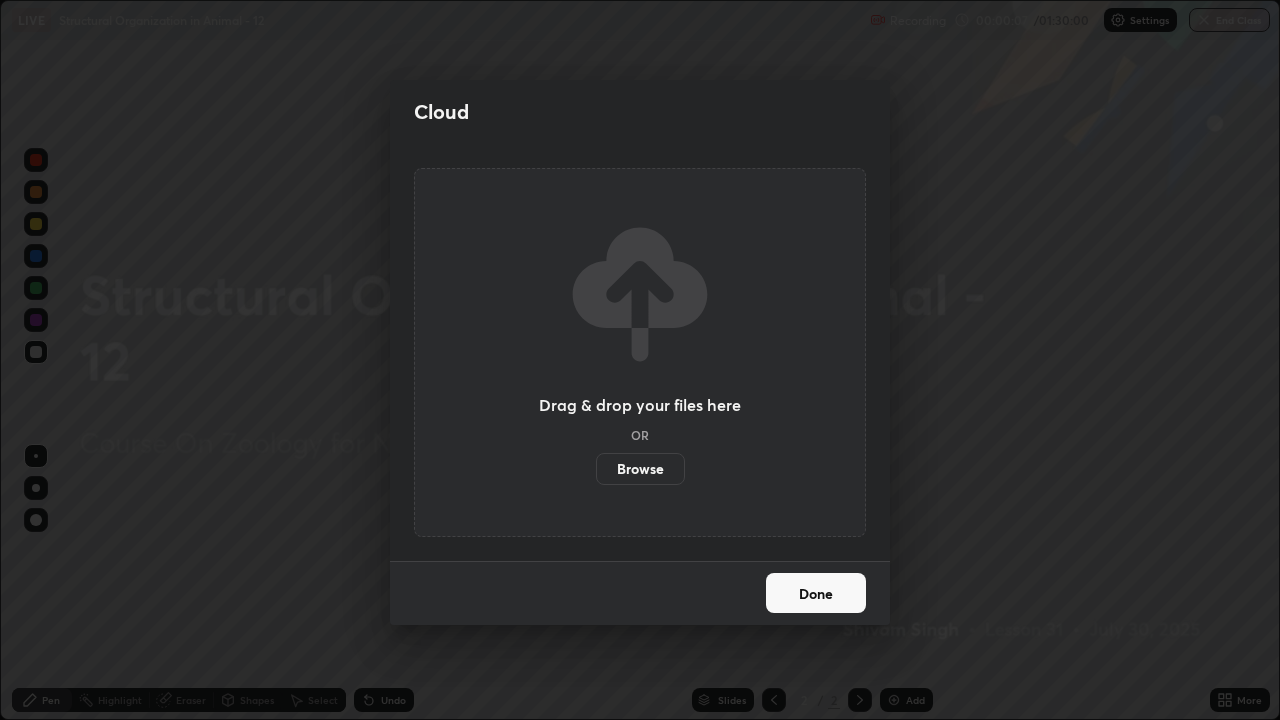 click on "Browse" at bounding box center [640, 469] 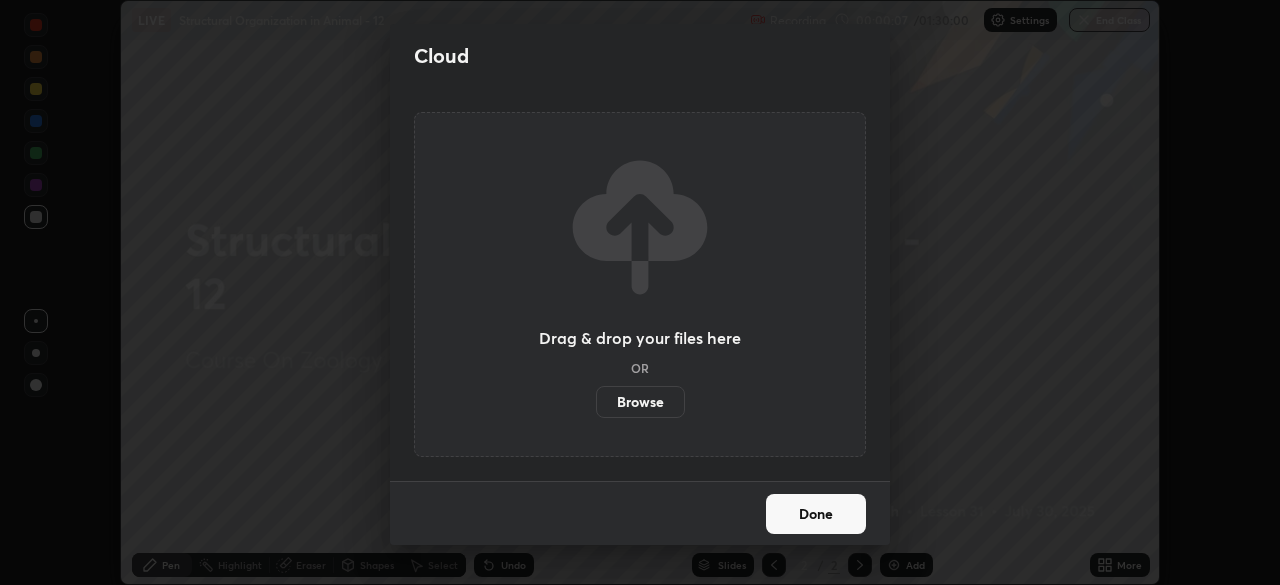 scroll, scrollTop: 585, scrollLeft: 1280, axis: both 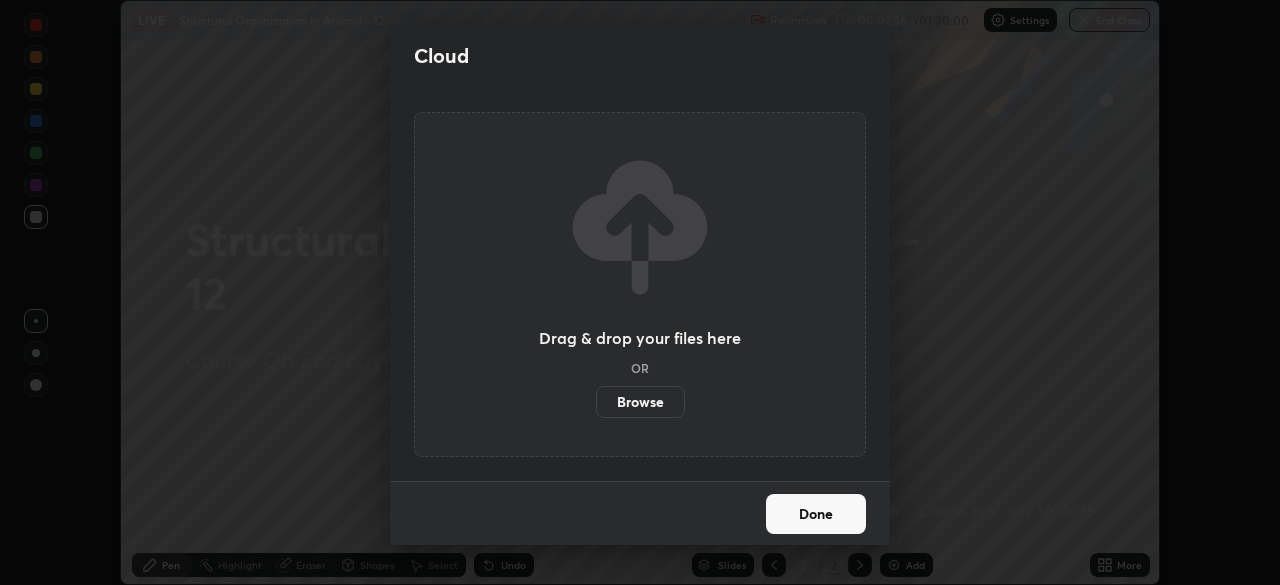 click on "Browse" at bounding box center [640, 402] 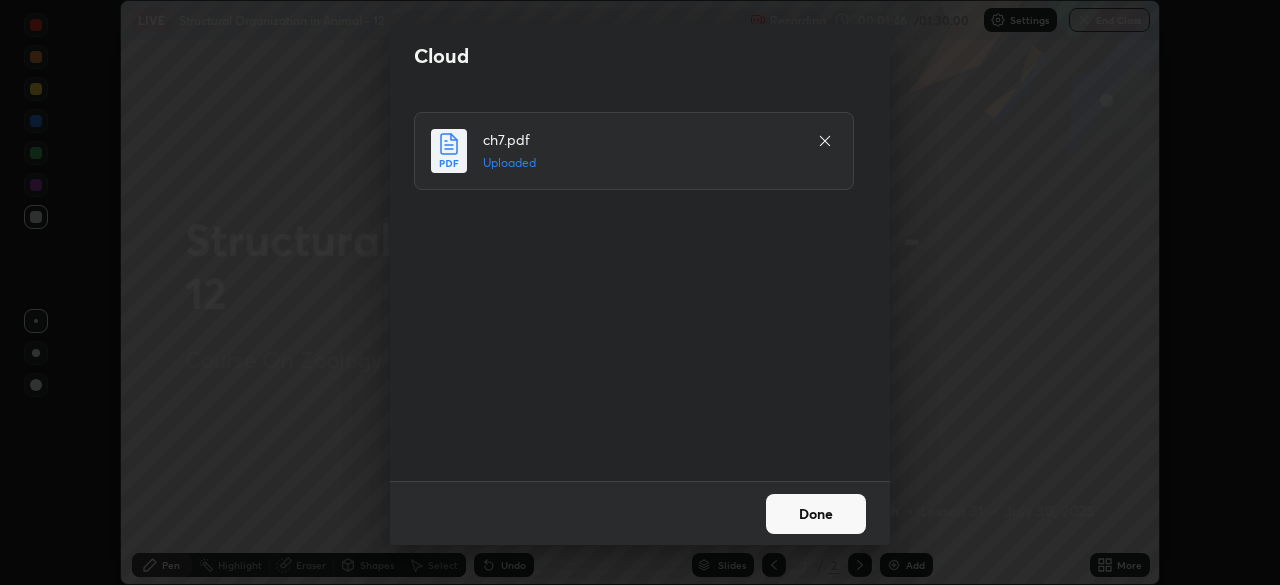 click on "Done" at bounding box center [816, 514] 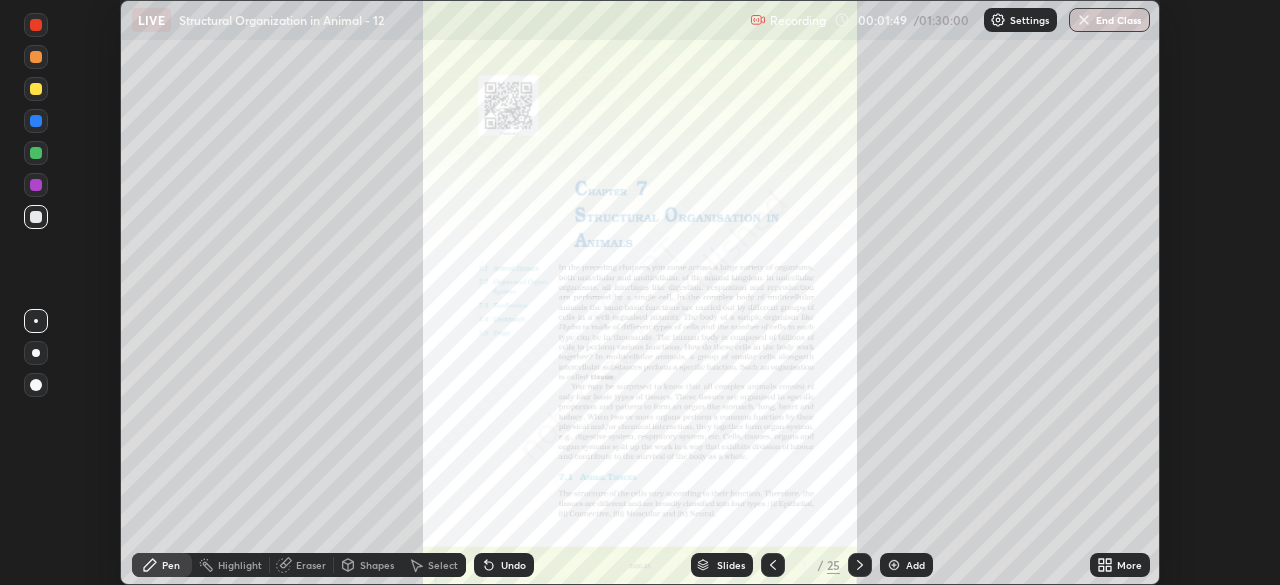 click 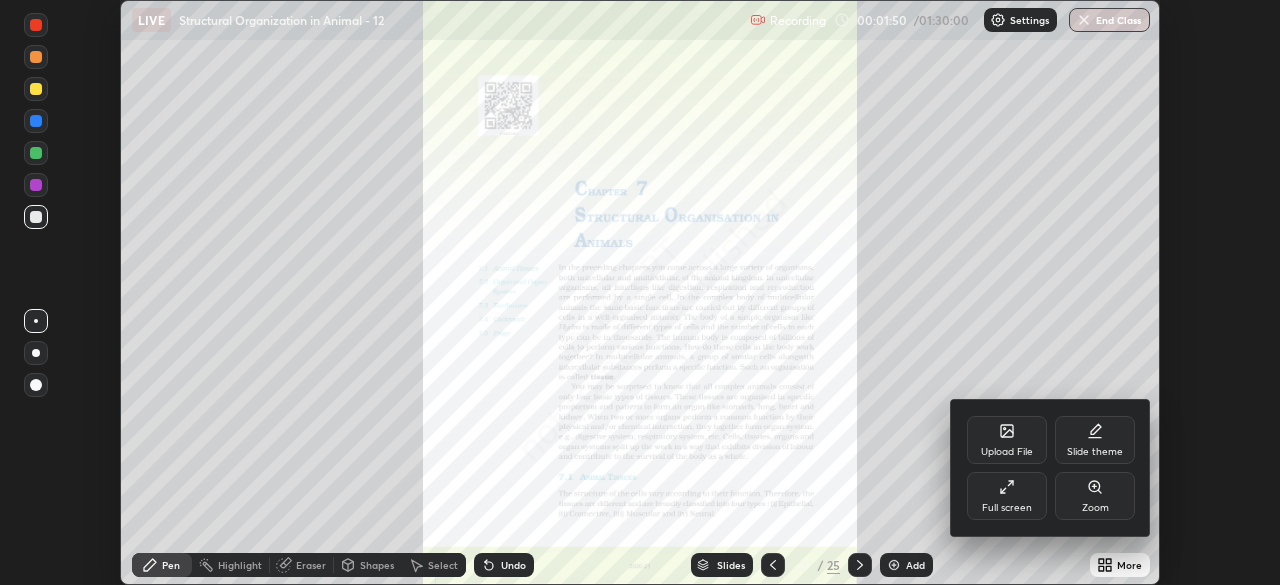 click on "Full screen" at bounding box center [1007, 496] 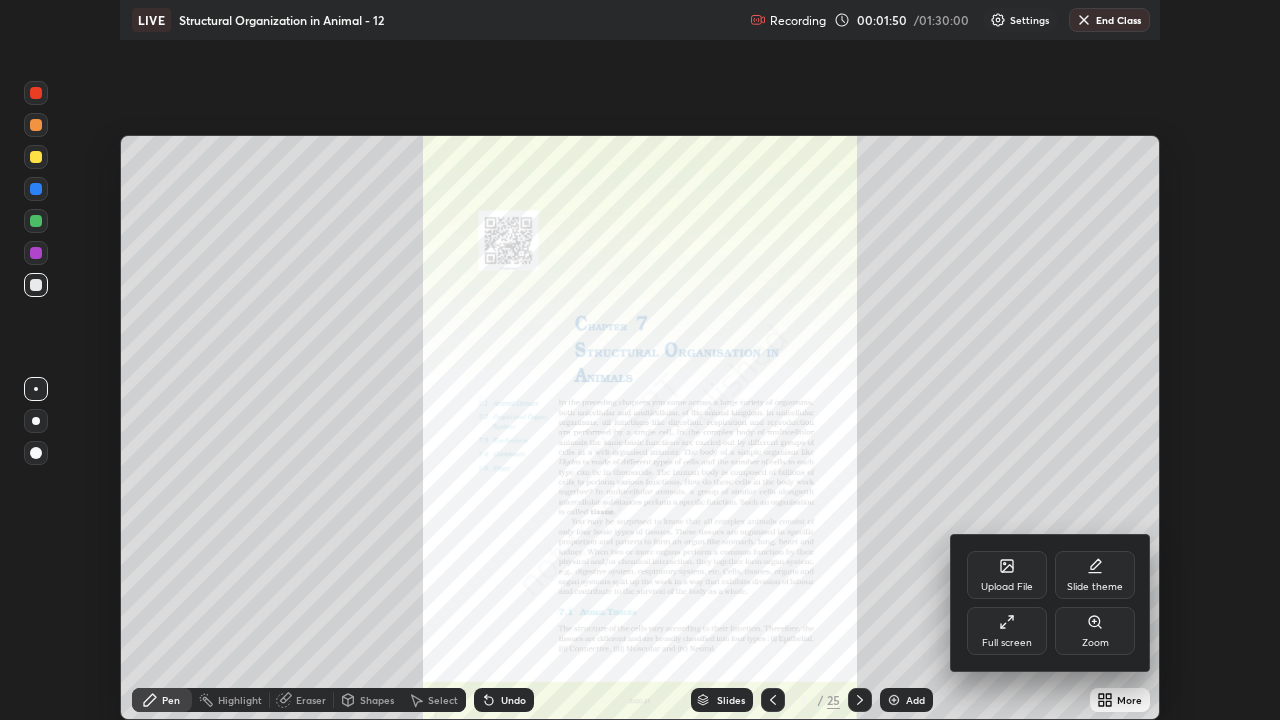 scroll, scrollTop: 99280, scrollLeft: 98720, axis: both 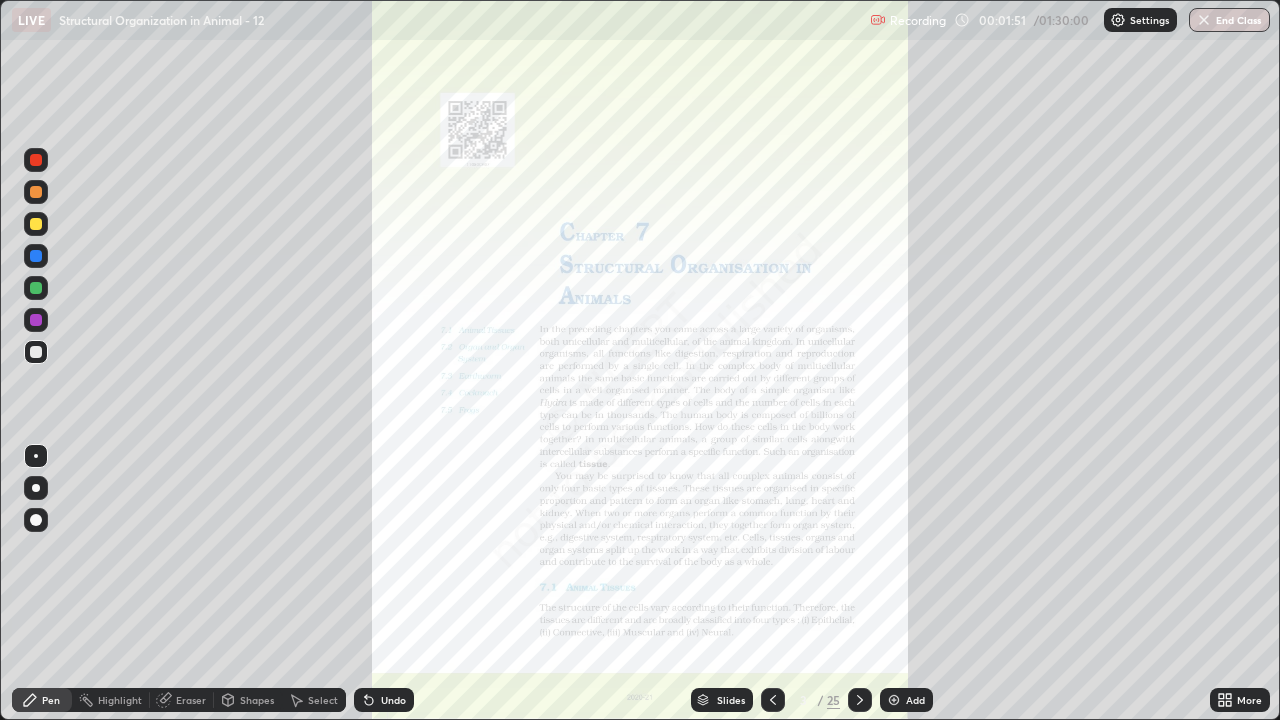 click on "Slides" at bounding box center (731, 700) 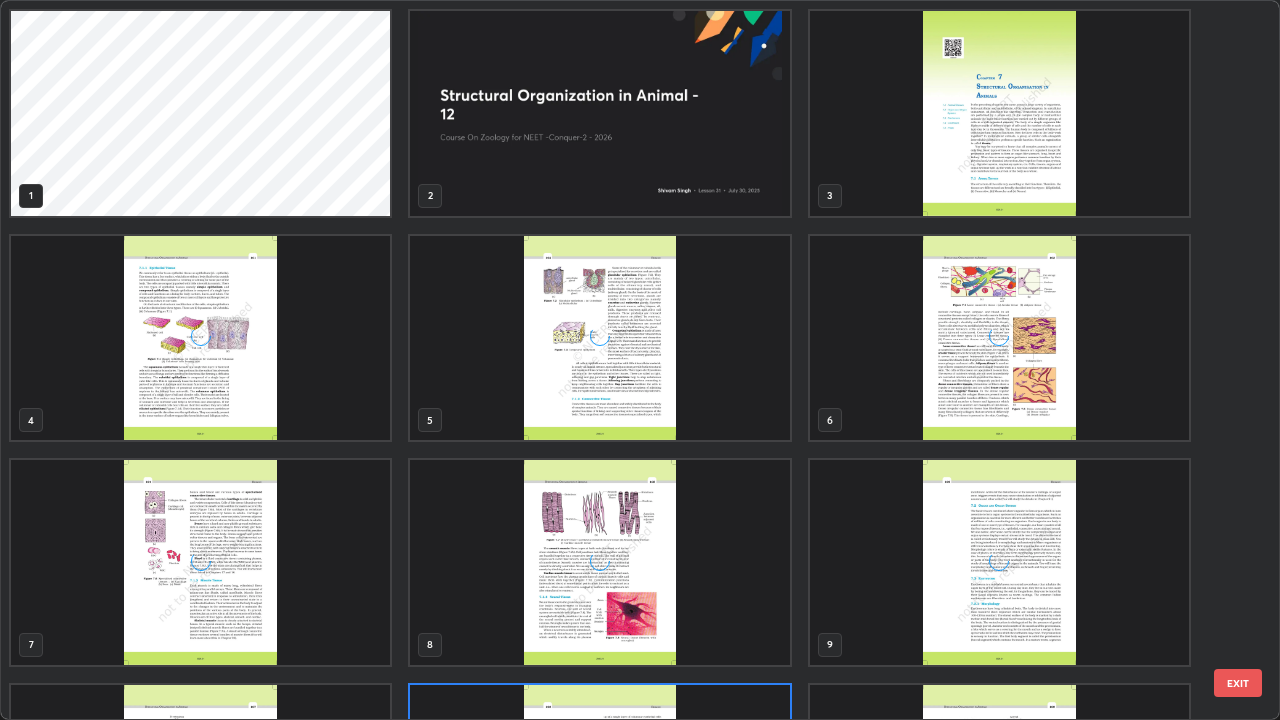 scroll, scrollTop: 180, scrollLeft: 0, axis: vertical 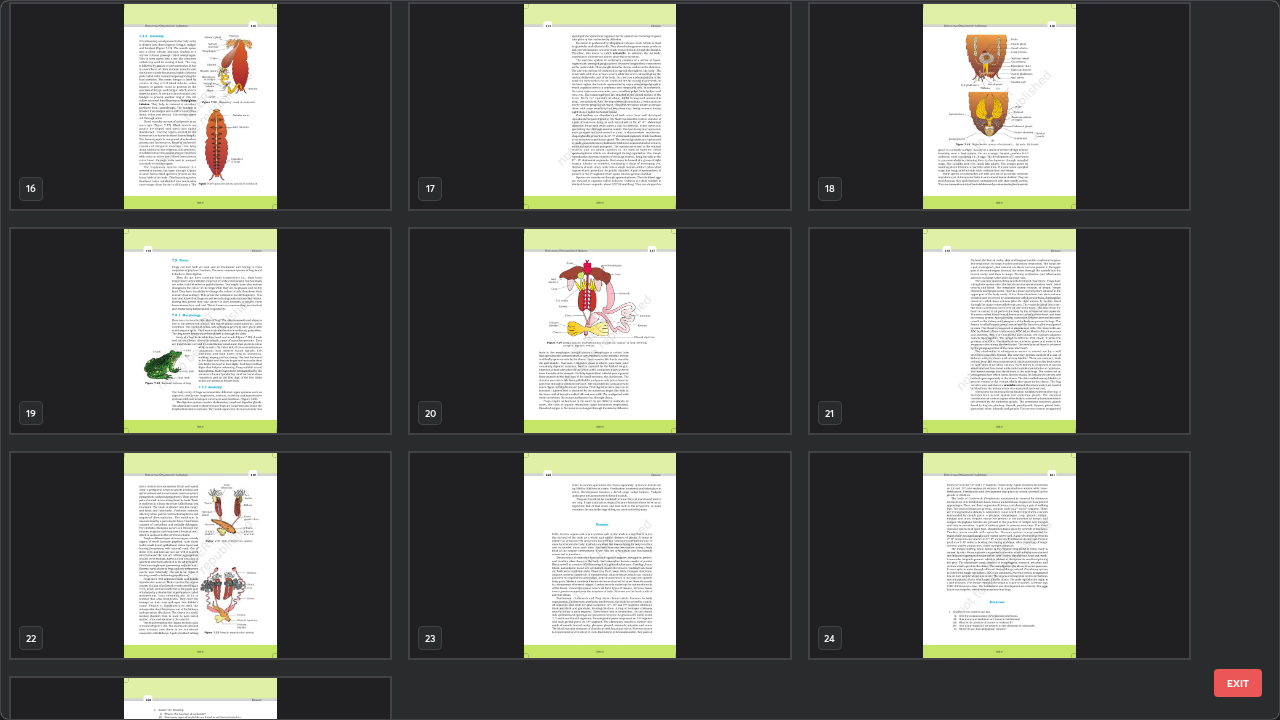 click at bounding box center (599, 331) 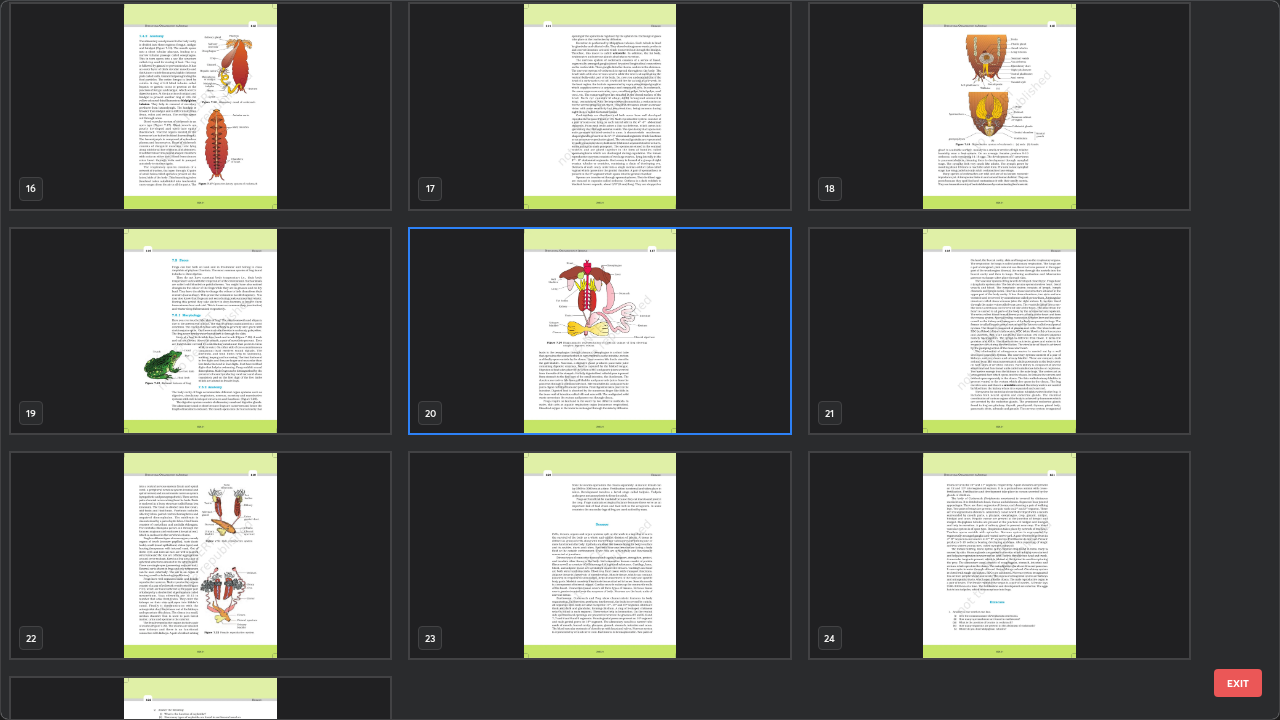 click at bounding box center (599, 331) 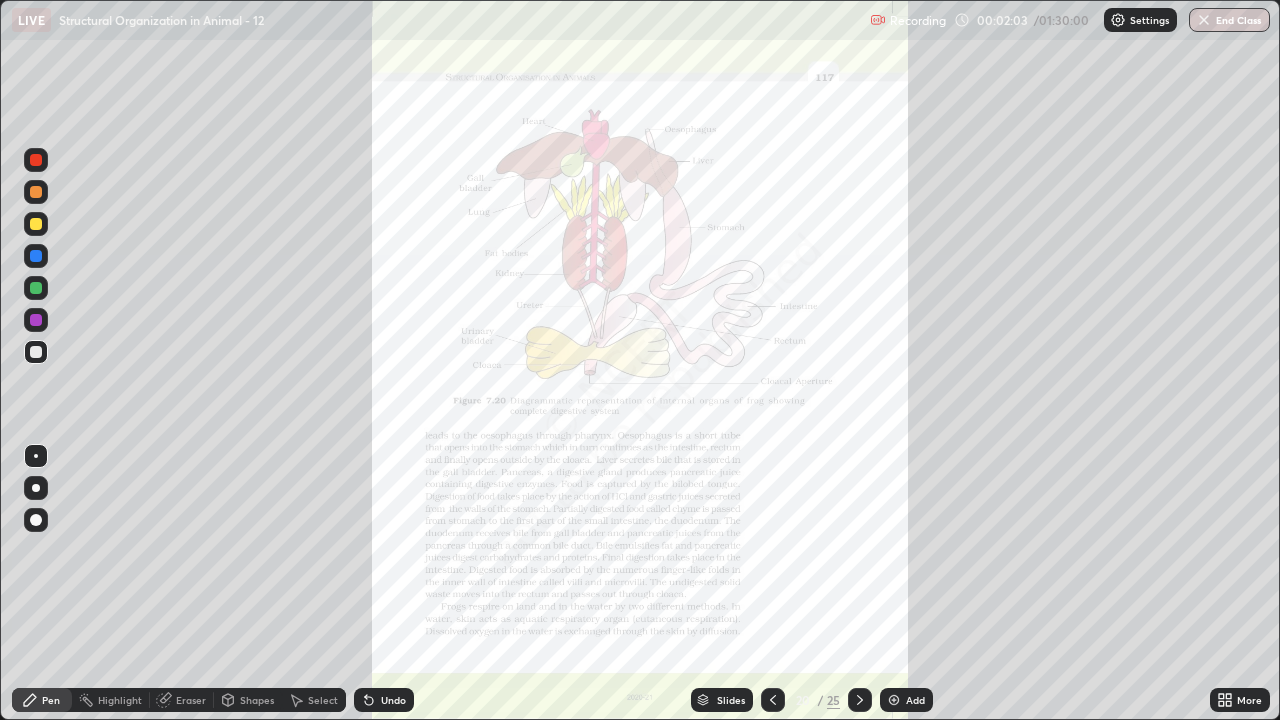 click 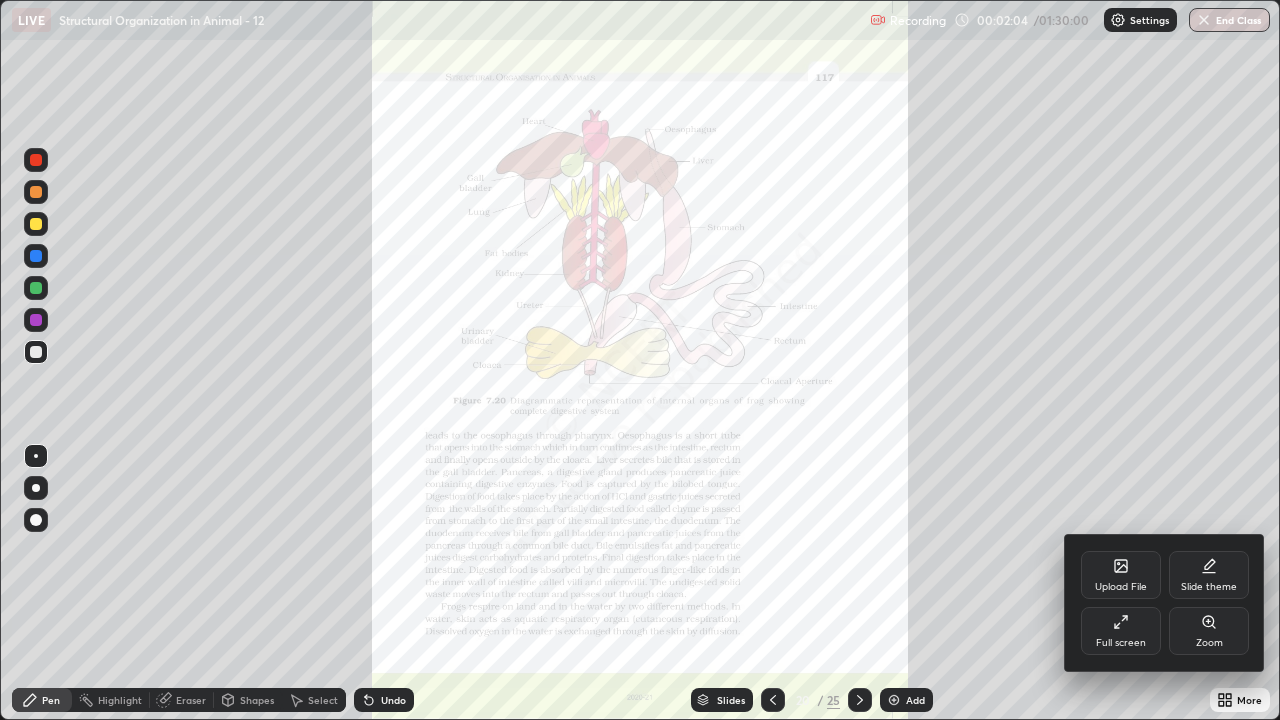 click on "Full screen" at bounding box center [1121, 631] 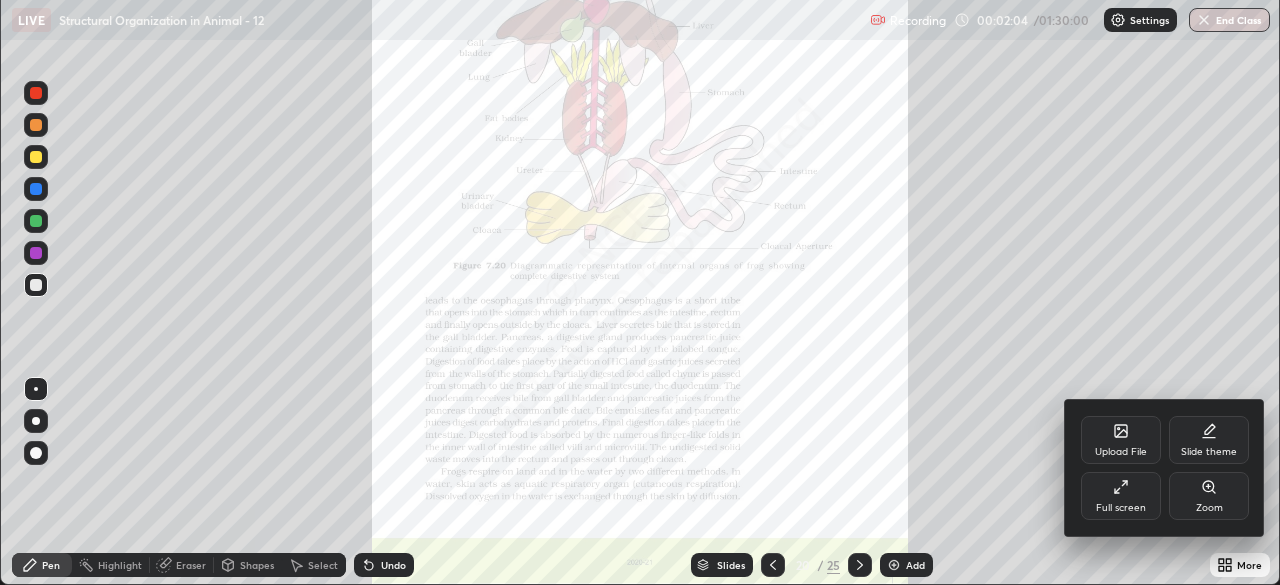 scroll, scrollTop: 585, scrollLeft: 1280, axis: both 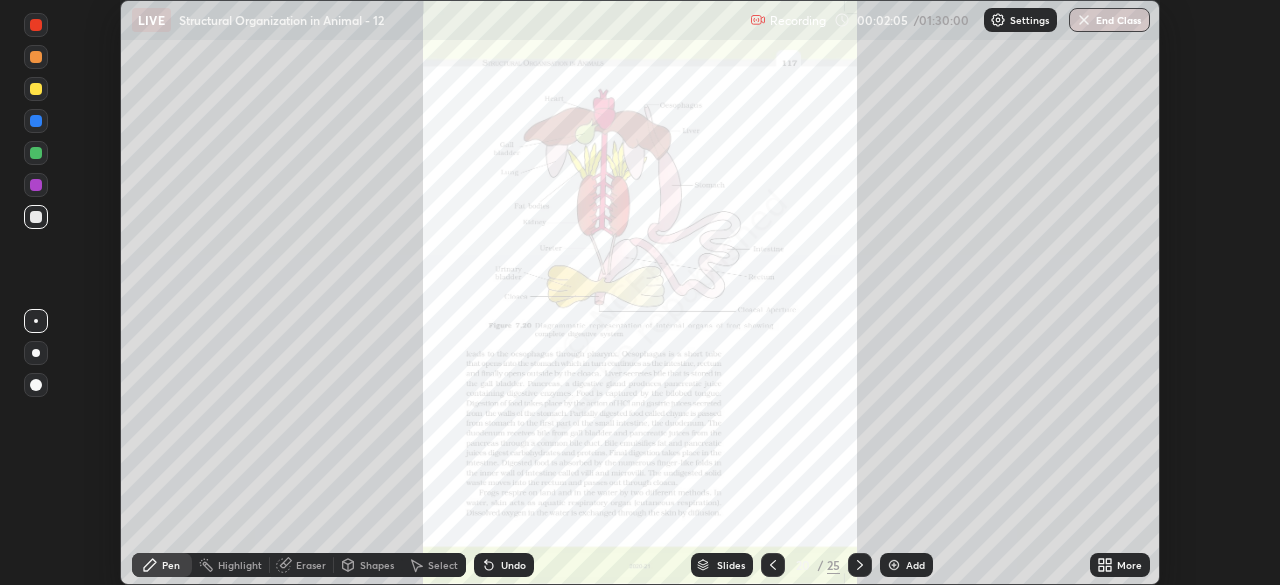 click 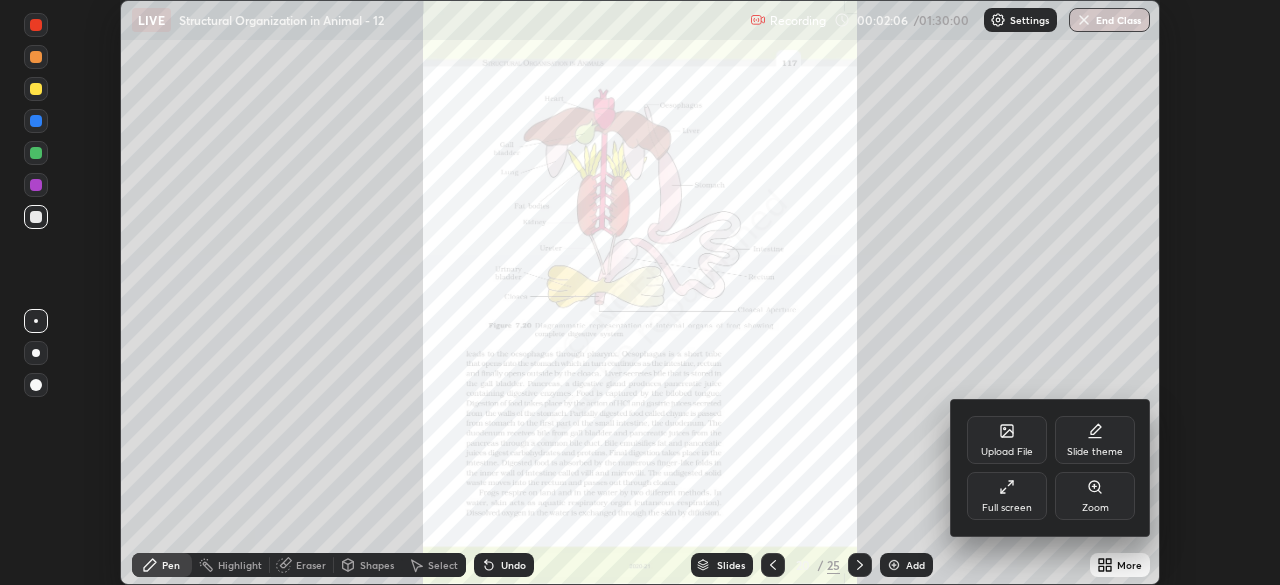click on "Full screen" at bounding box center [1007, 496] 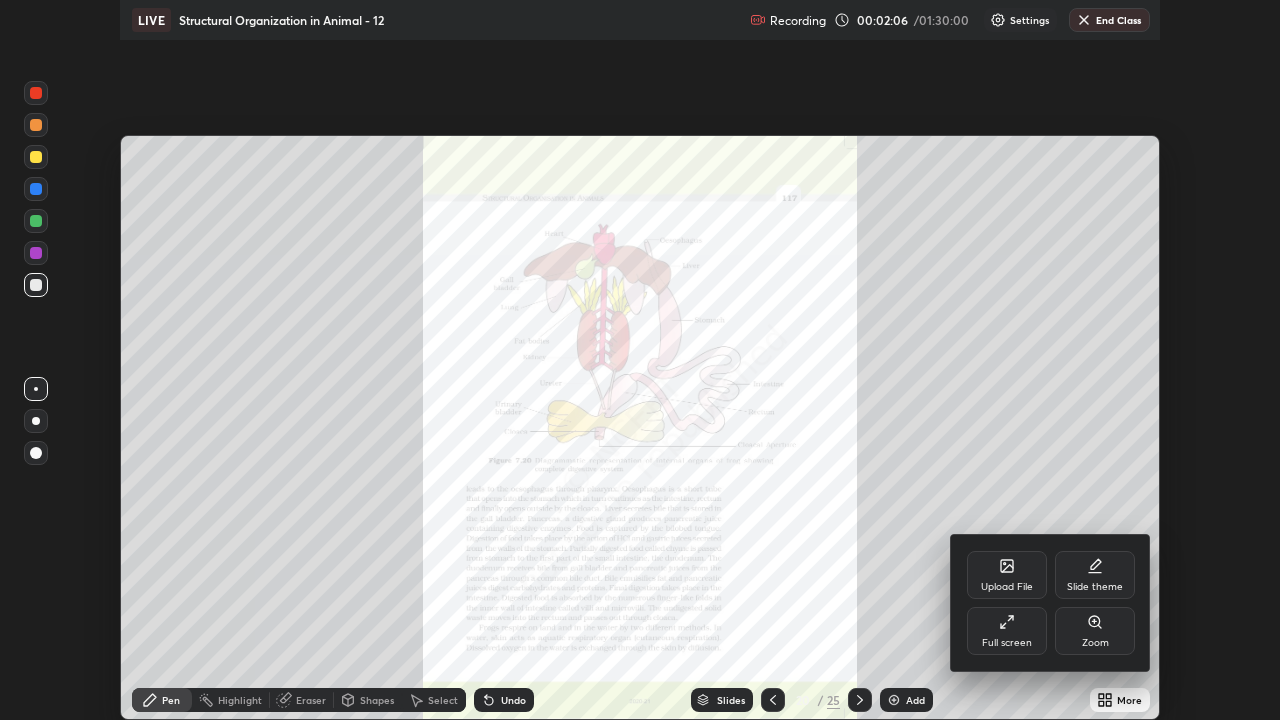 scroll, scrollTop: 99280, scrollLeft: 98720, axis: both 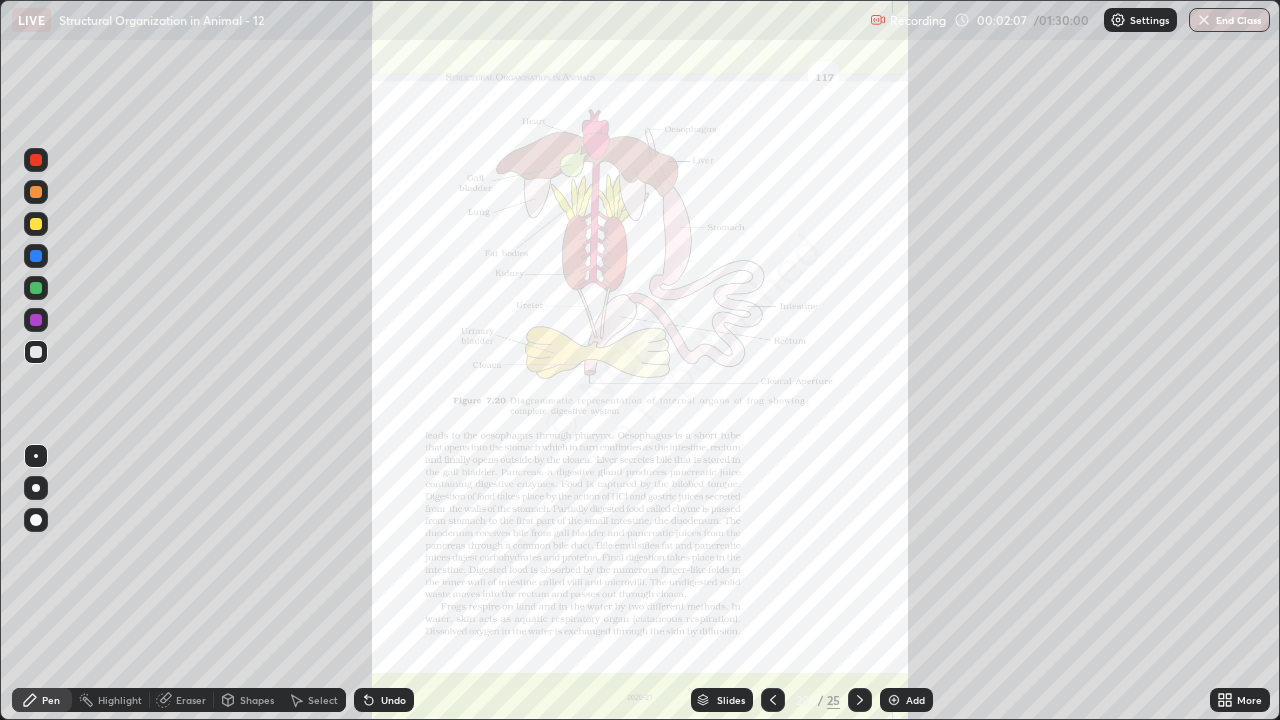 click 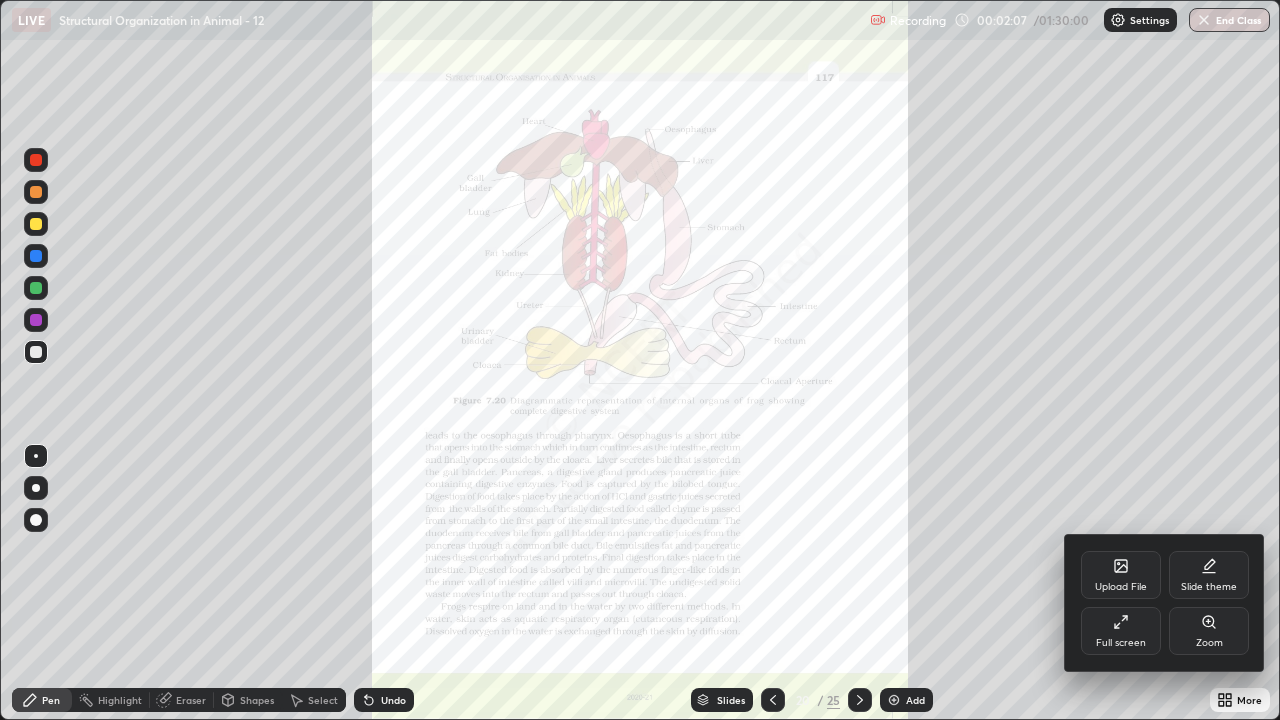 click on "Zoom" at bounding box center (1209, 631) 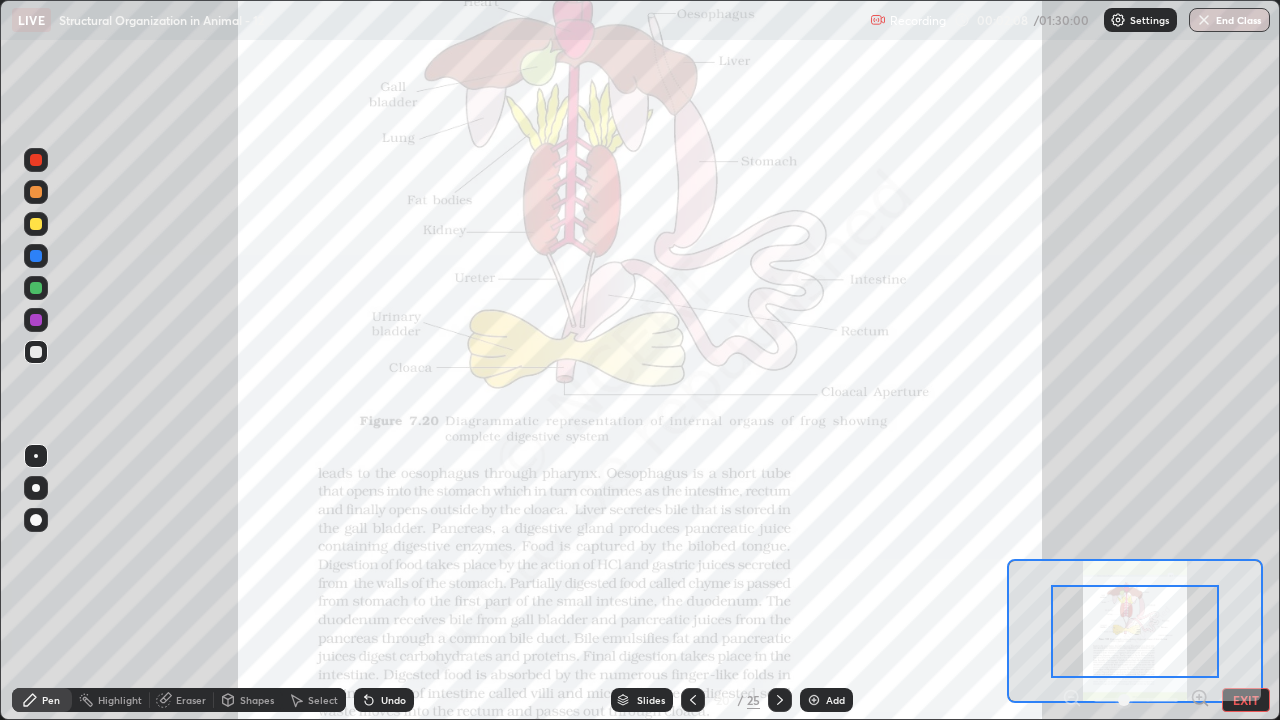 click 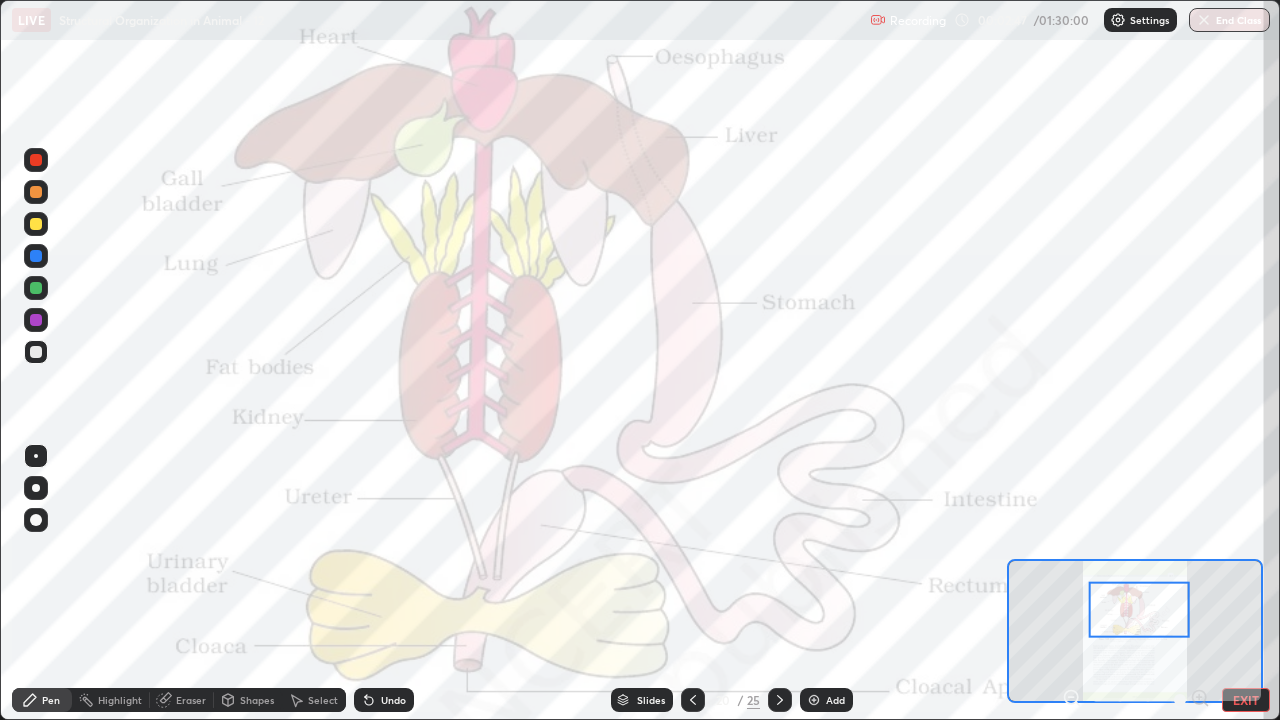 click on "Pen Highlight Eraser Shapes Select Undo Slides 20 / 25 Add EXIT" at bounding box center [640, 700] 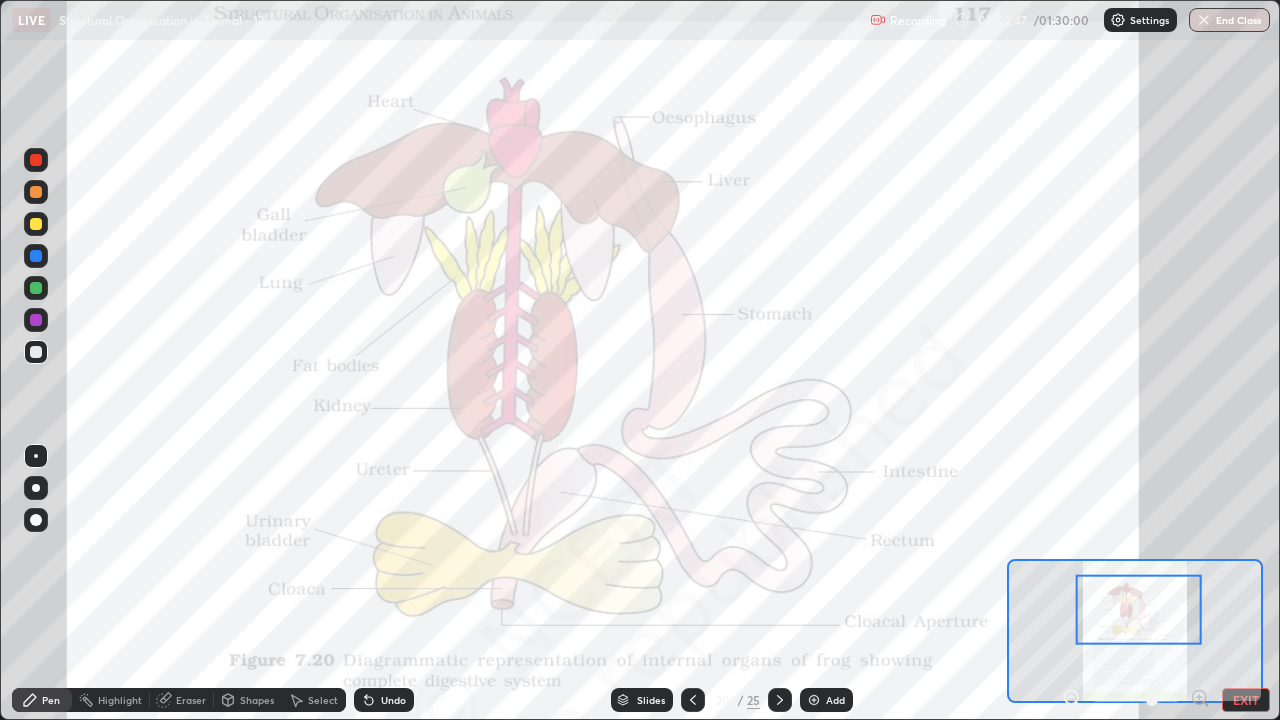click 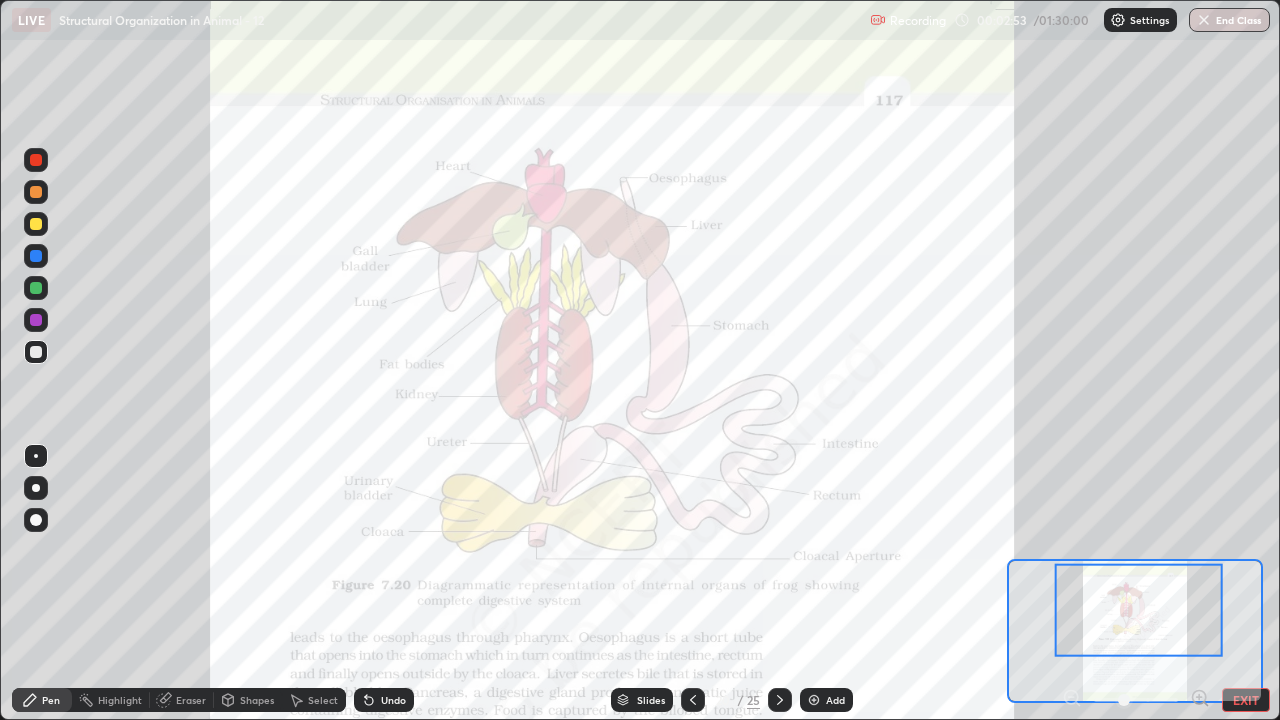 click 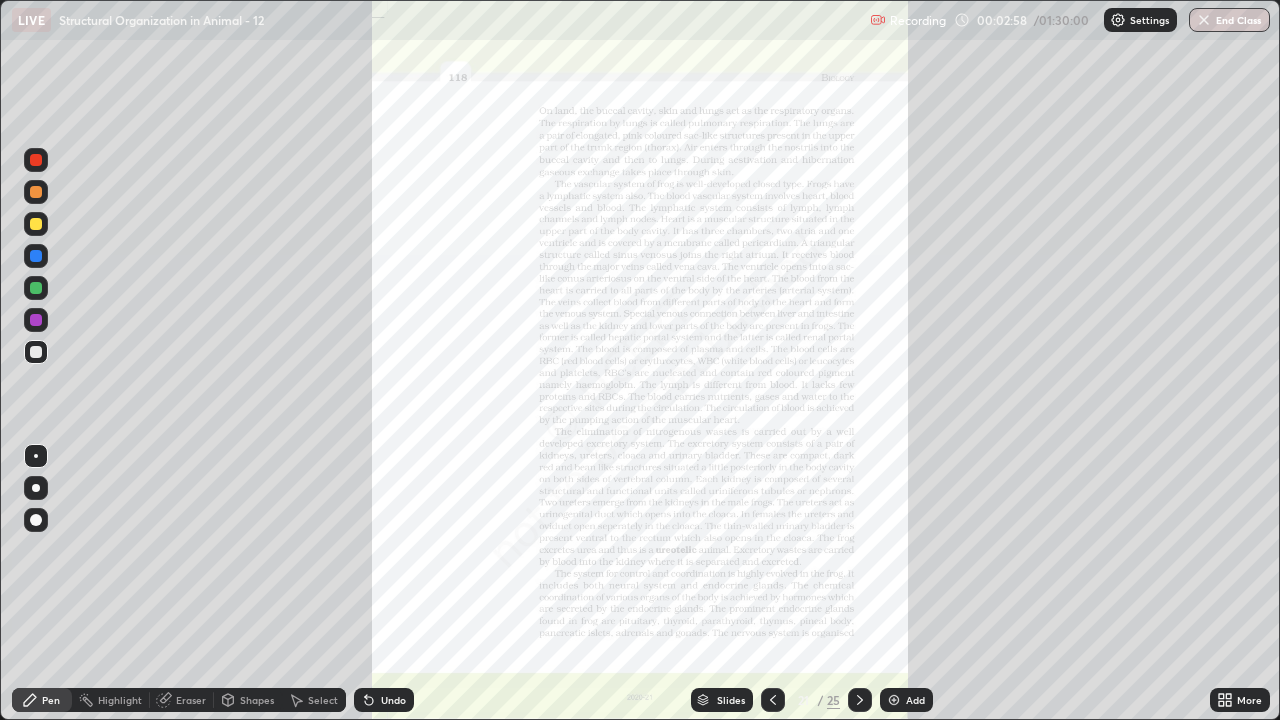 click 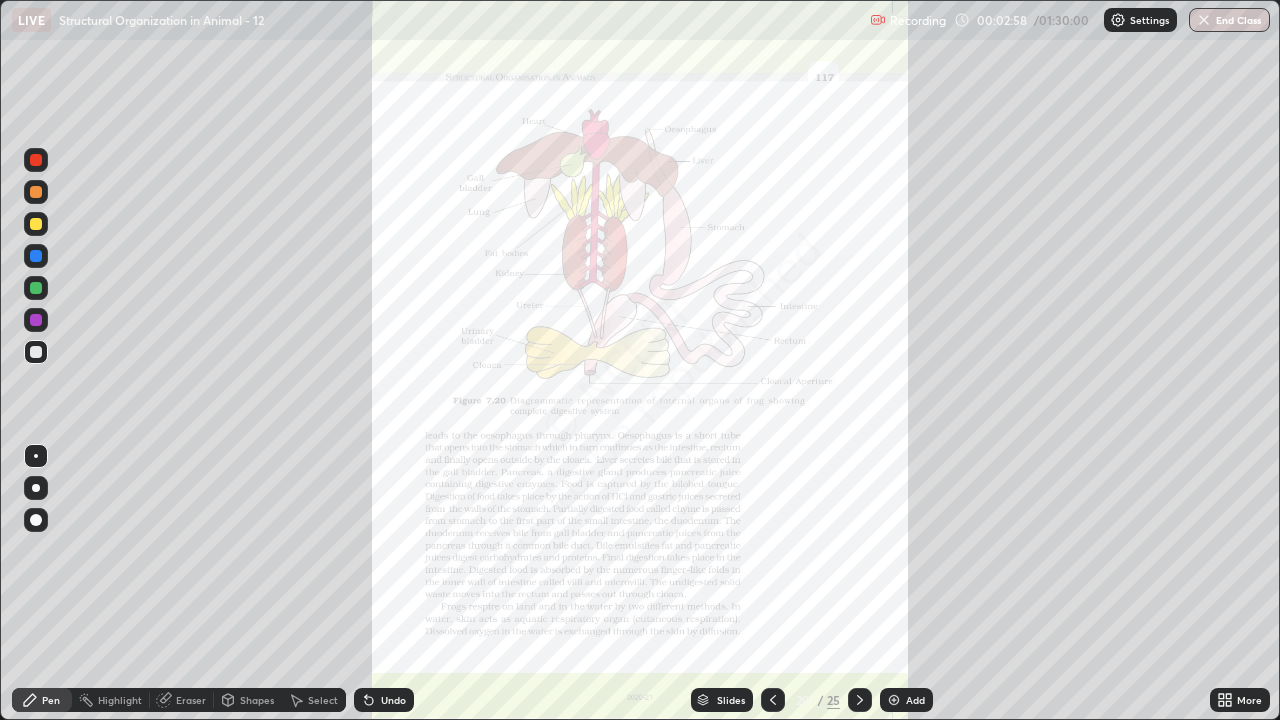 click at bounding box center (894, 700) 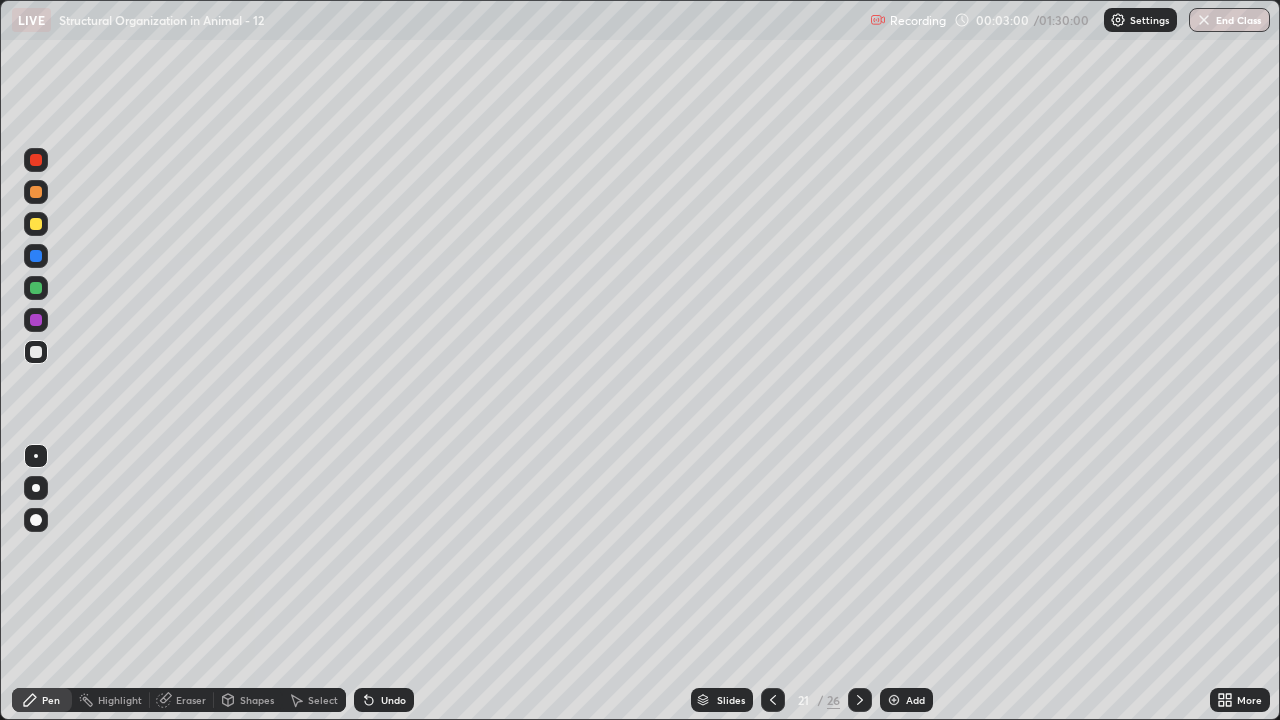 click at bounding box center [36, 488] 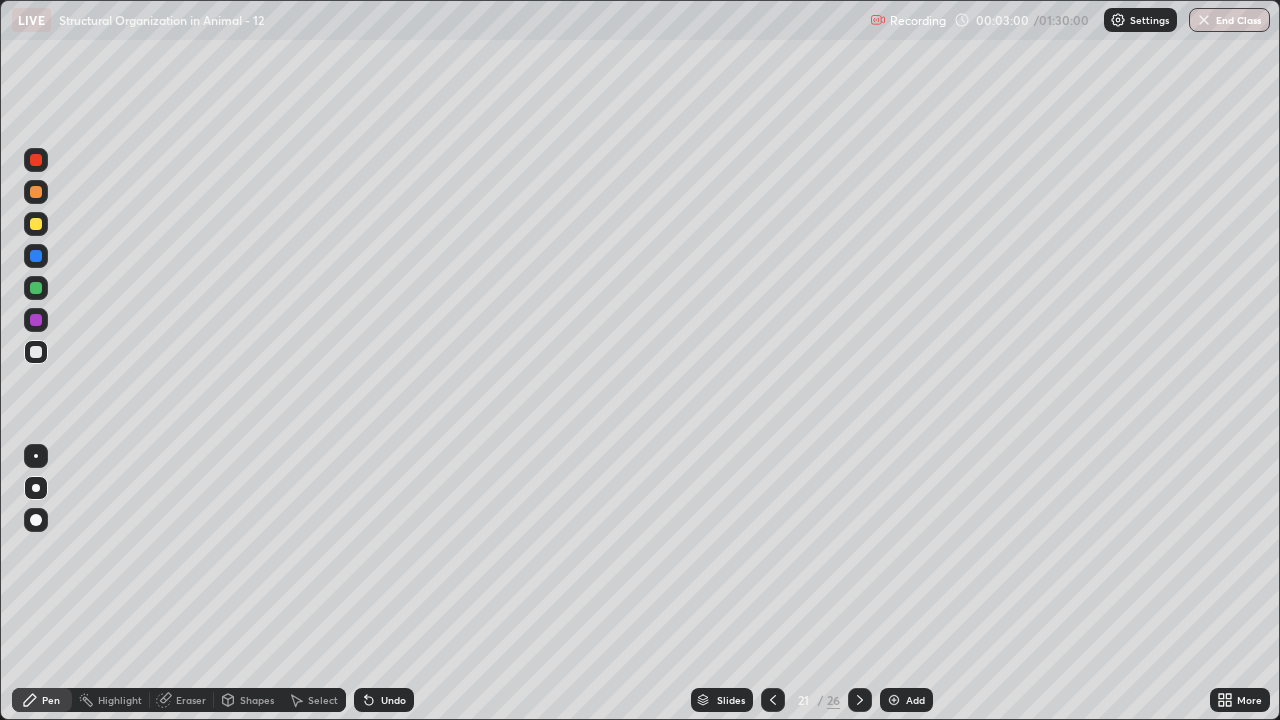 click at bounding box center (36, 320) 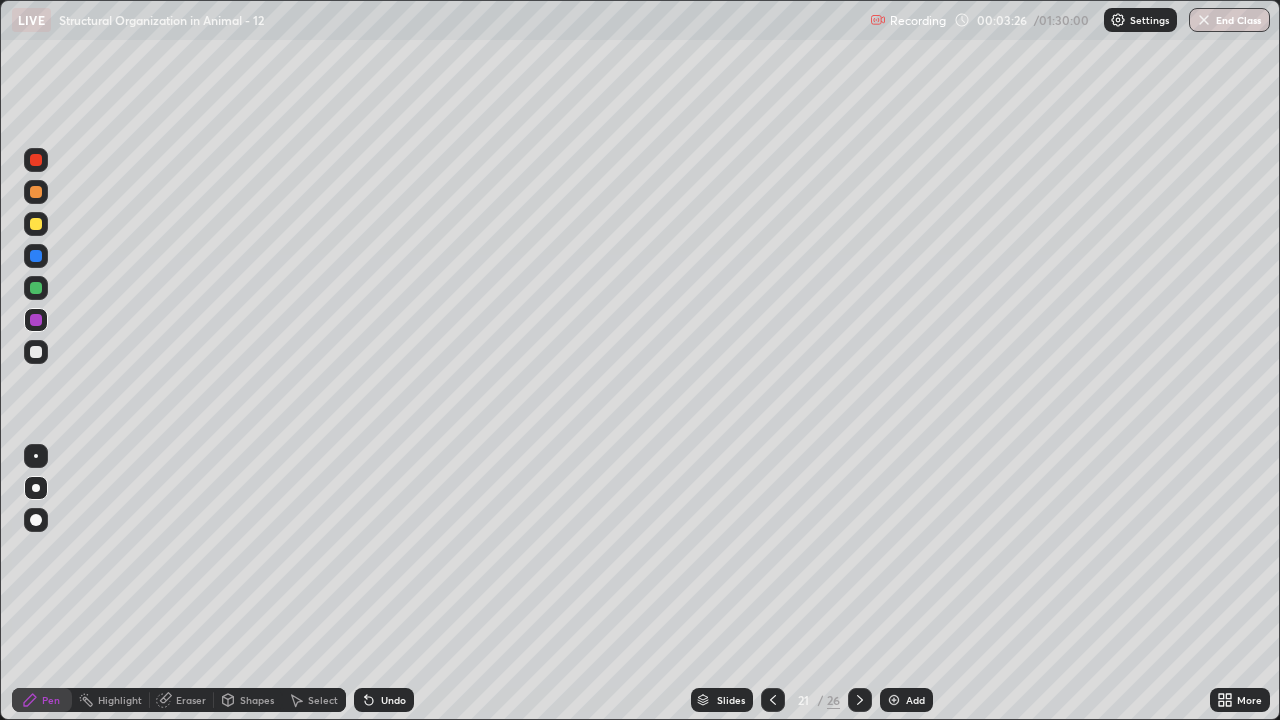 click at bounding box center (36, 224) 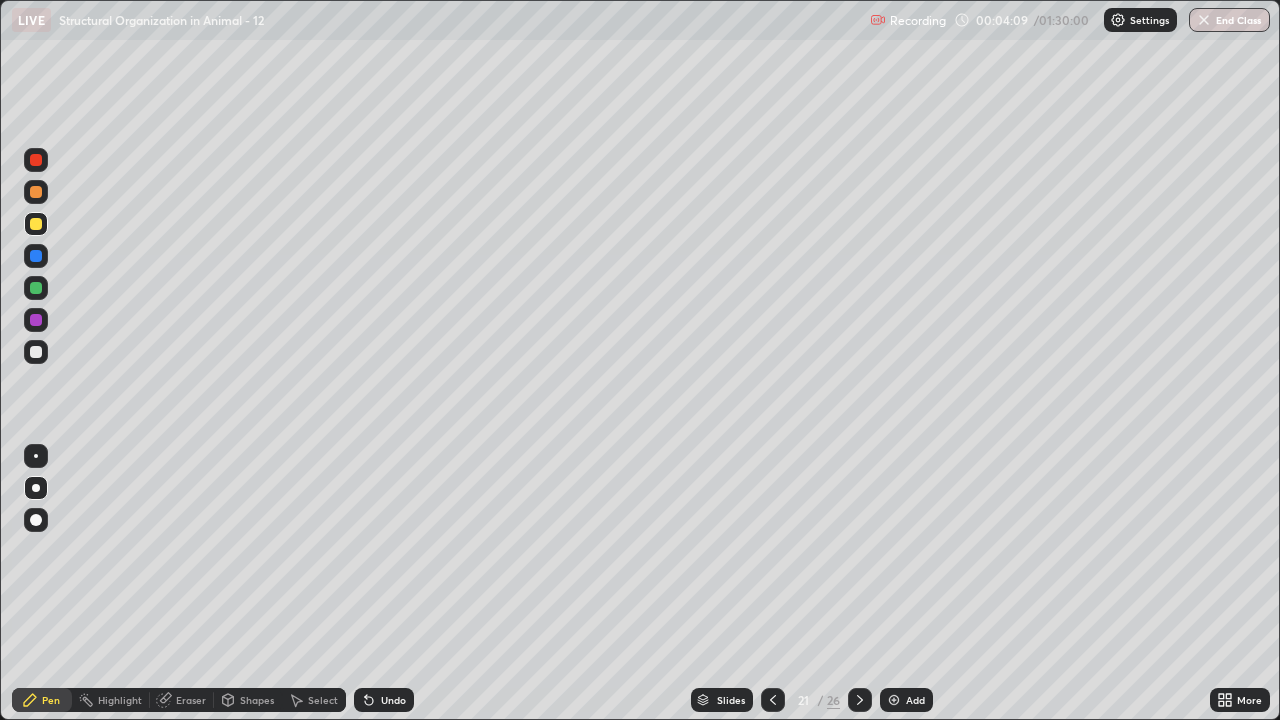 click at bounding box center (36, 256) 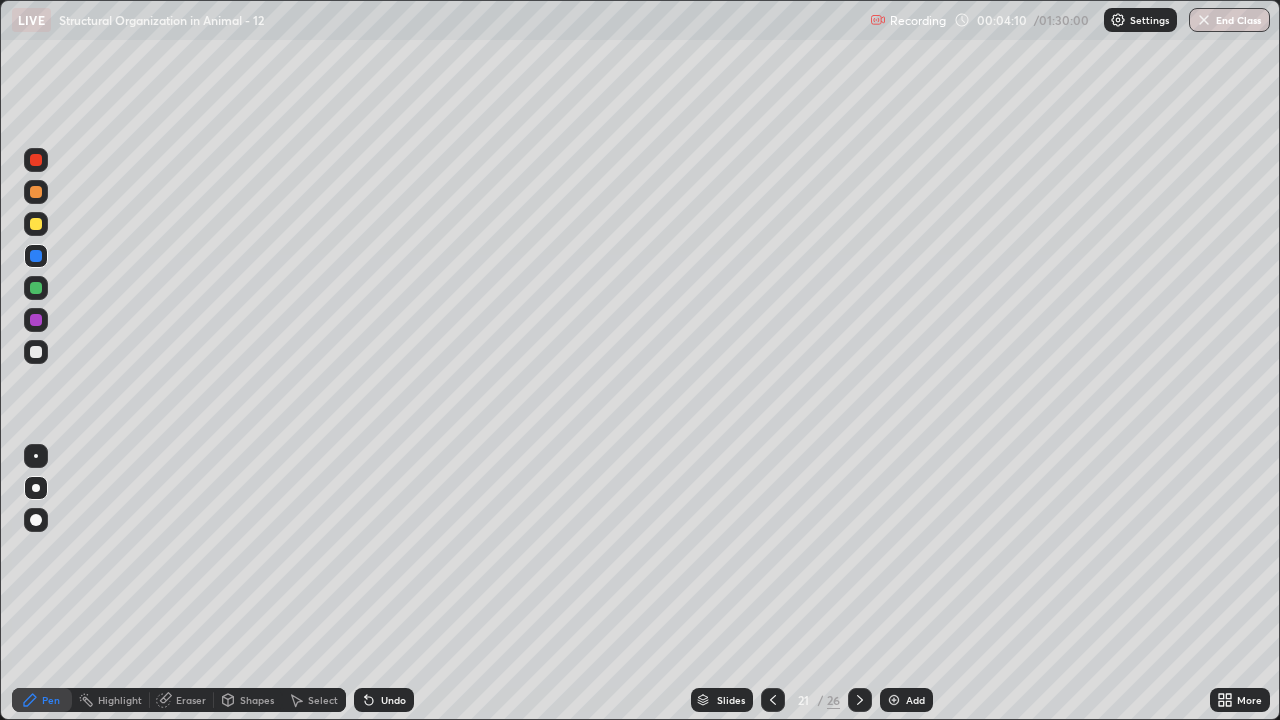 click at bounding box center (36, 160) 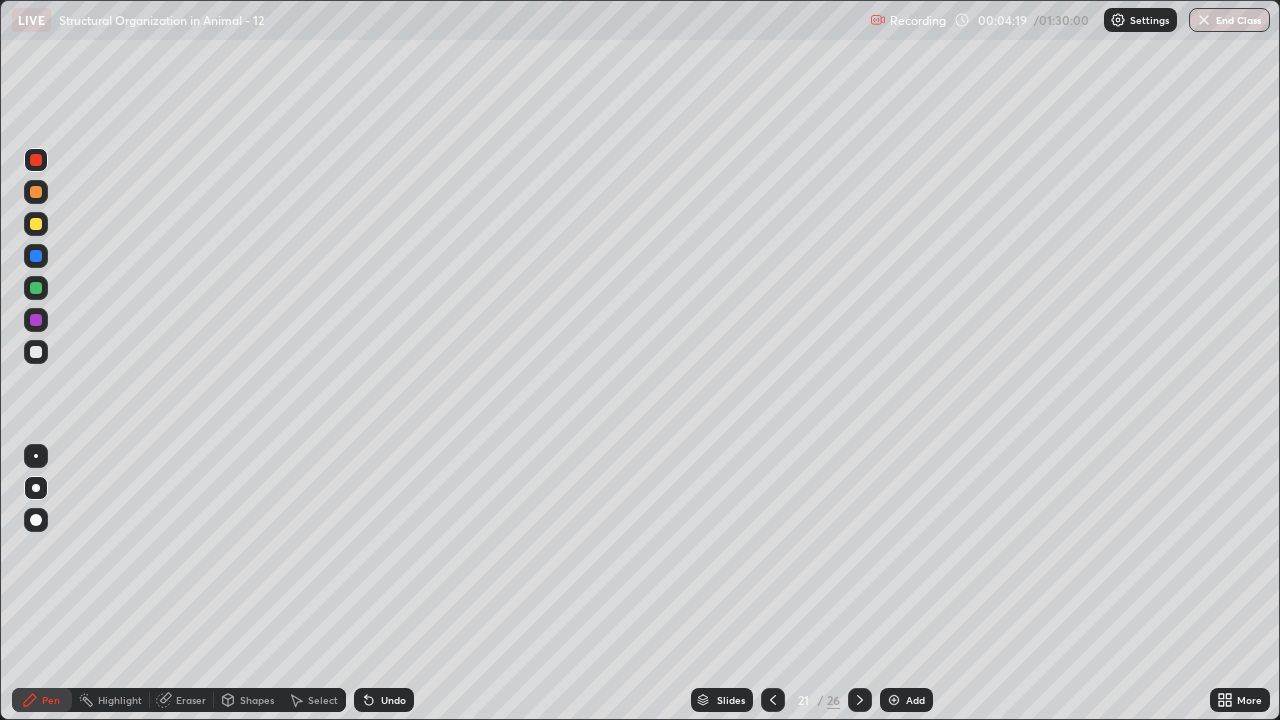 click at bounding box center [36, 320] 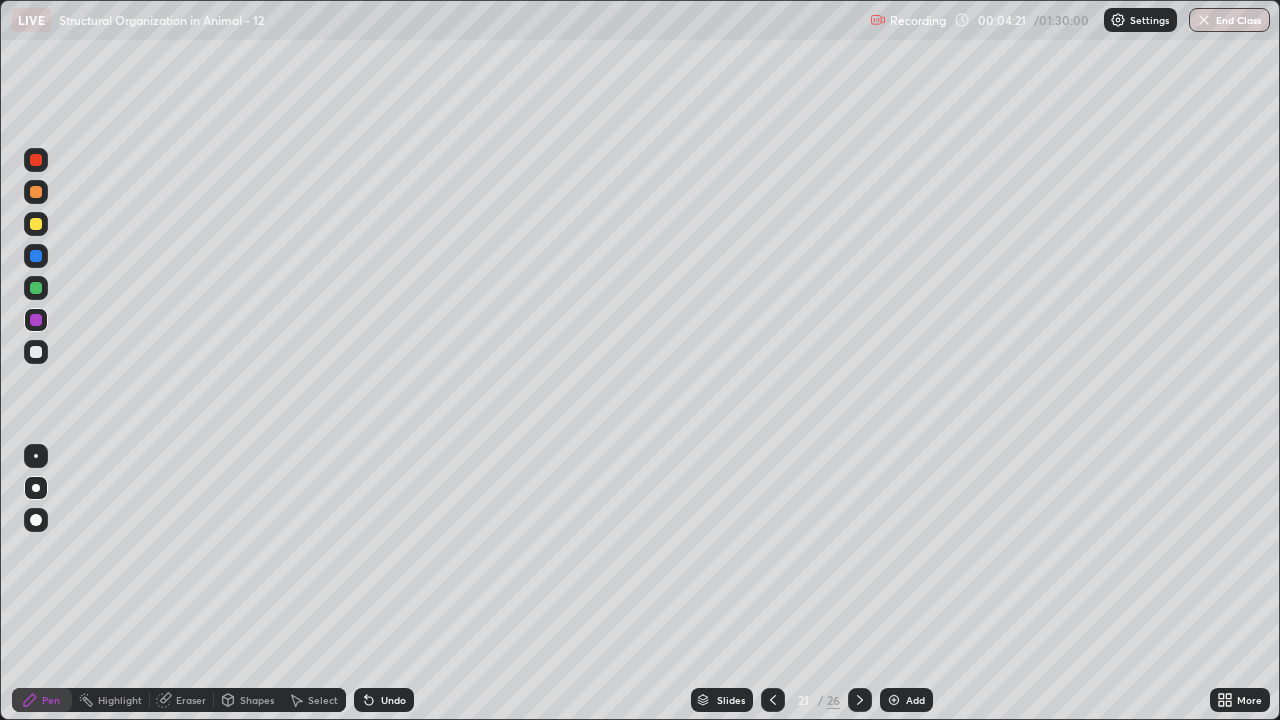 click at bounding box center (36, 352) 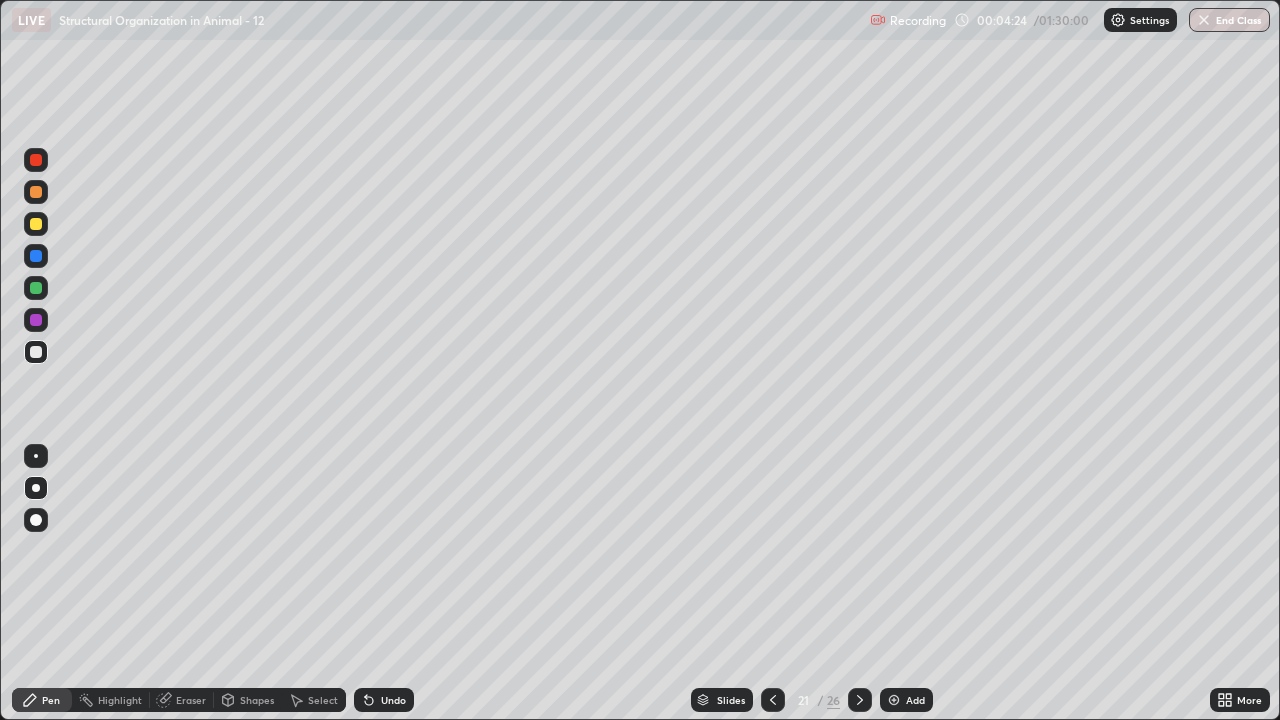 click at bounding box center (1118, 20) 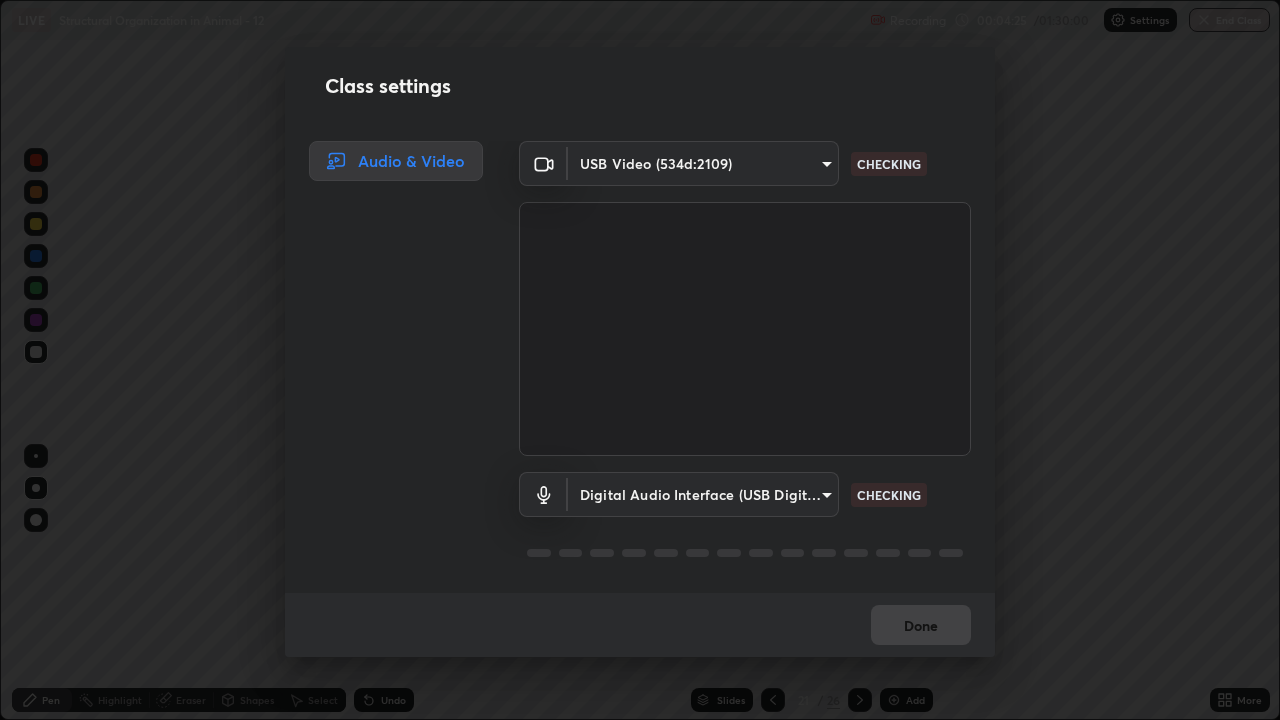 click on "CHECKING" at bounding box center [889, 495] 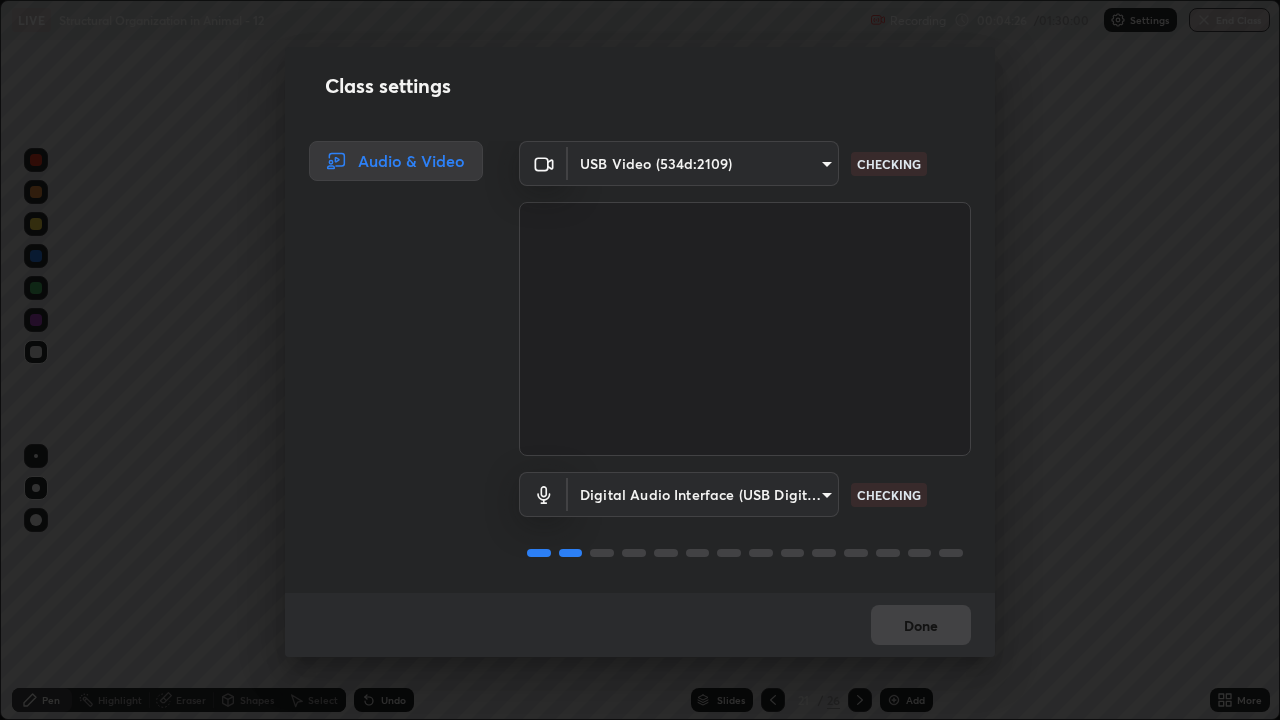 scroll, scrollTop: 2, scrollLeft: 0, axis: vertical 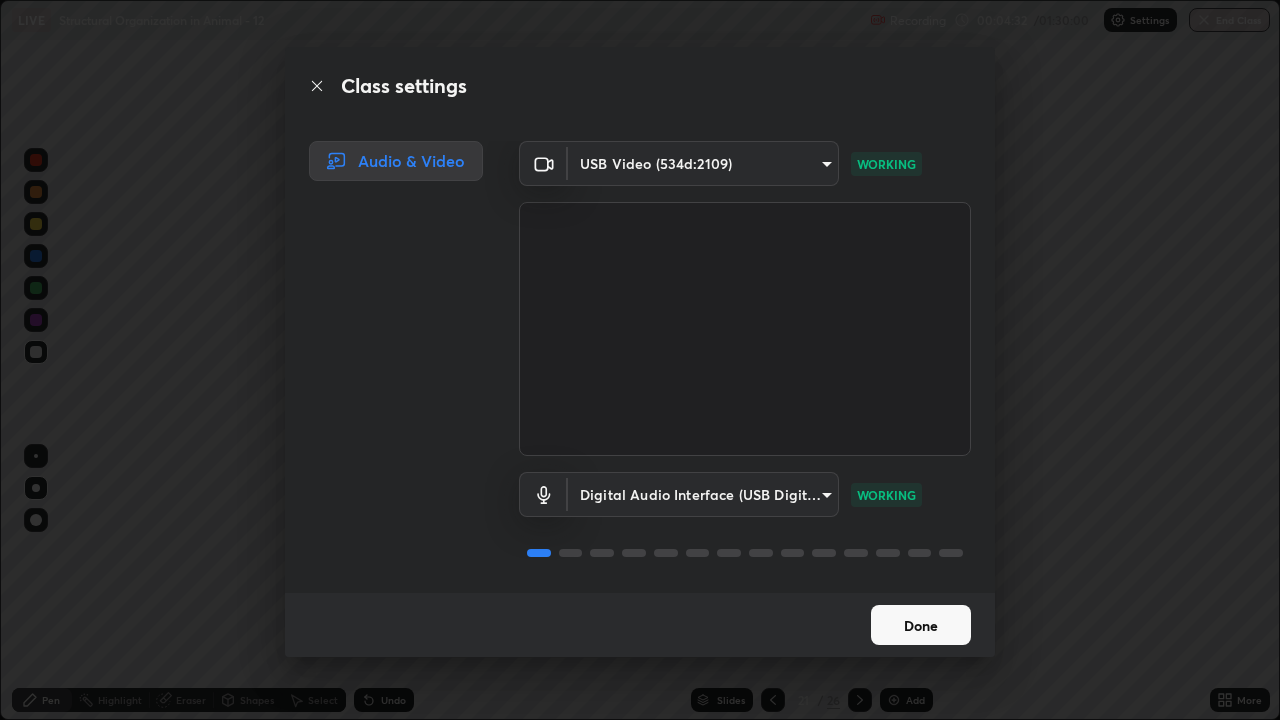 click on "Done" at bounding box center (921, 625) 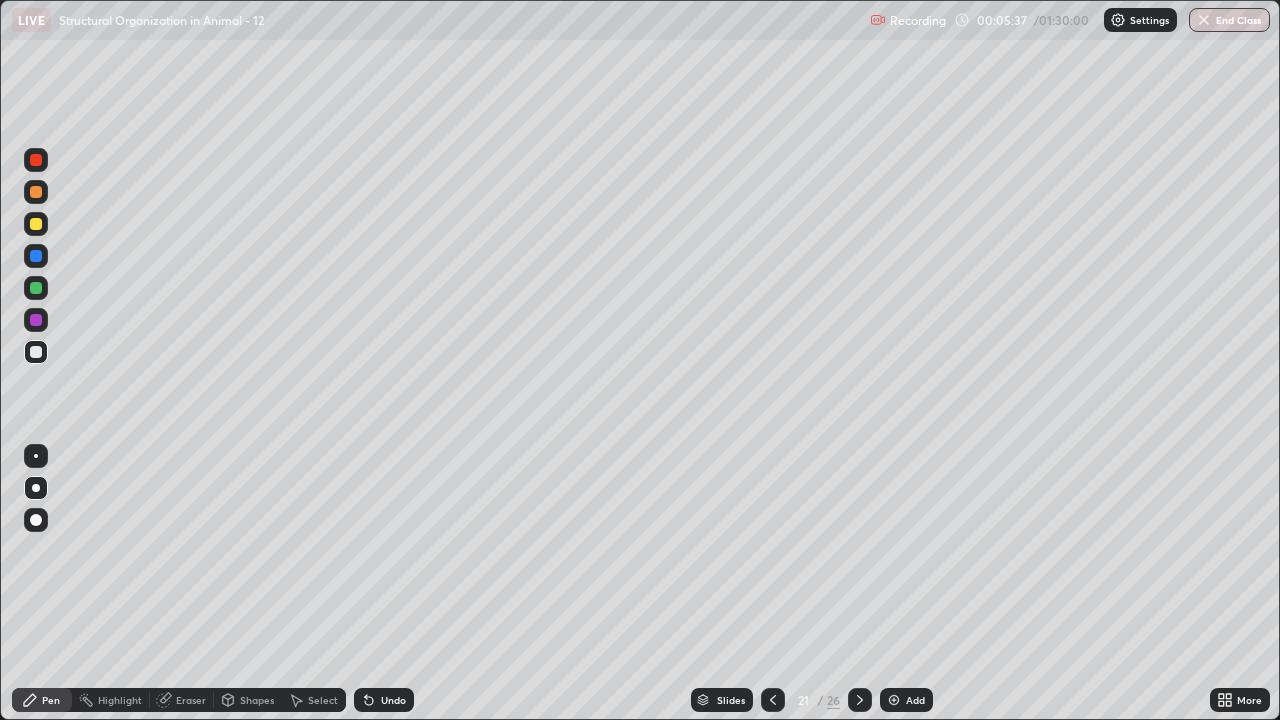 click at bounding box center (36, 288) 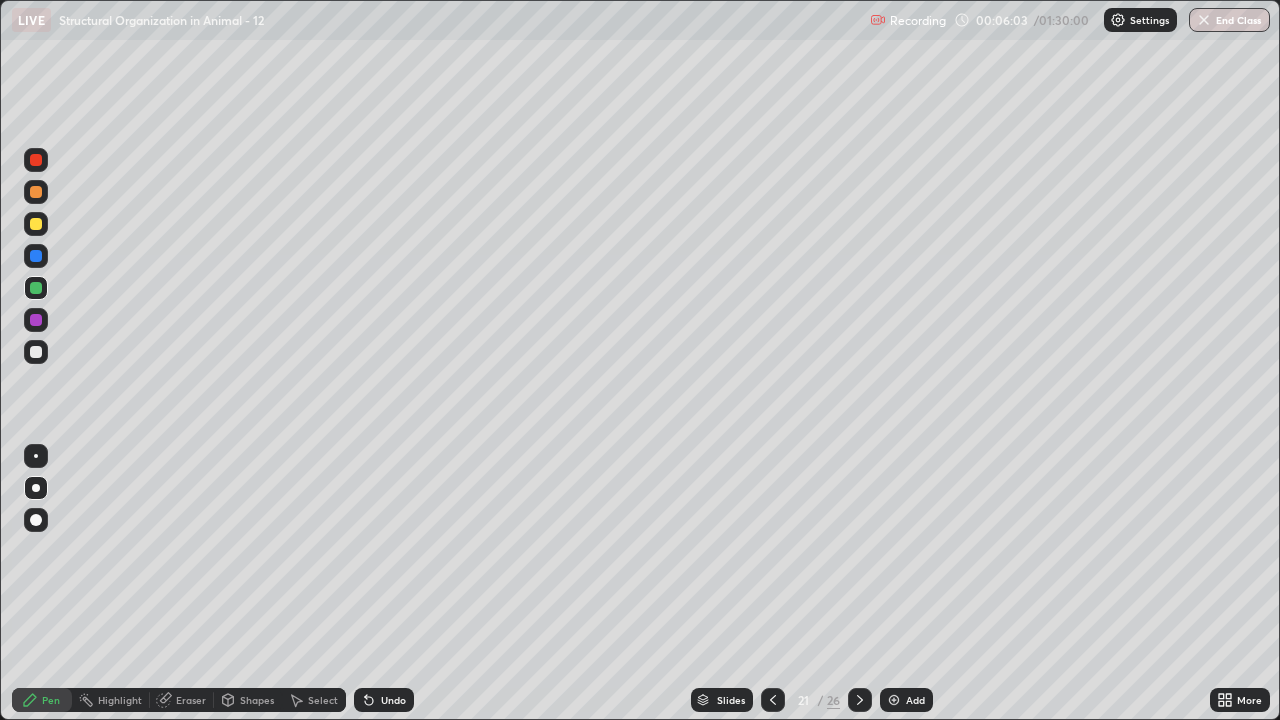 click at bounding box center (36, 320) 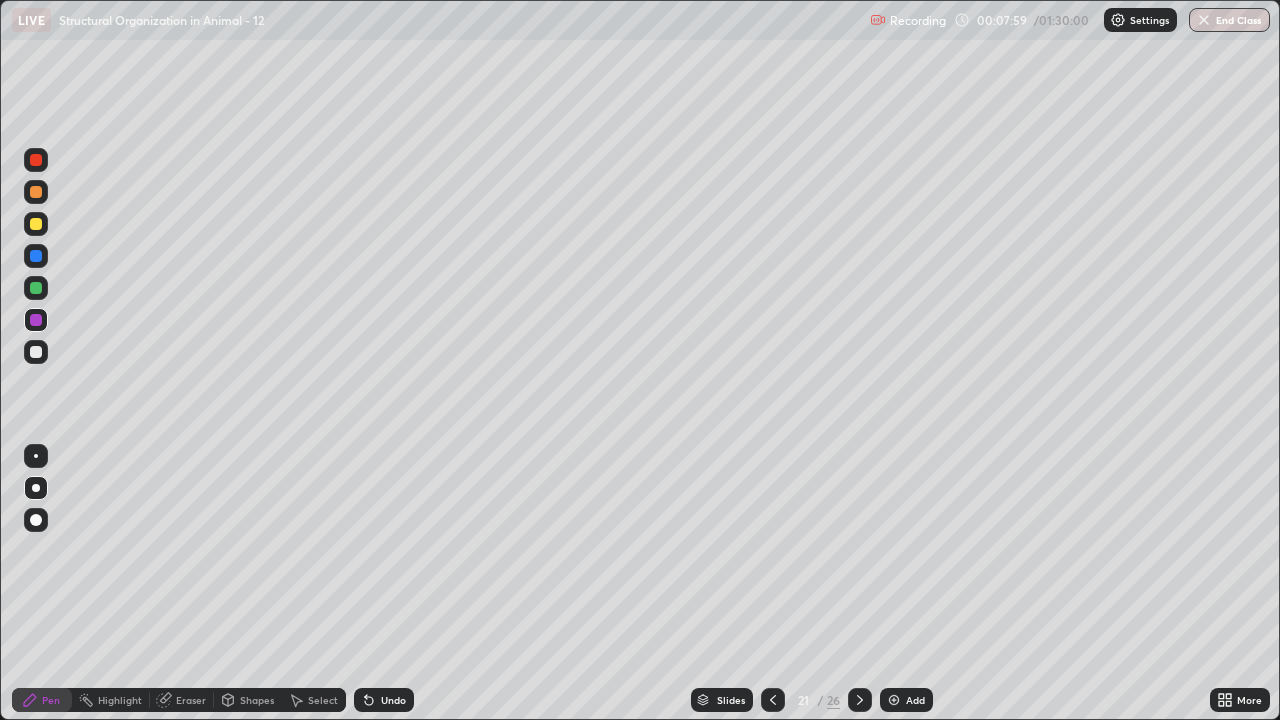 click 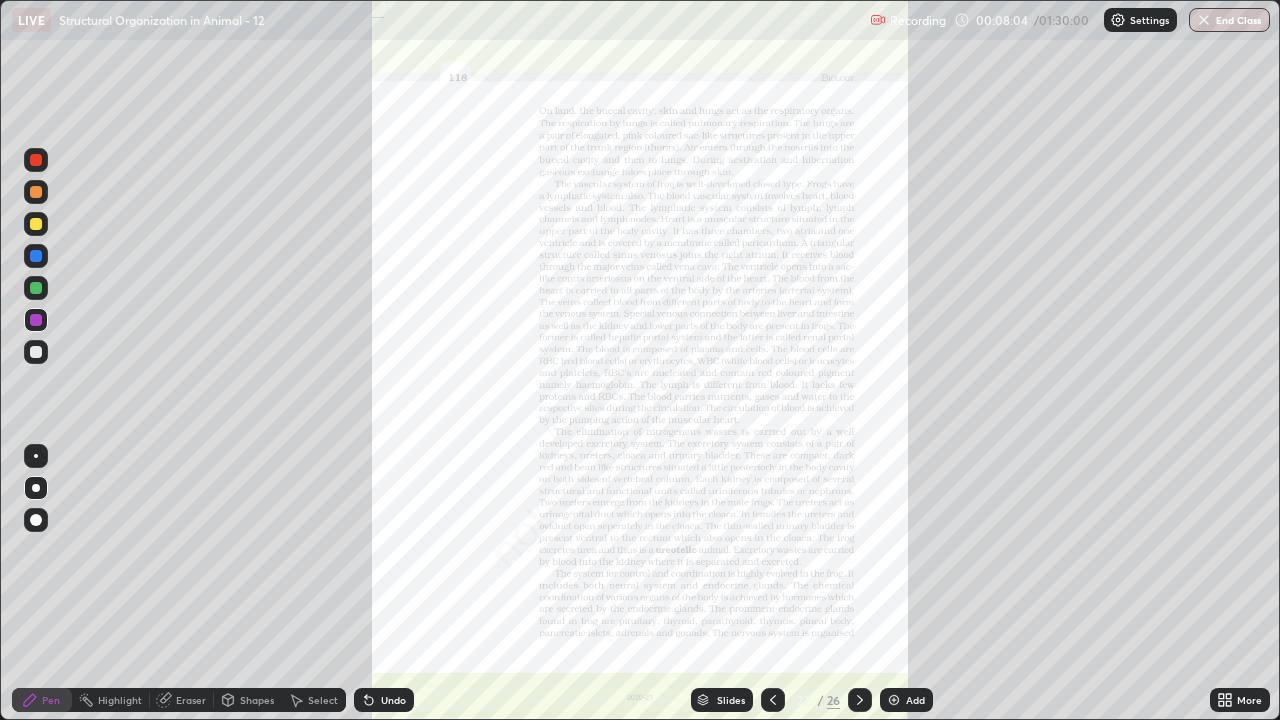 click 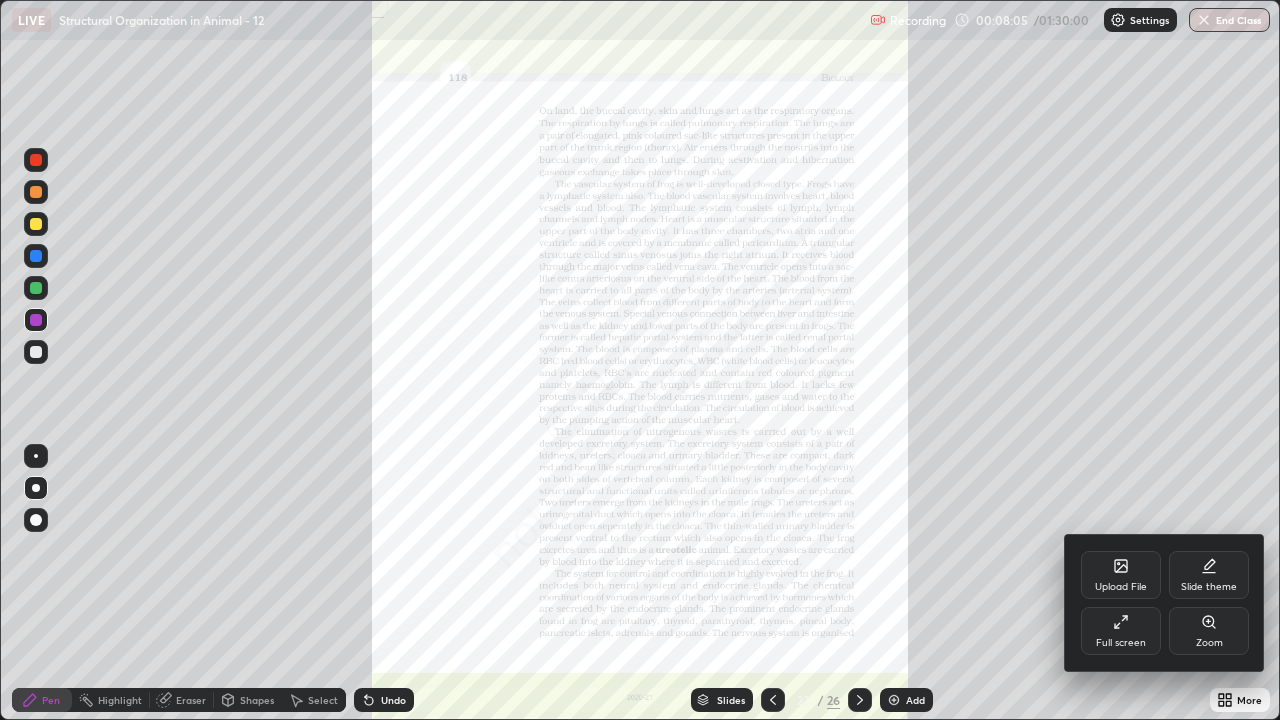 click on "Zoom" at bounding box center [1209, 643] 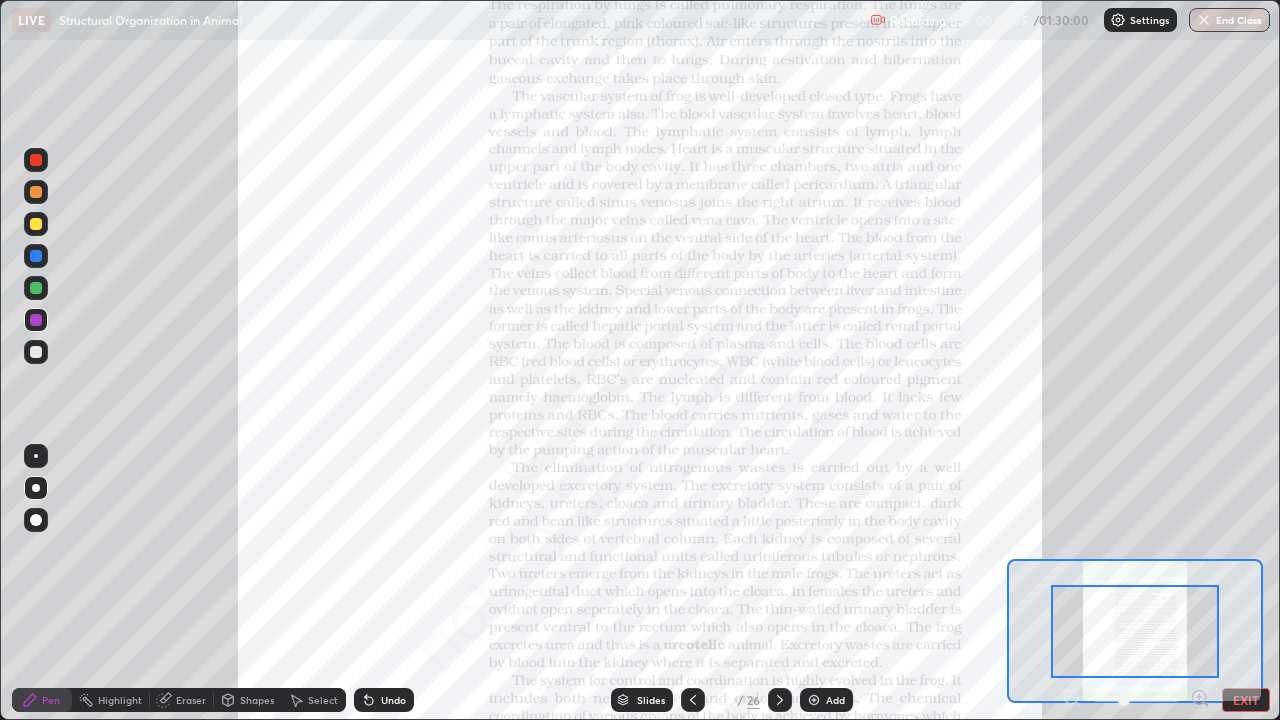 click 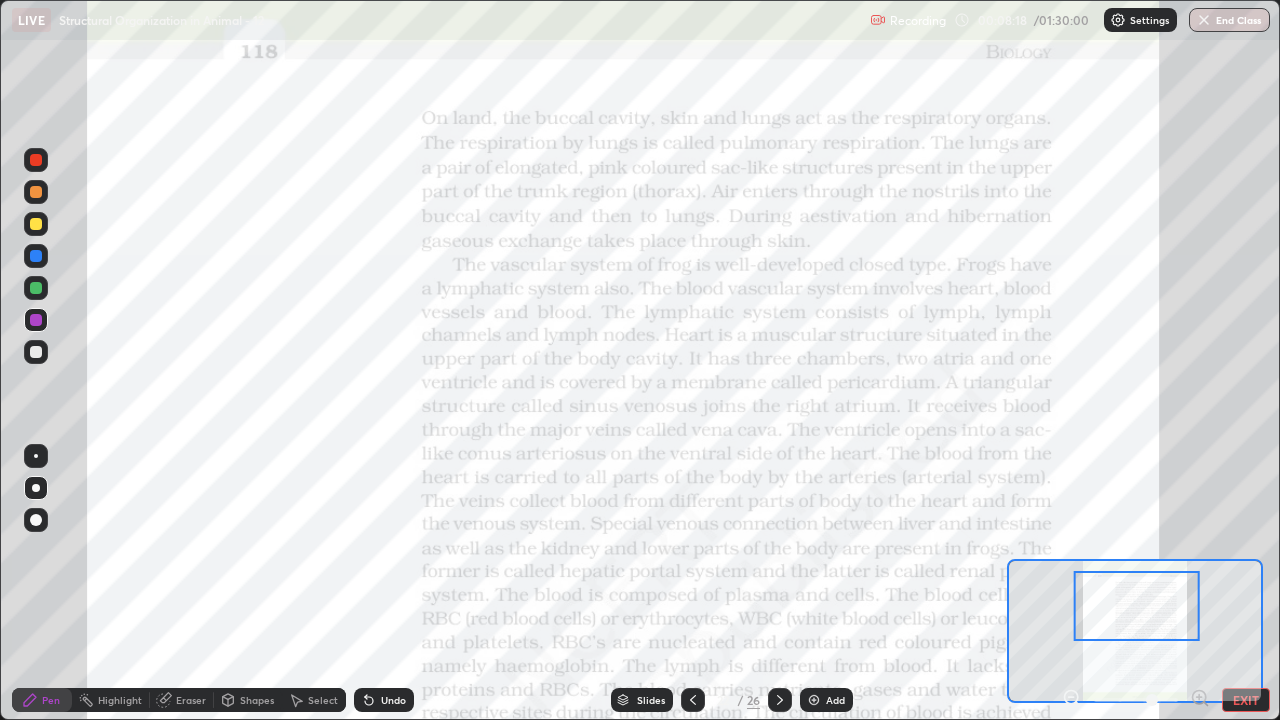 click 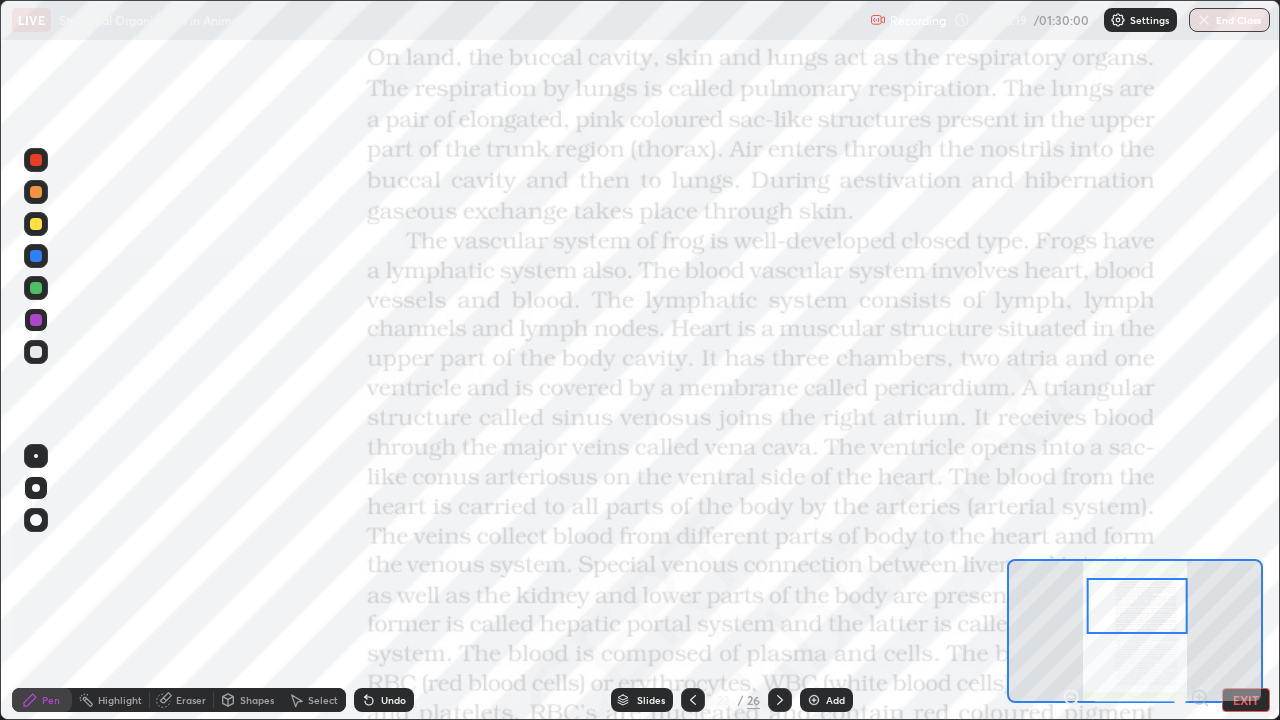 click at bounding box center [36, 320] 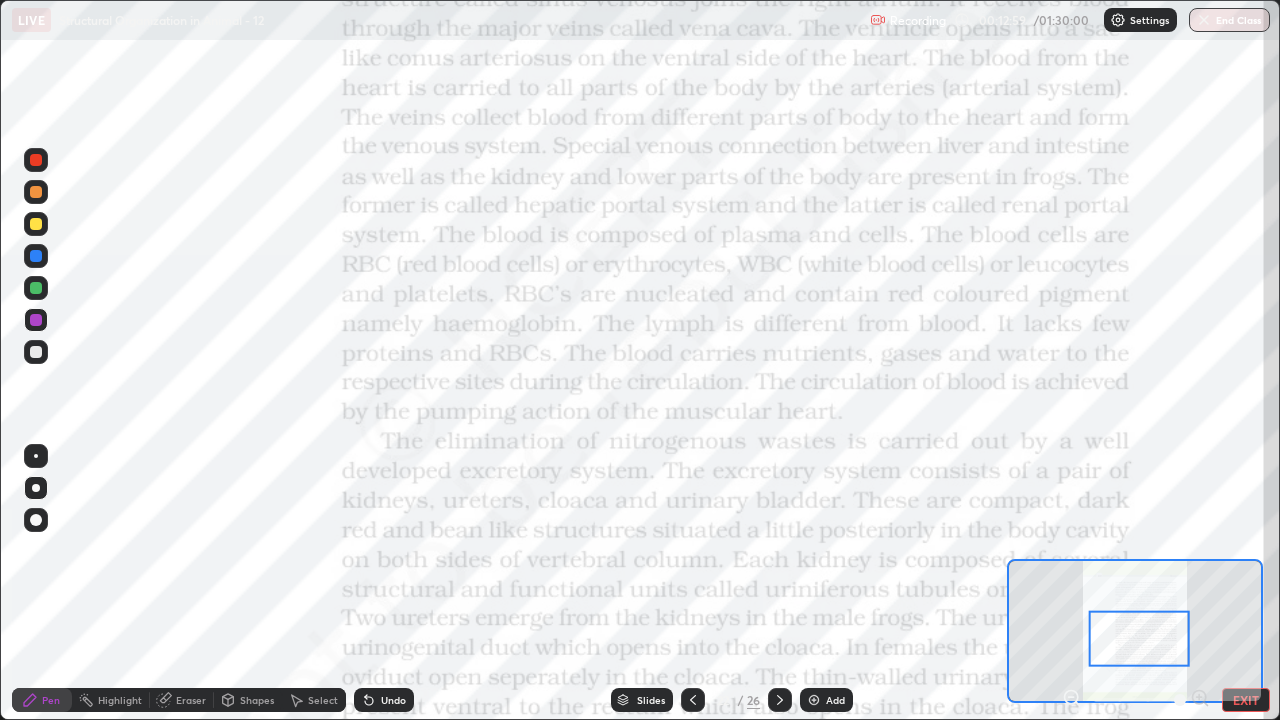 click at bounding box center [36, 456] 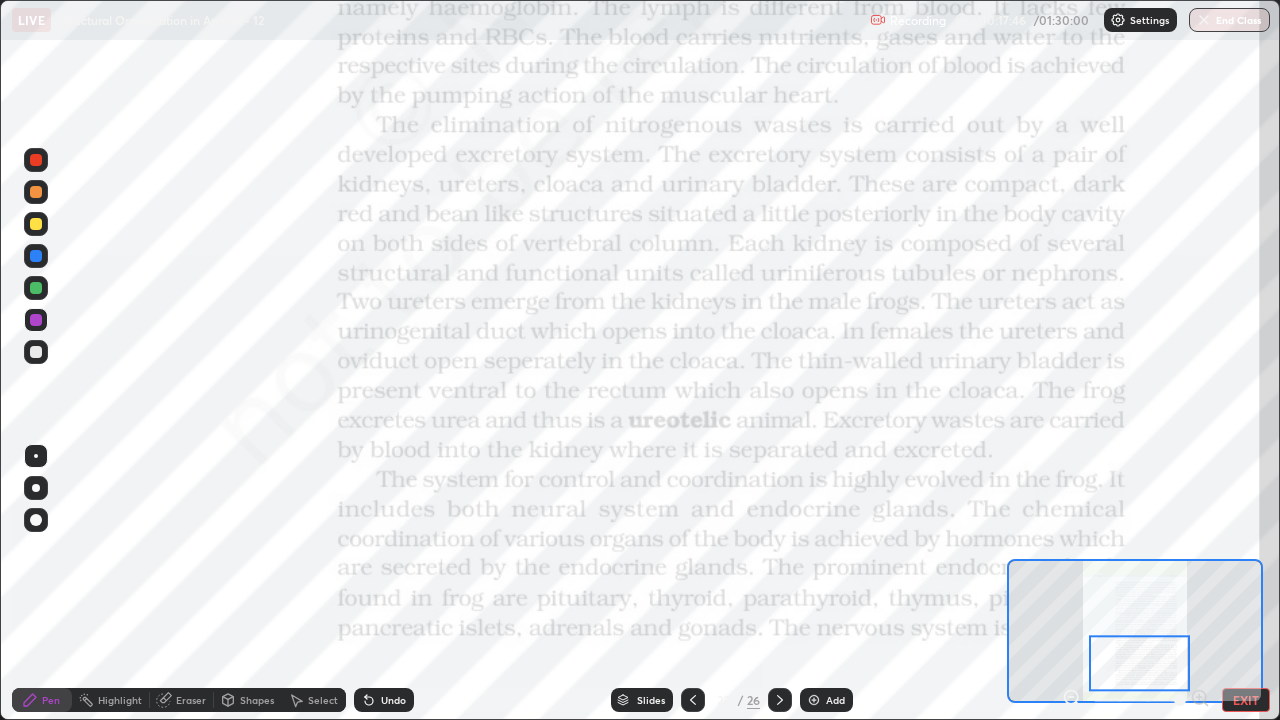click at bounding box center (814, 700) 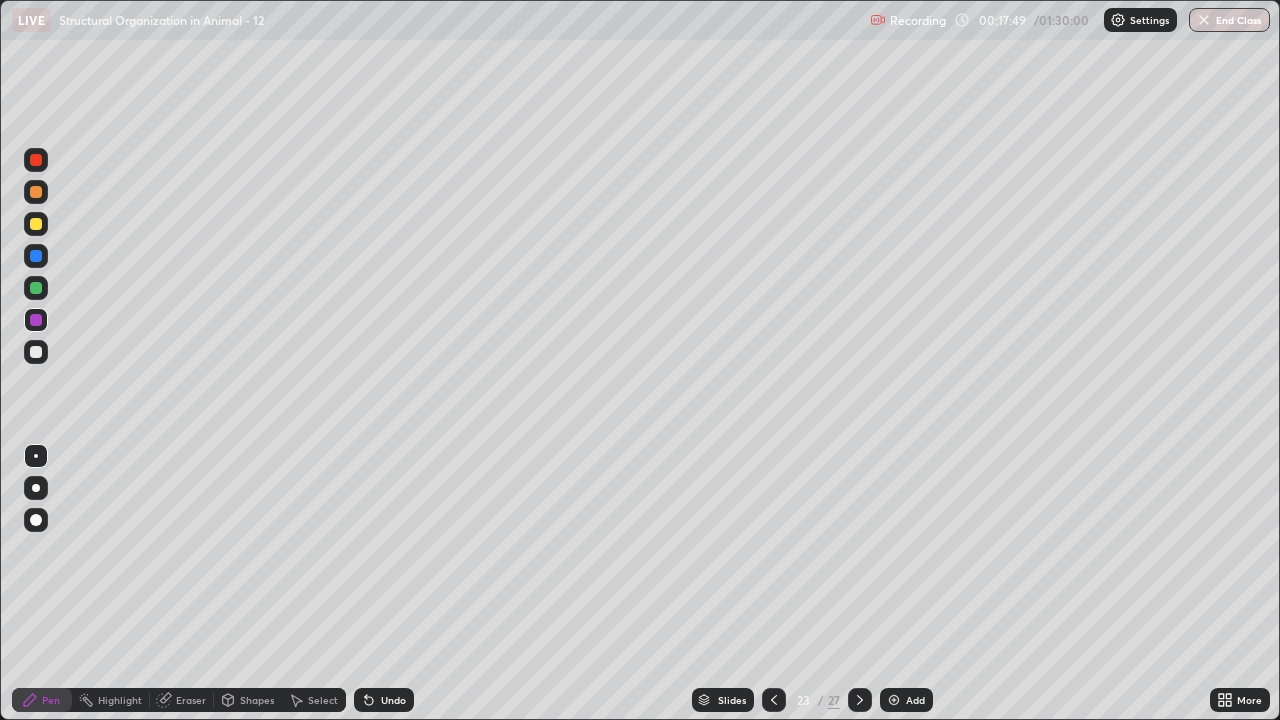 click at bounding box center (36, 160) 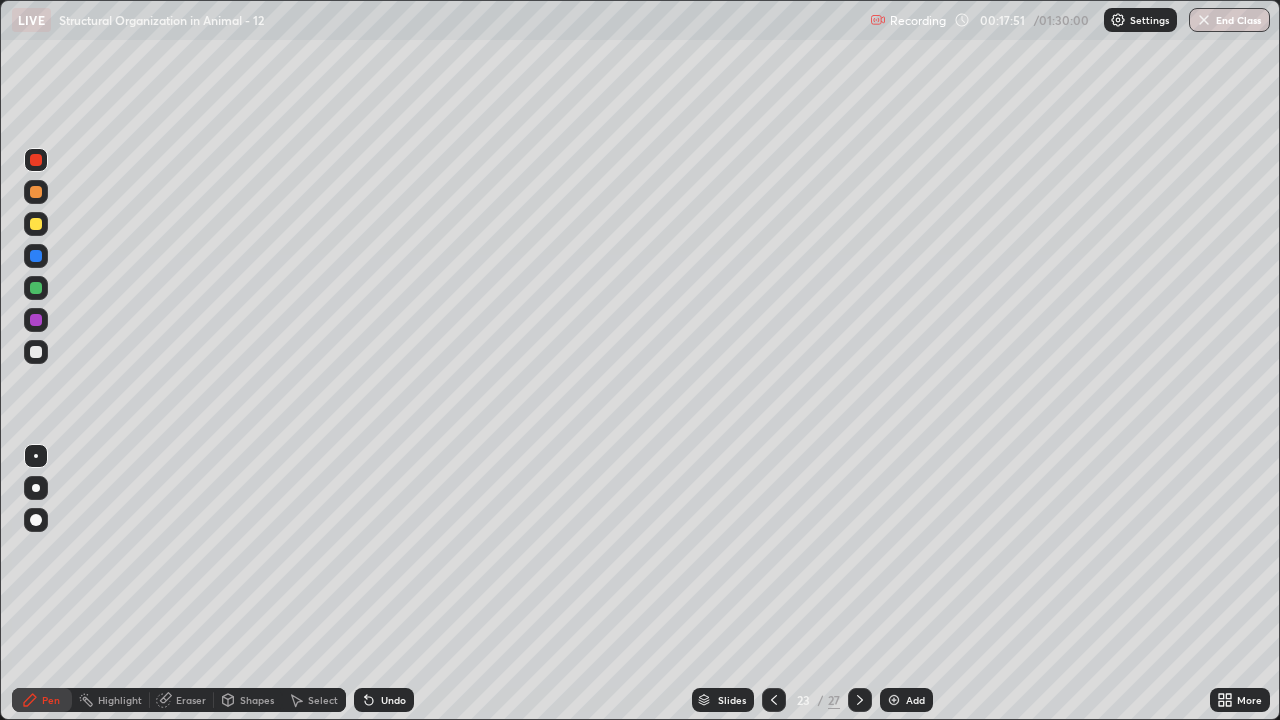 click at bounding box center (36, 520) 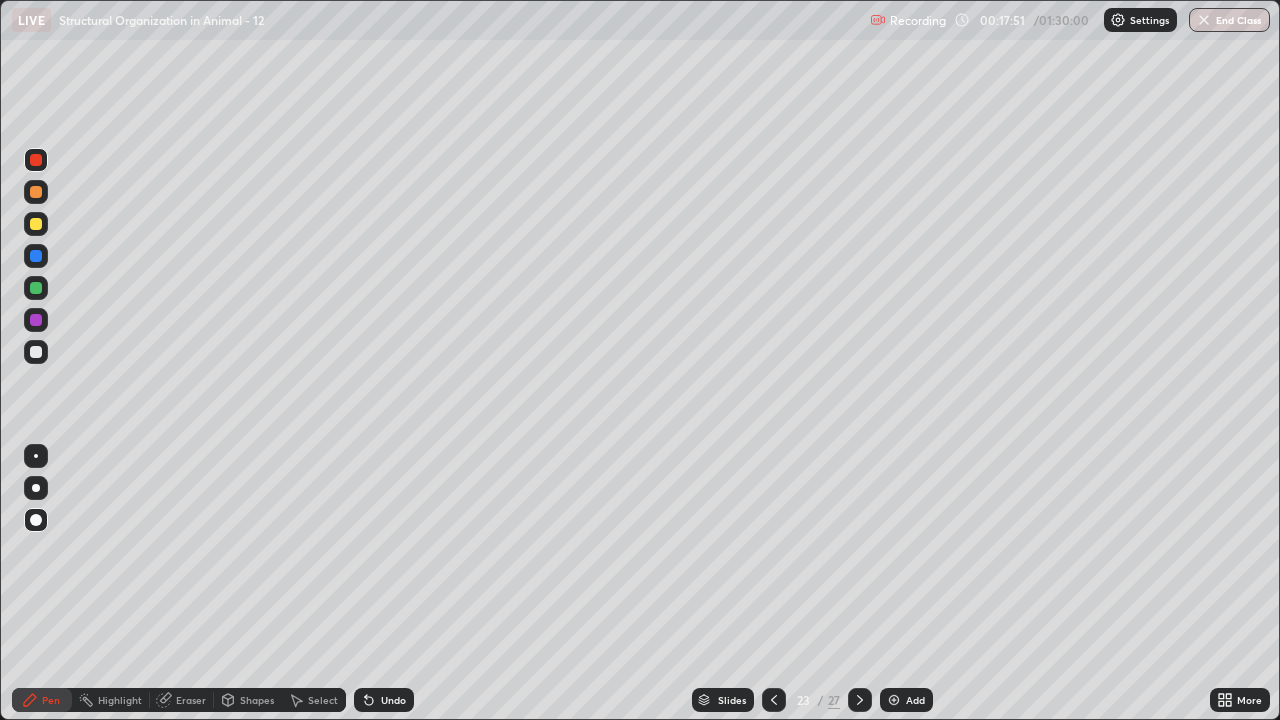 click at bounding box center (36, 488) 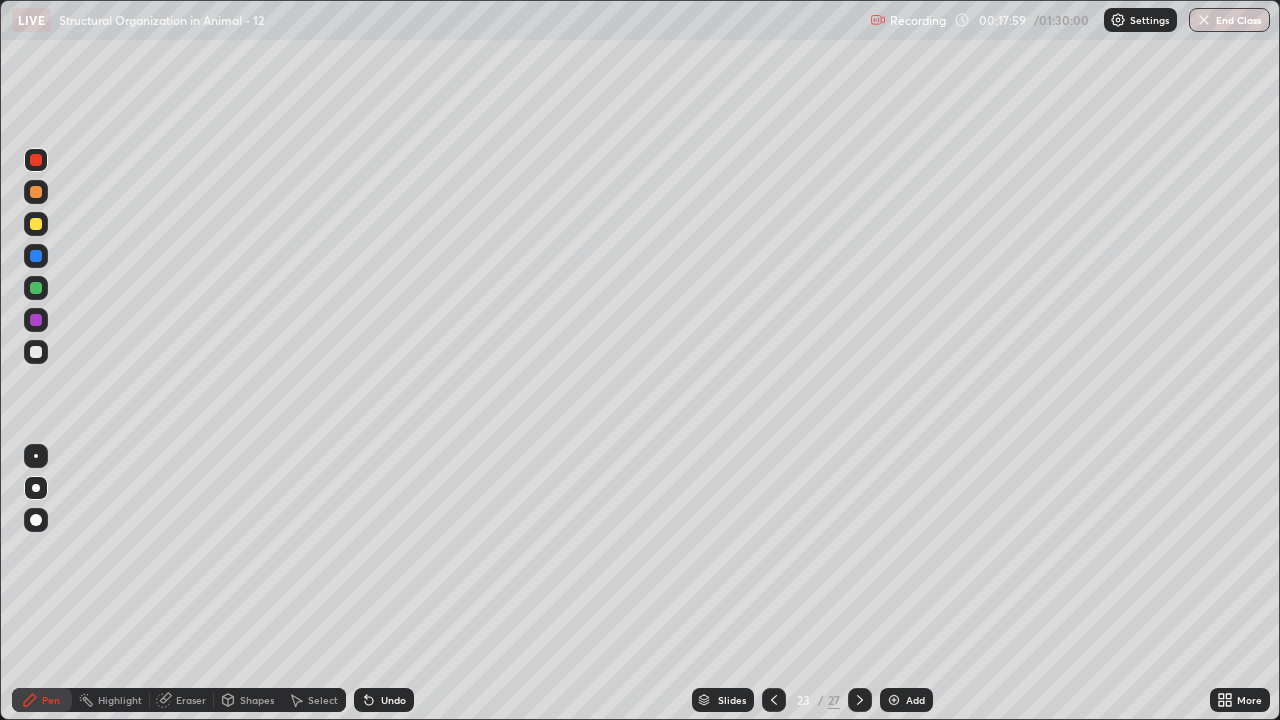 click at bounding box center (36, 192) 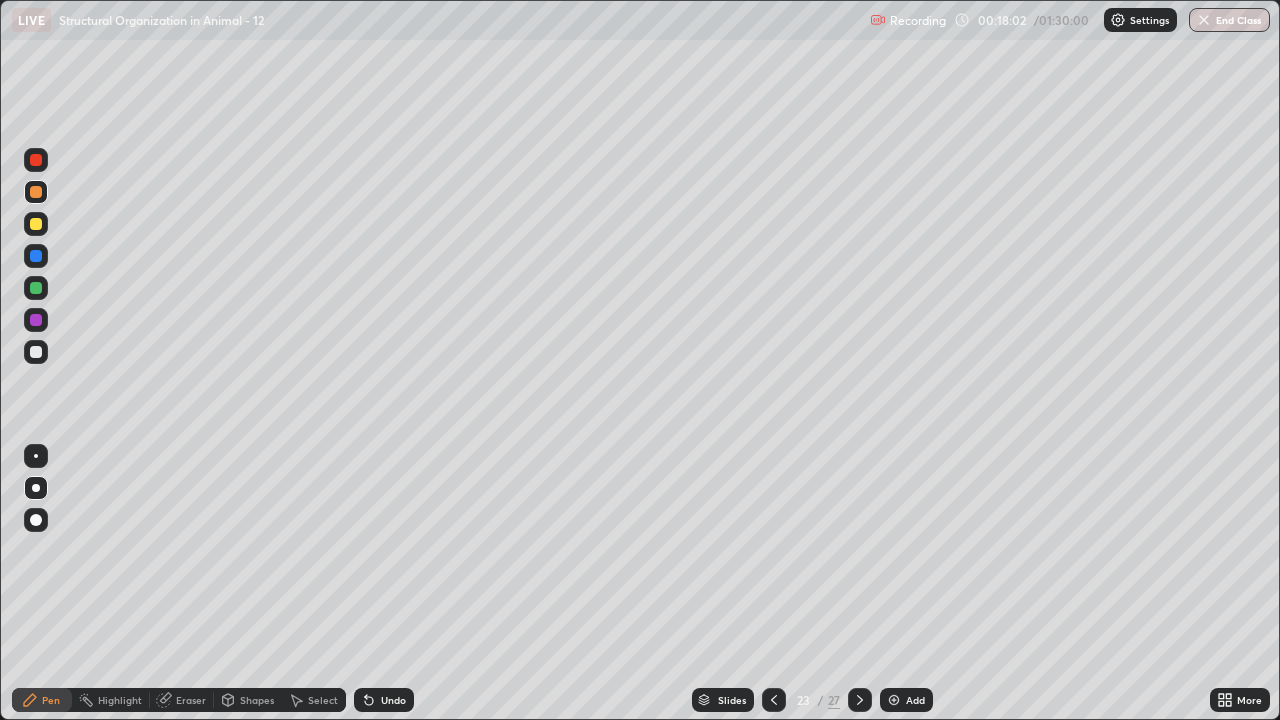click on "Undo" at bounding box center (393, 700) 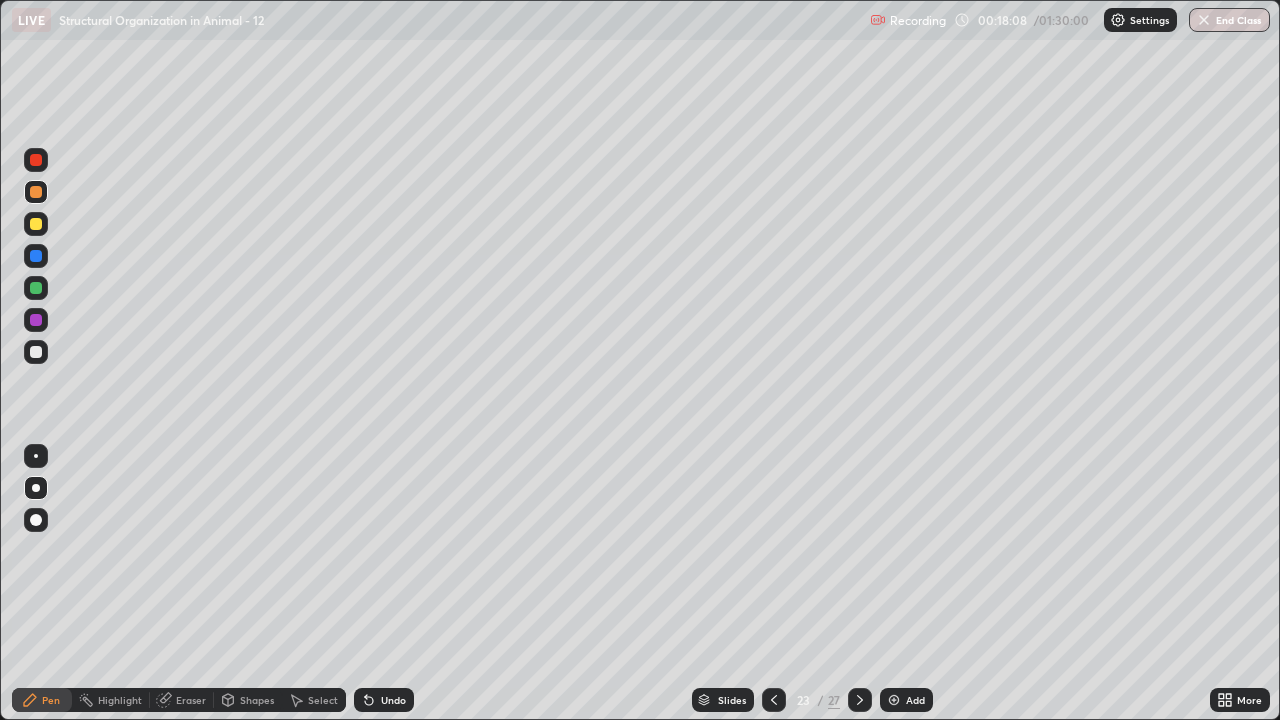 click 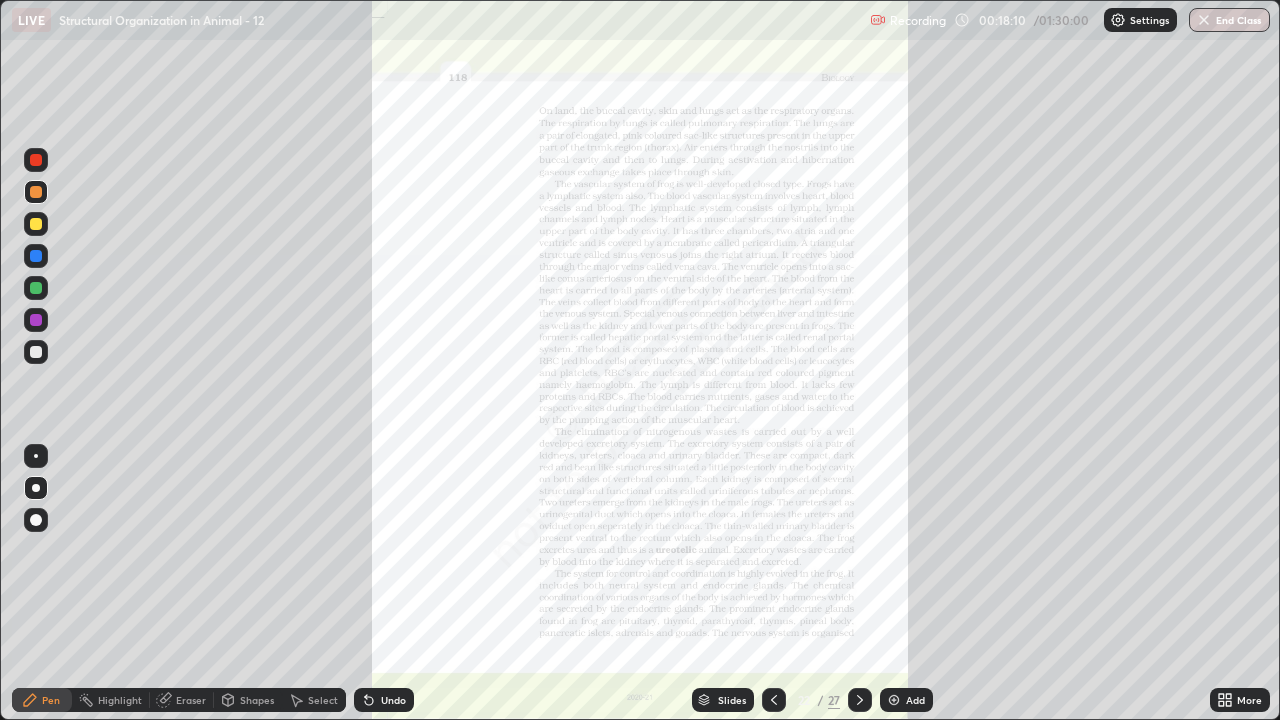 click 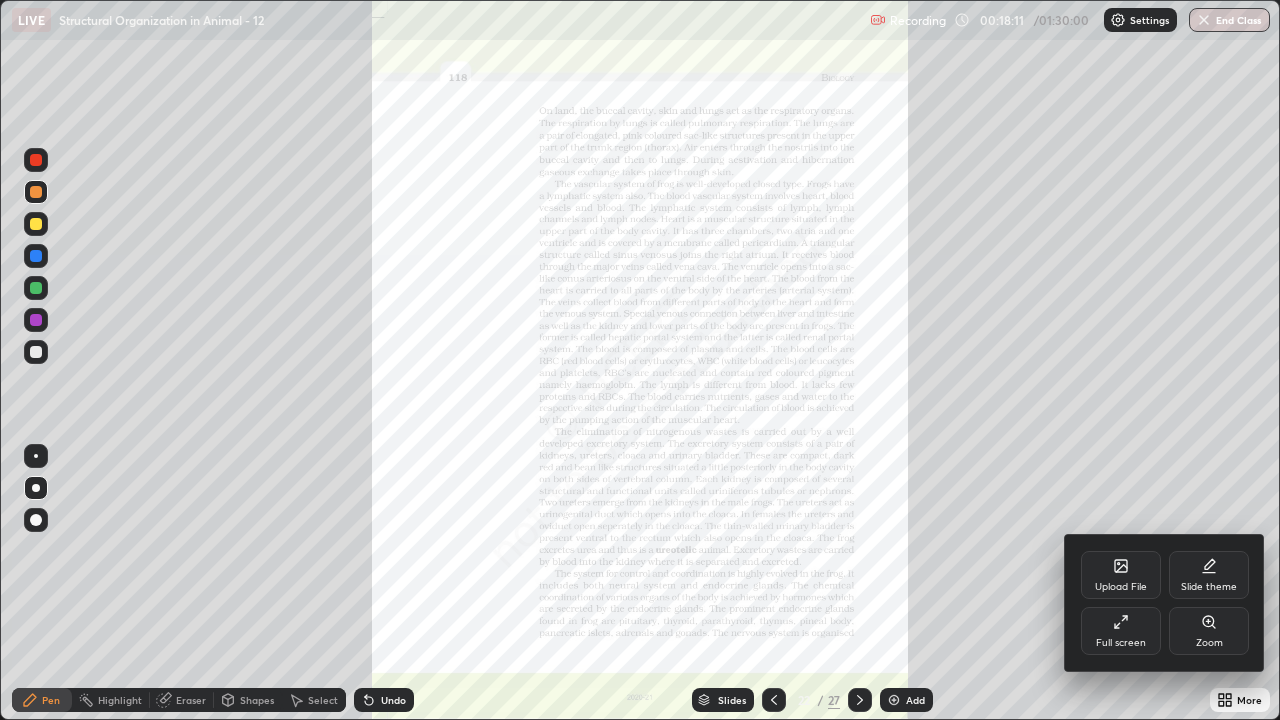 click on "Zoom" at bounding box center [1209, 631] 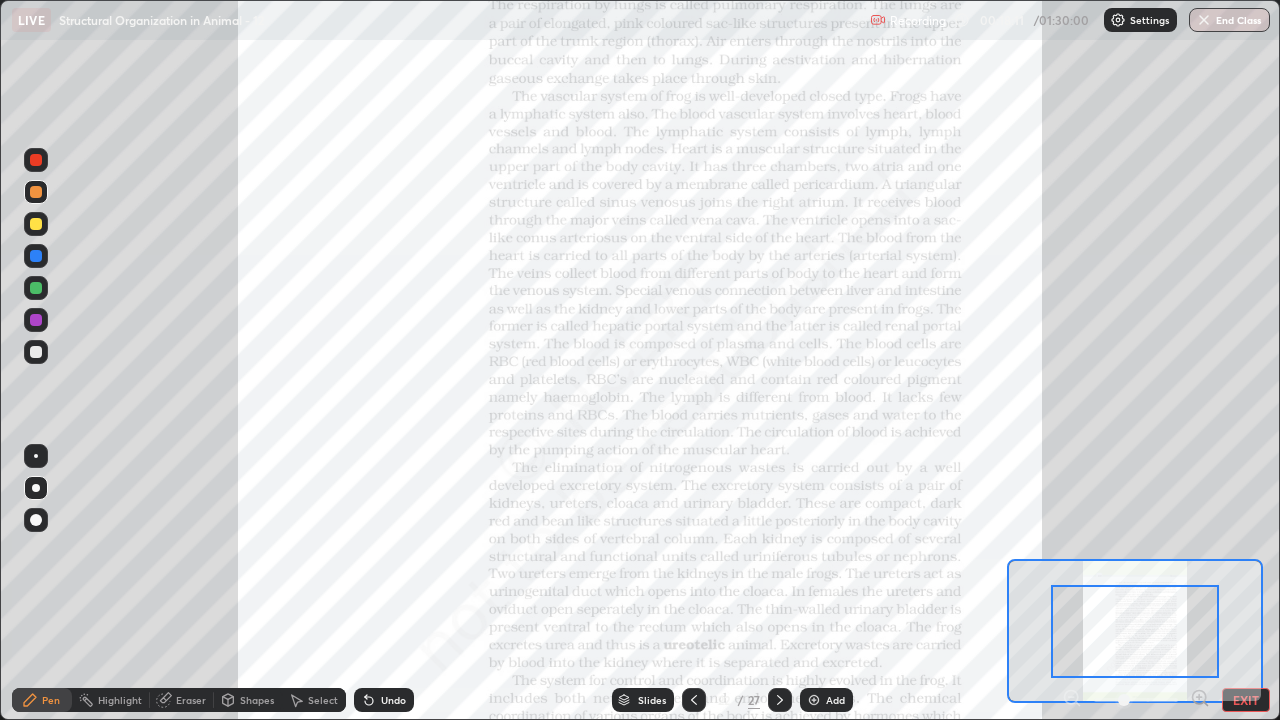 click 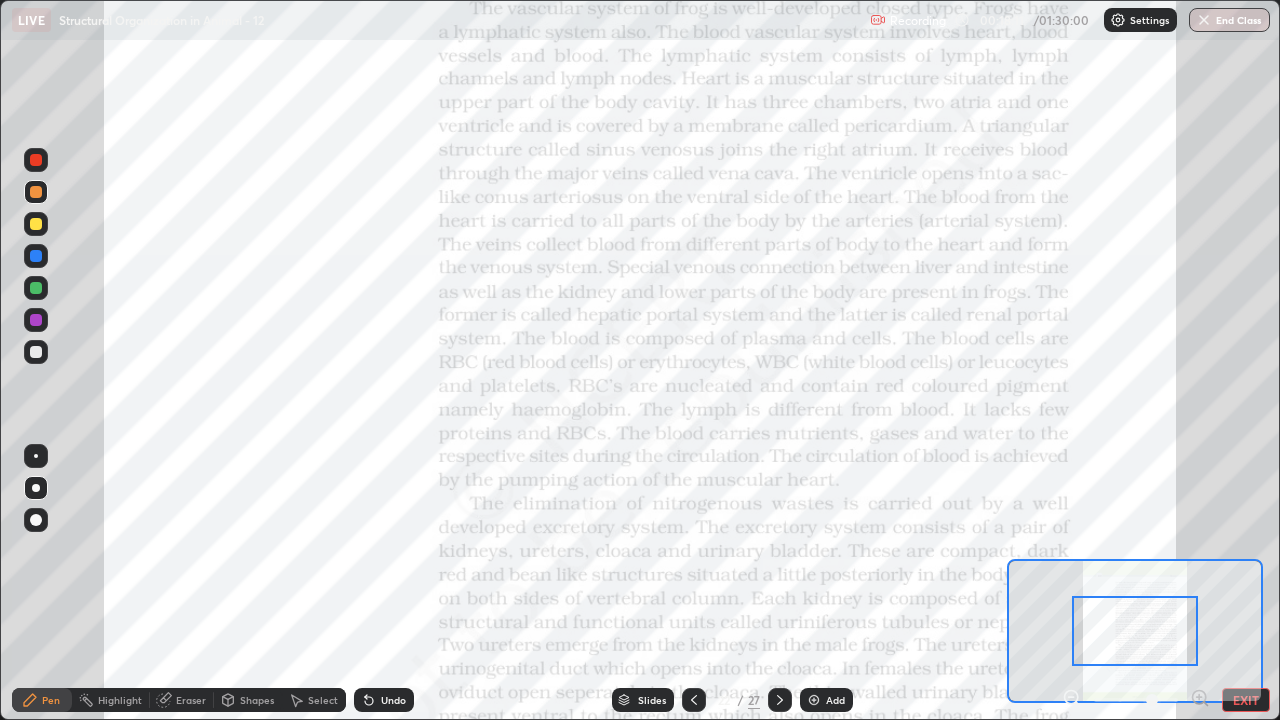 click 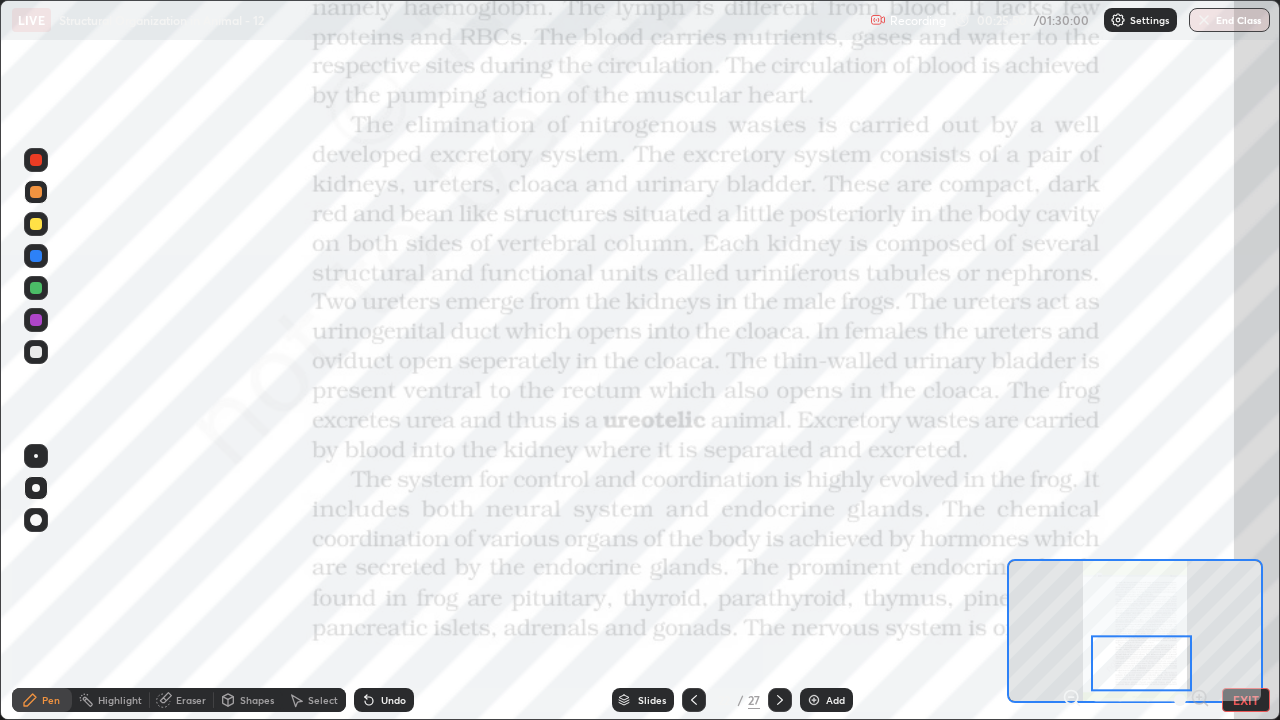 click at bounding box center [694, 700] 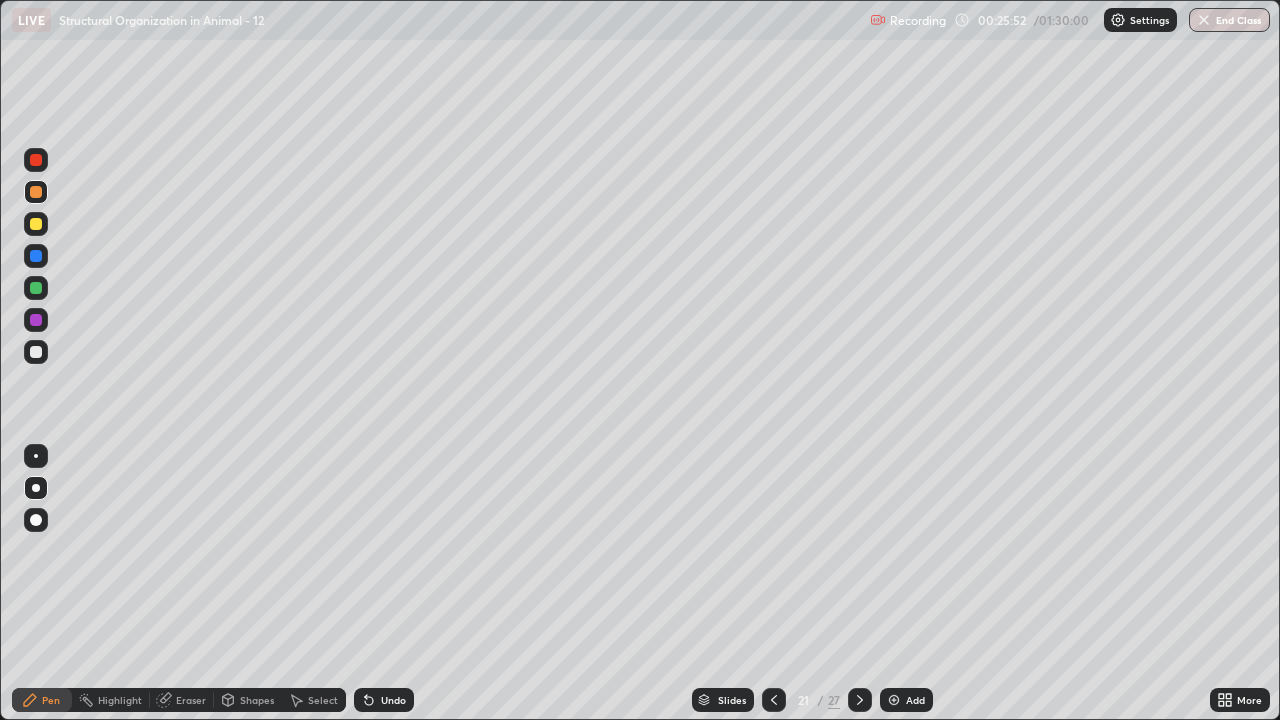 click on "Slides 21 / 27 Add" at bounding box center (812, 700) 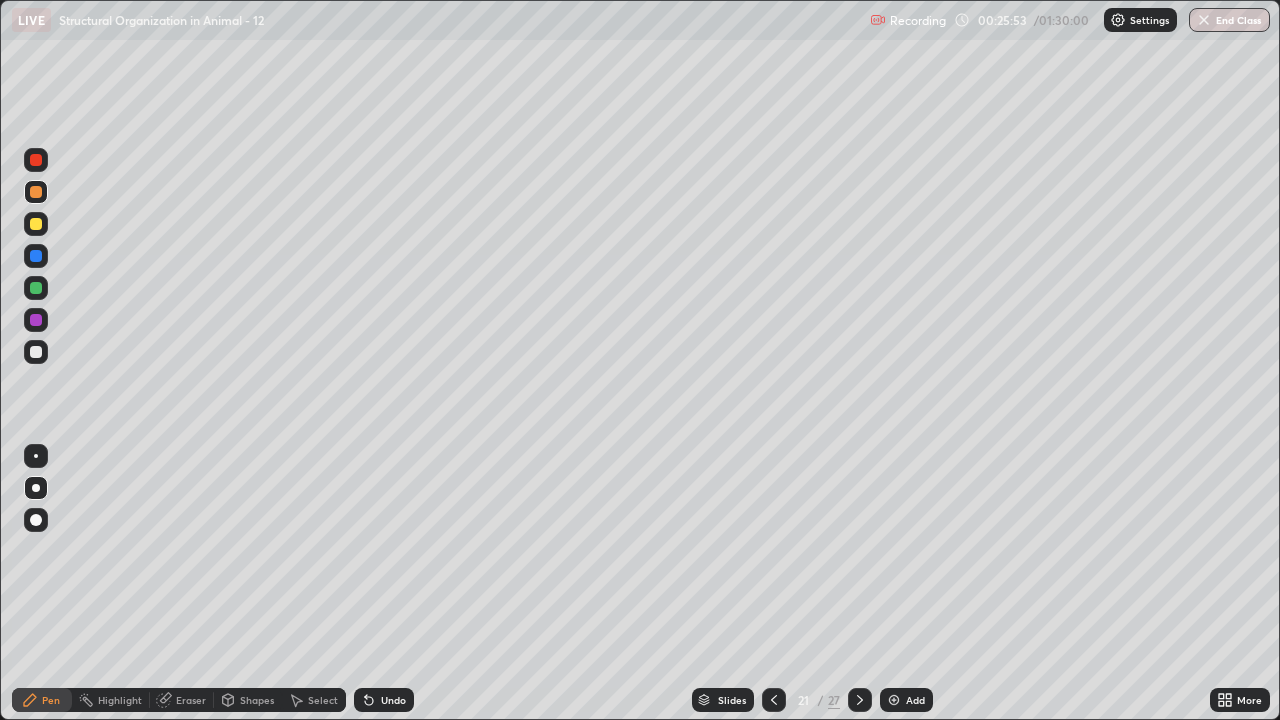 click 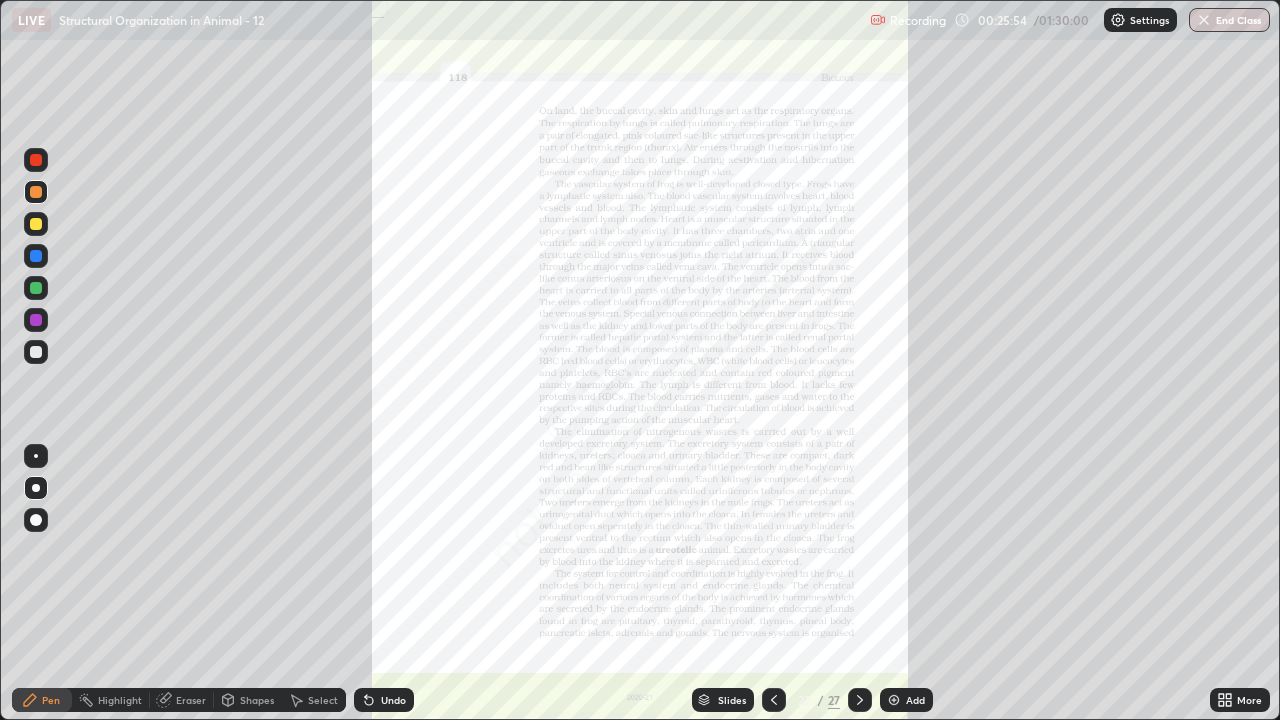click 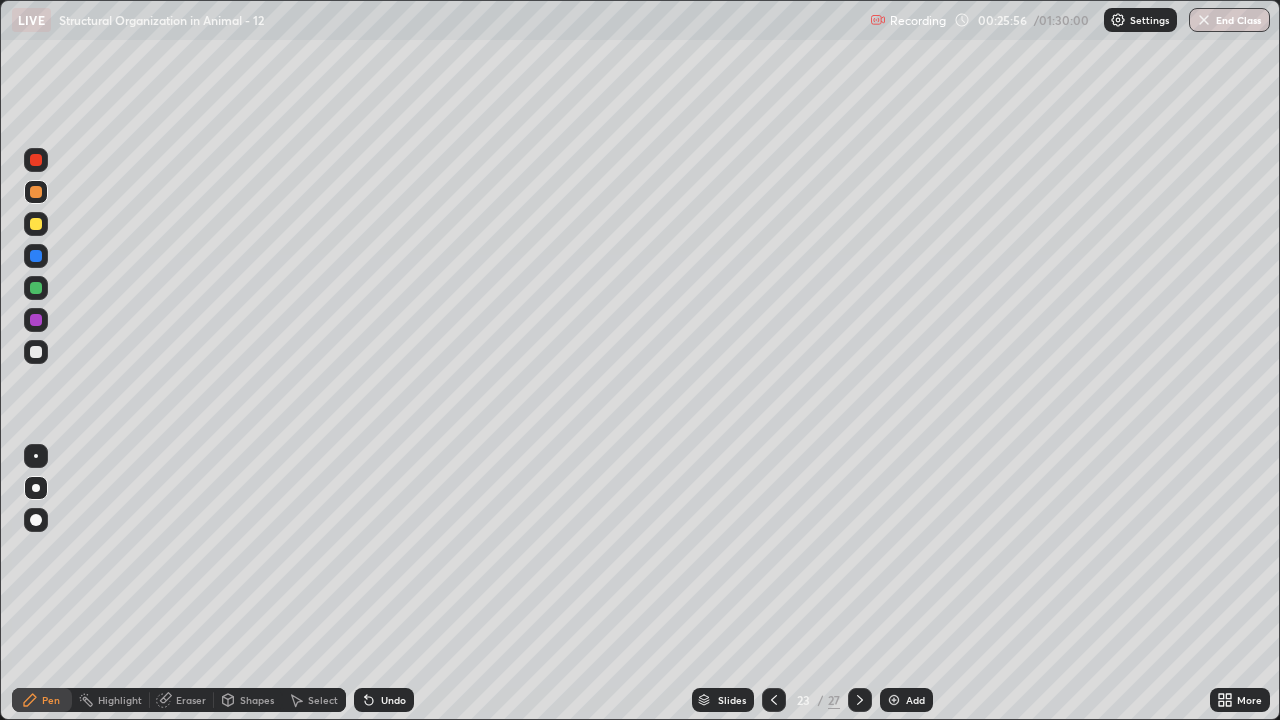 click at bounding box center (36, 224) 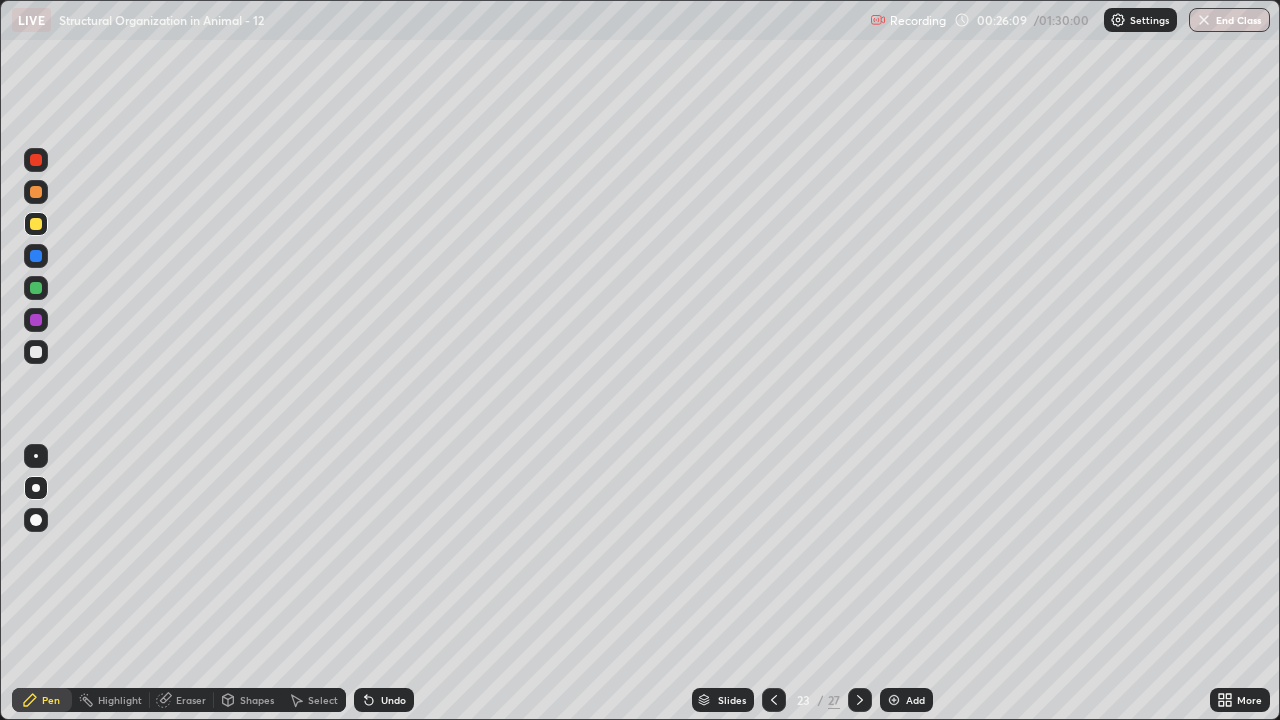 click at bounding box center [36, 288] 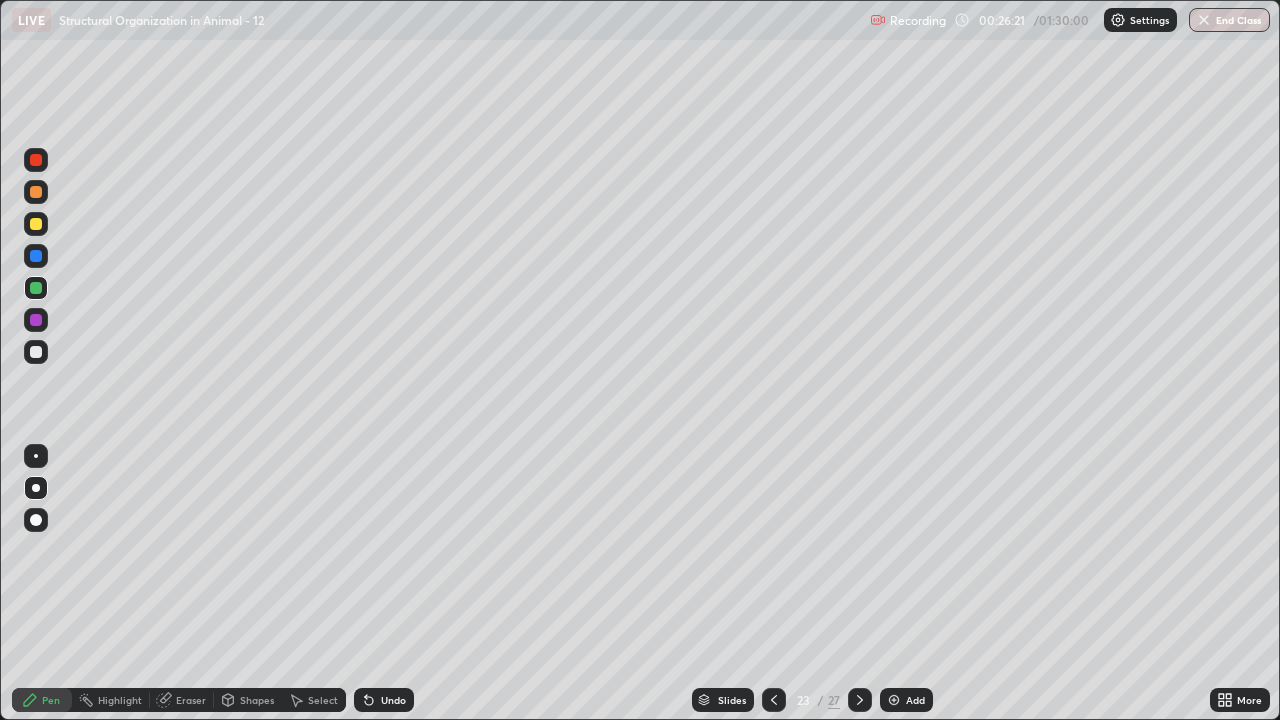 click on "Undo" at bounding box center (393, 700) 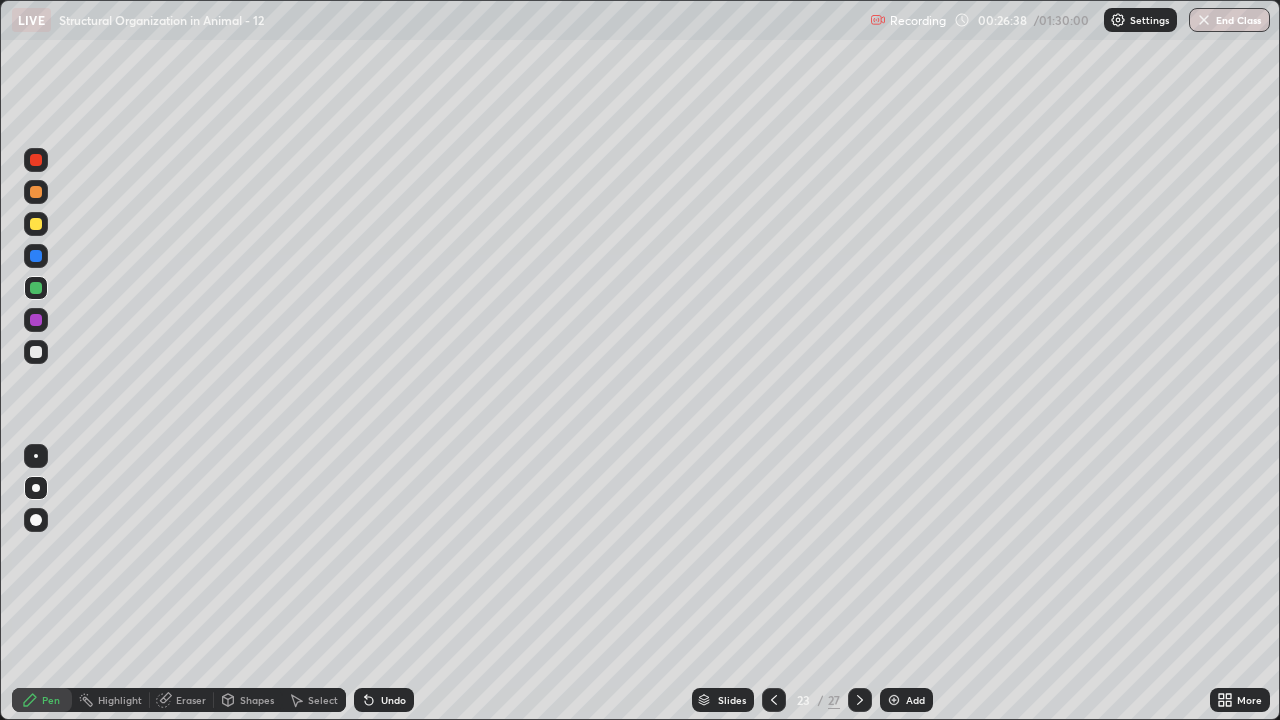 click at bounding box center (36, 256) 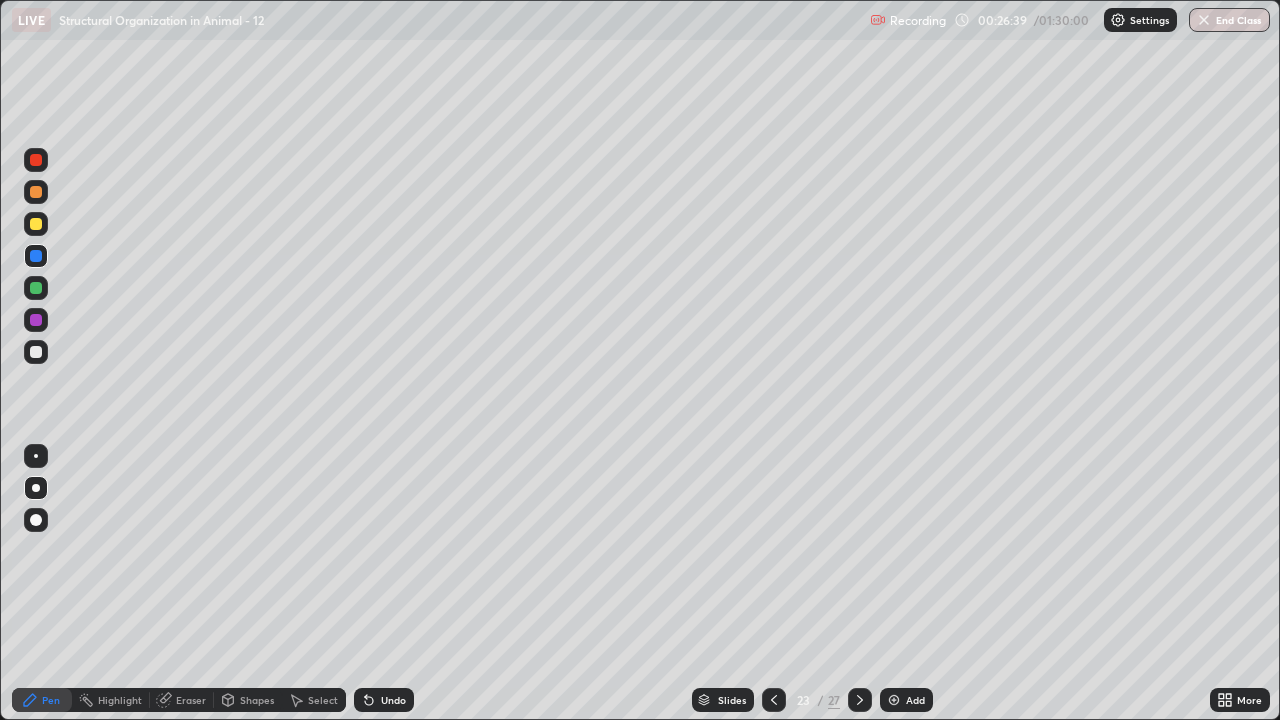 click at bounding box center [36, 224] 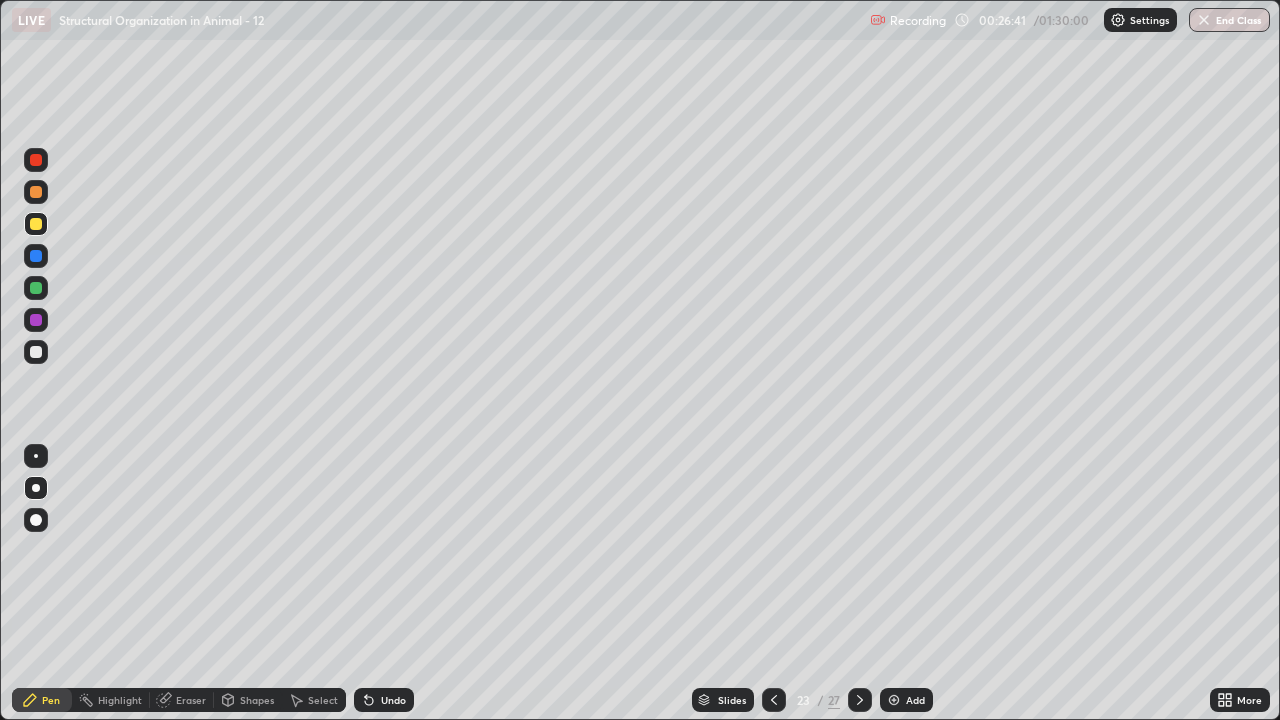 click at bounding box center (36, 320) 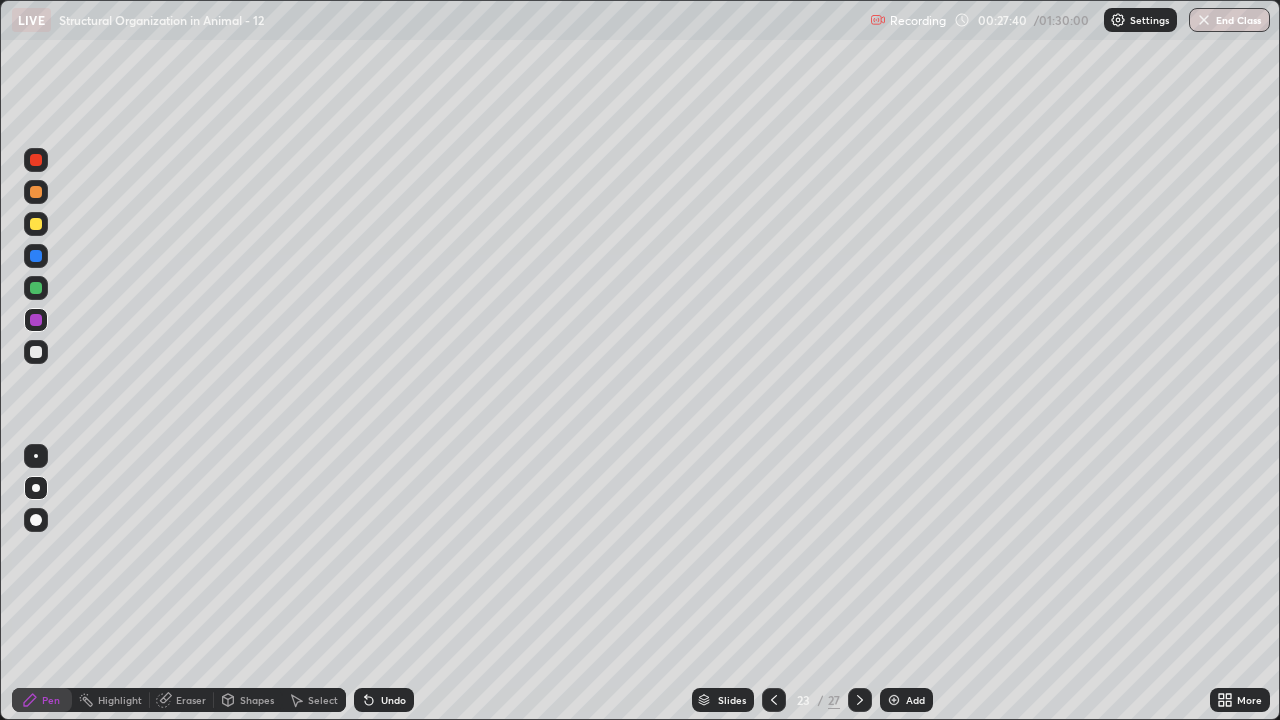 click at bounding box center (894, 700) 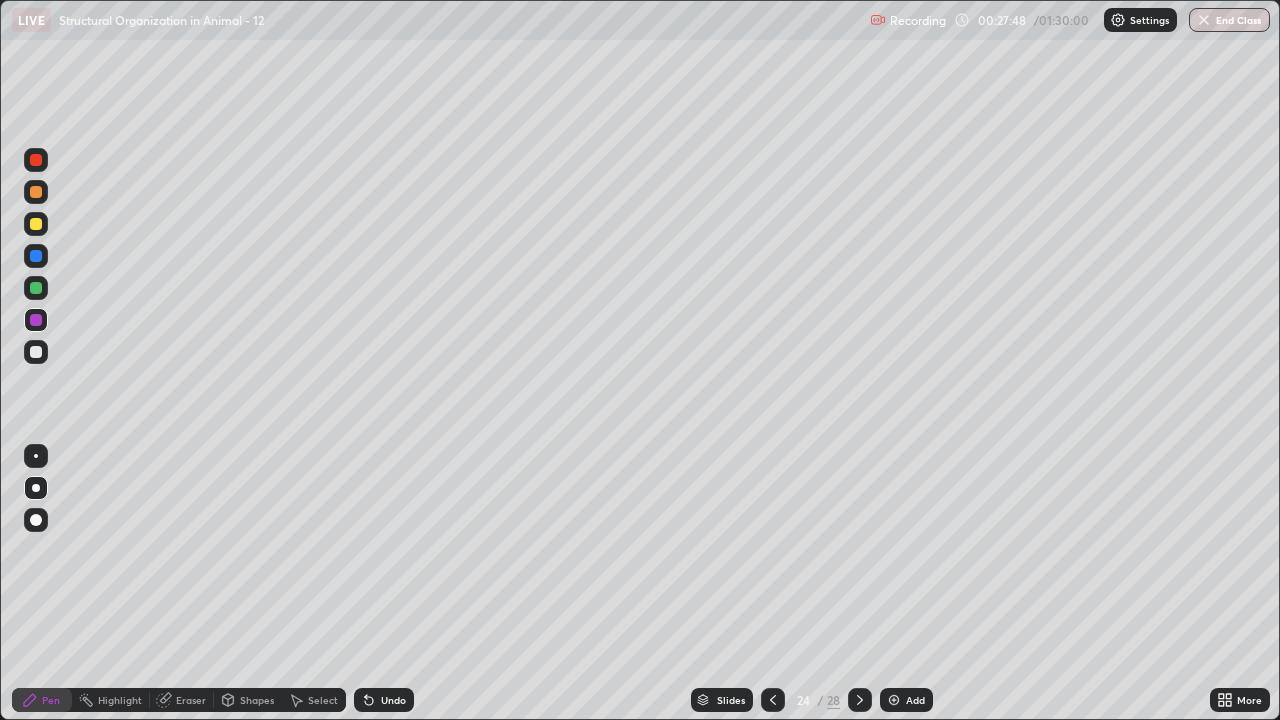 click at bounding box center [36, 192] 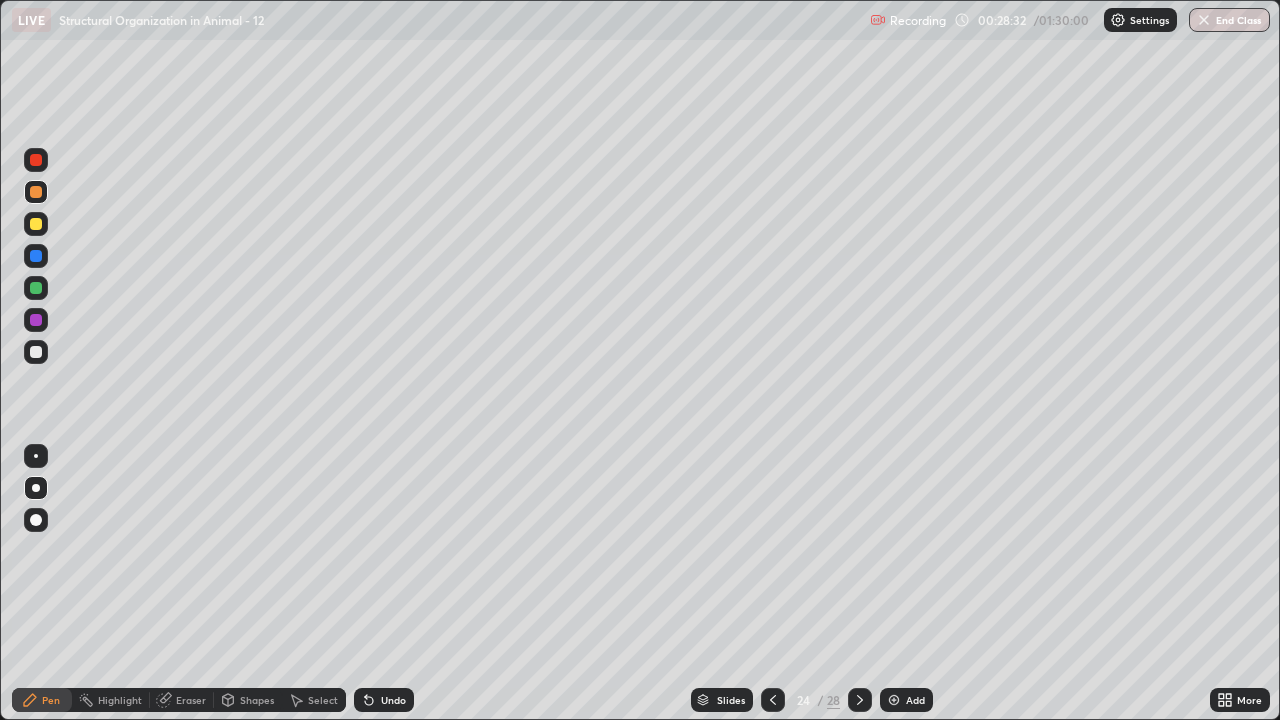 click at bounding box center [36, 320] 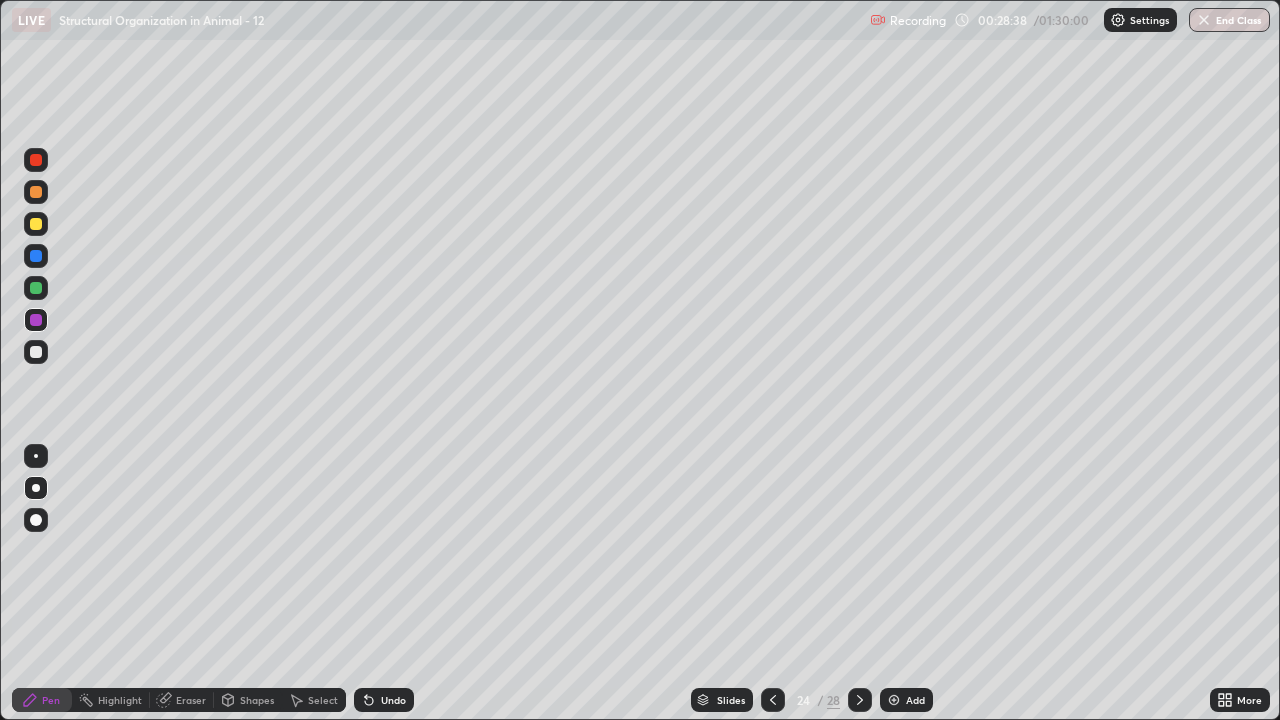 click at bounding box center (36, 352) 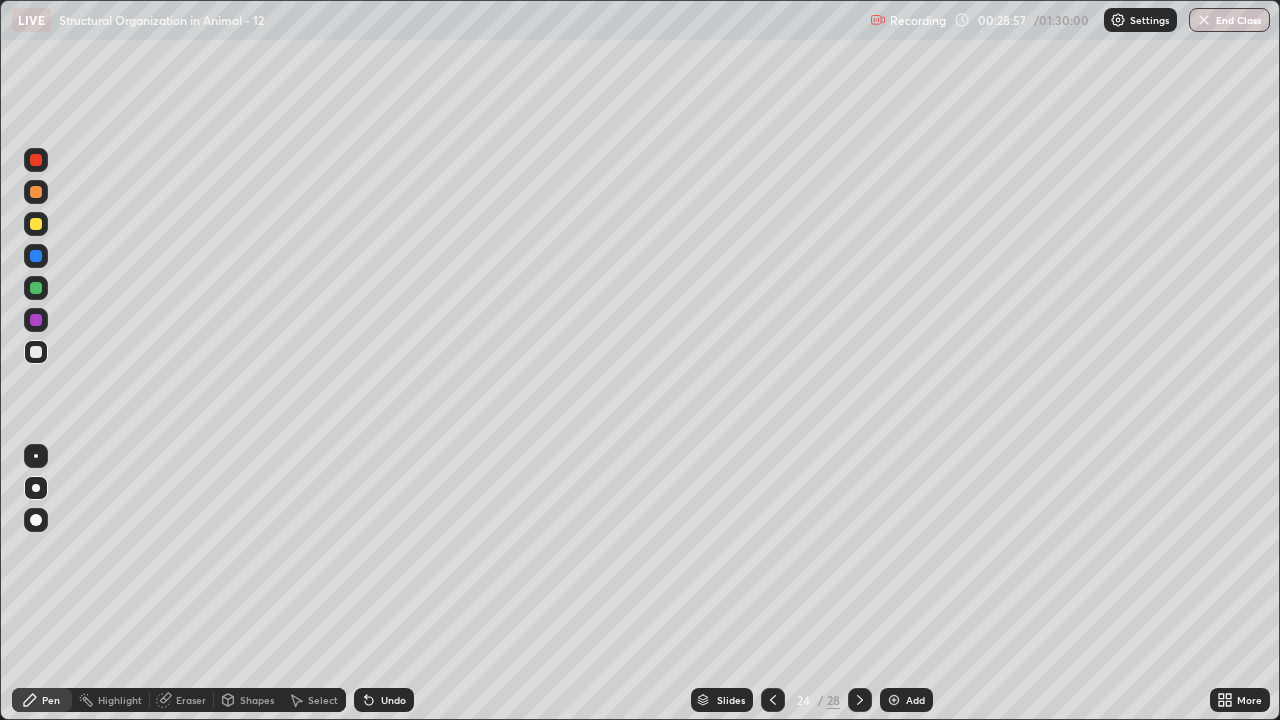 click at bounding box center (36, 320) 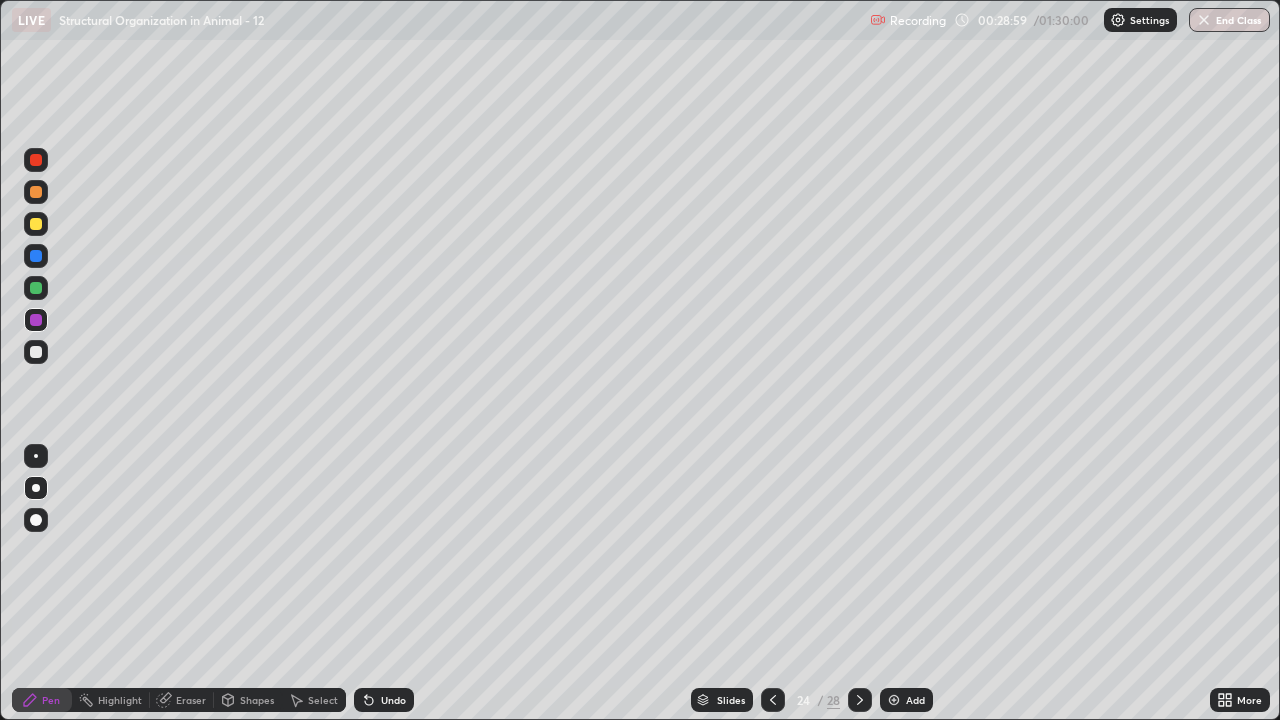 click at bounding box center (36, 224) 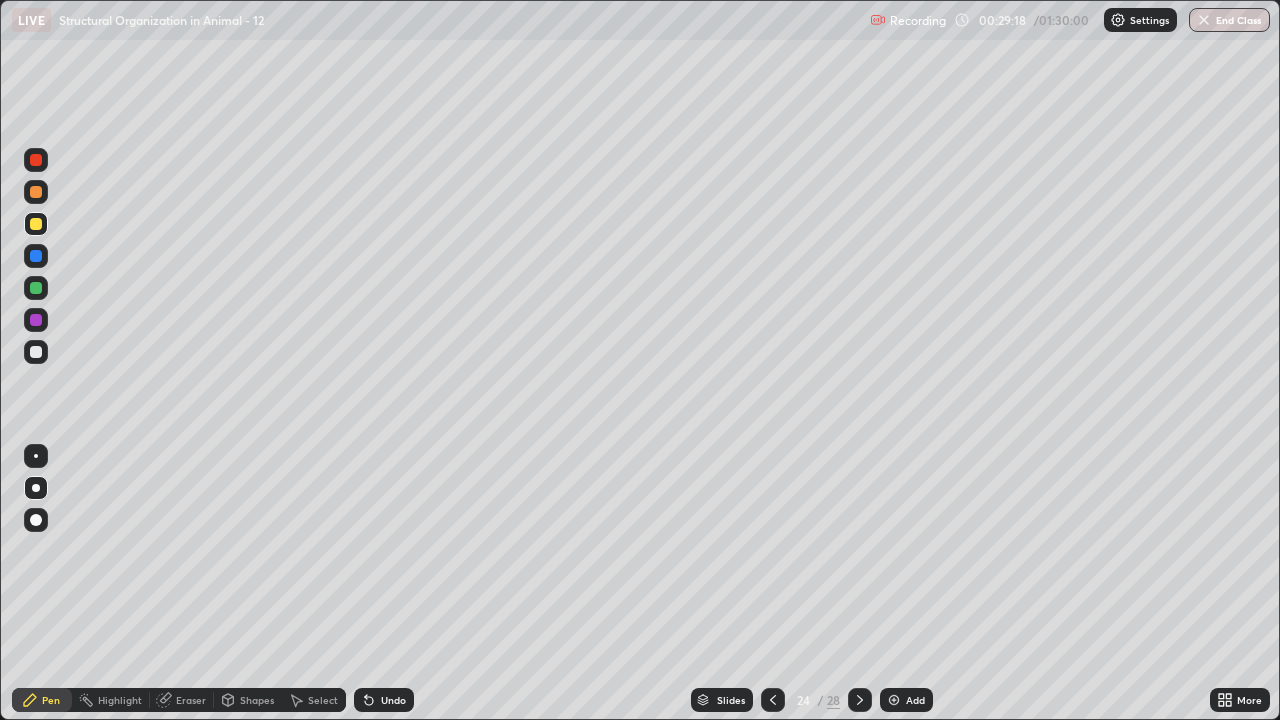 click at bounding box center (36, 256) 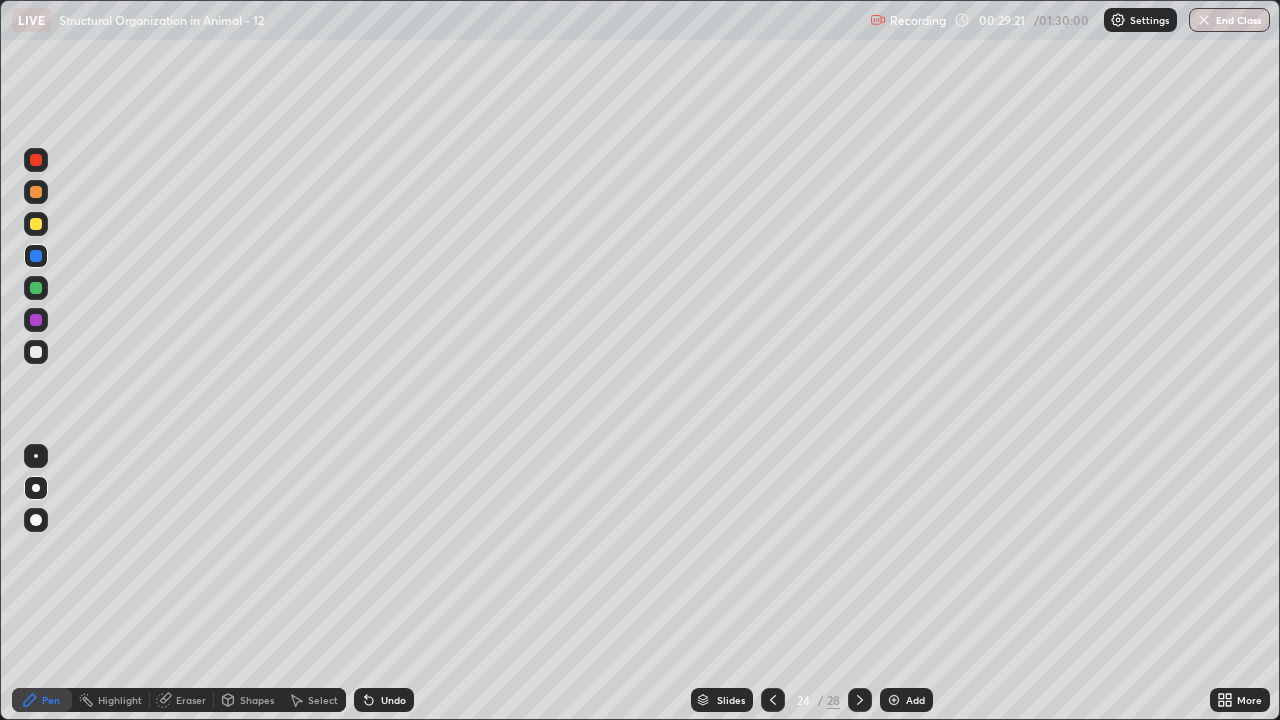 click at bounding box center (36, 352) 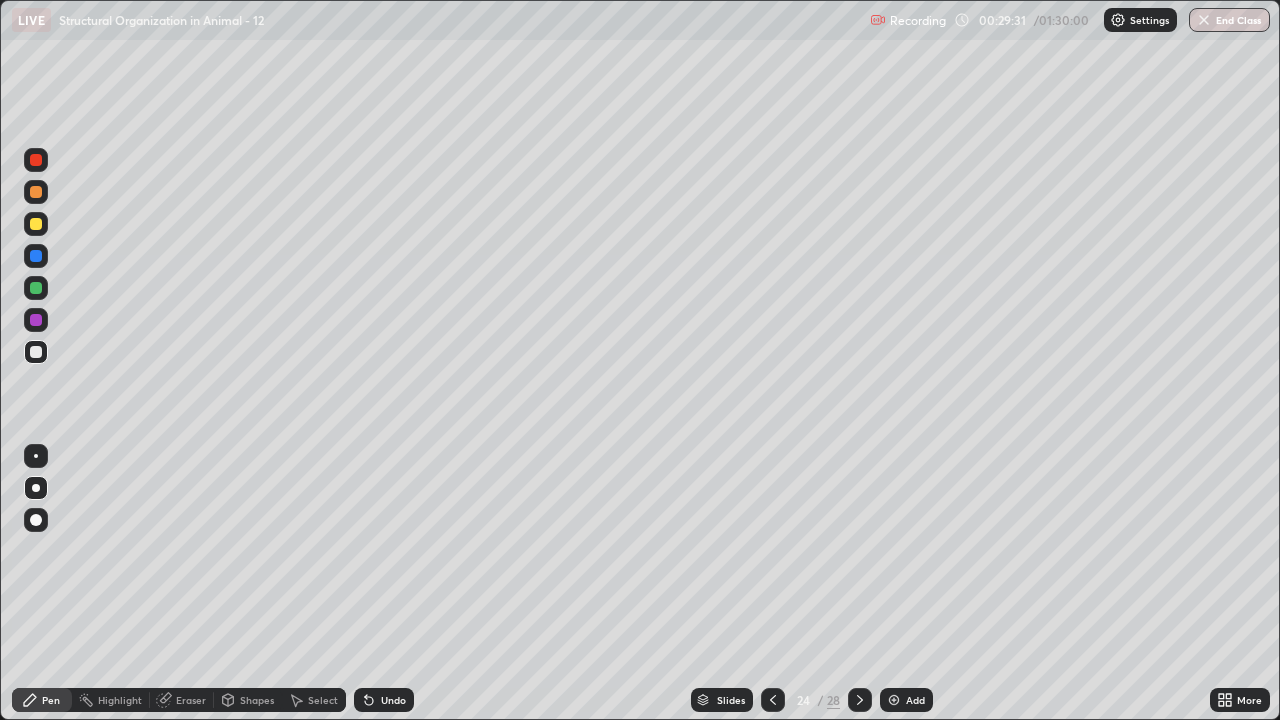 click at bounding box center [36, 288] 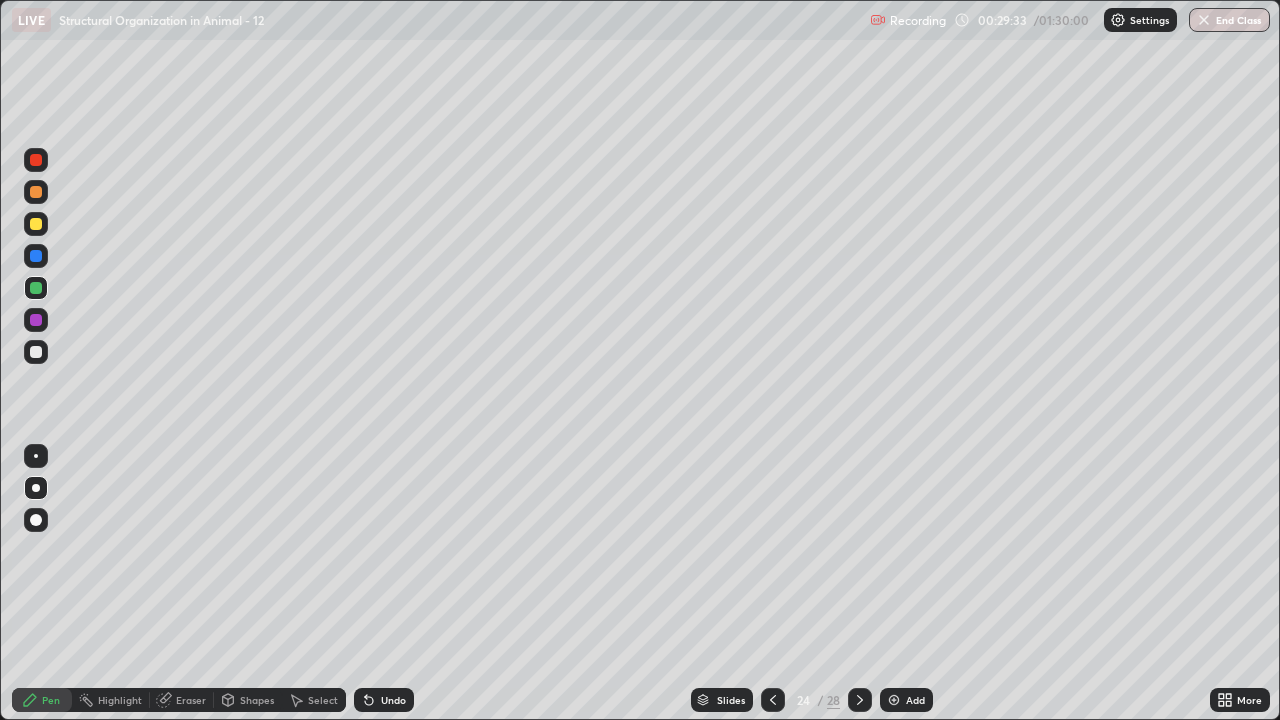 click on "Undo" at bounding box center [393, 700] 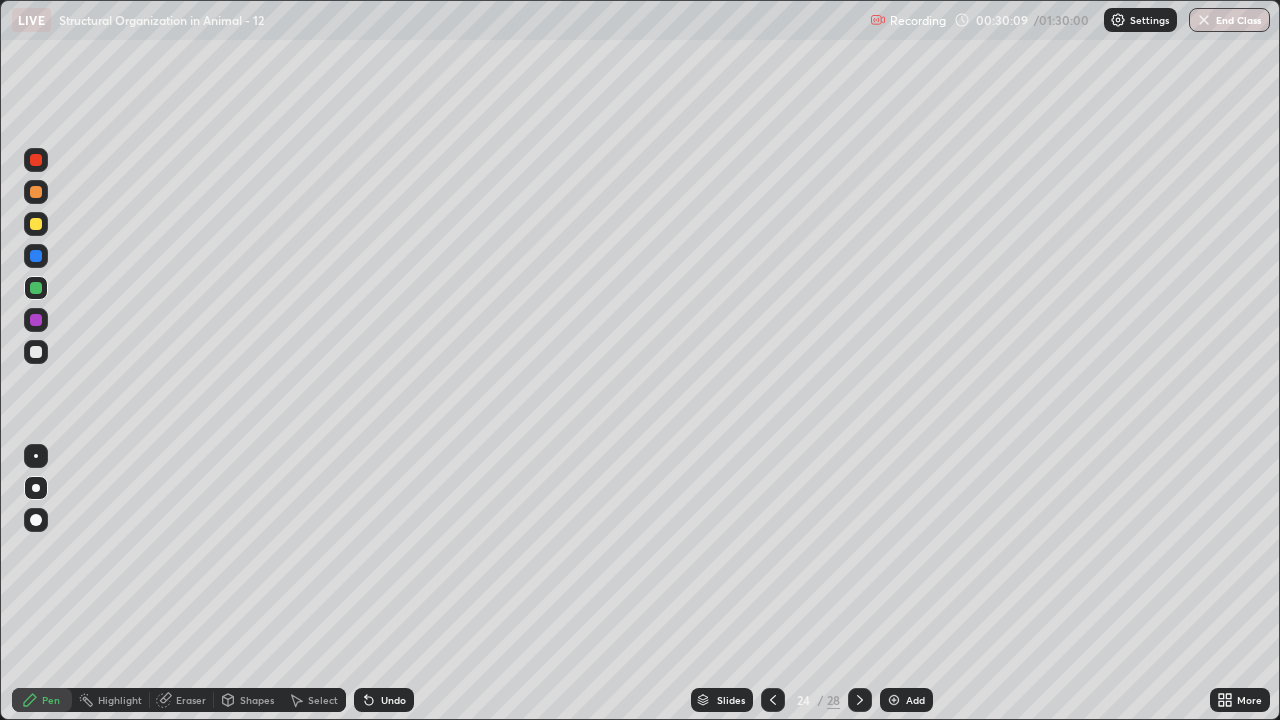 click at bounding box center [36, 192] 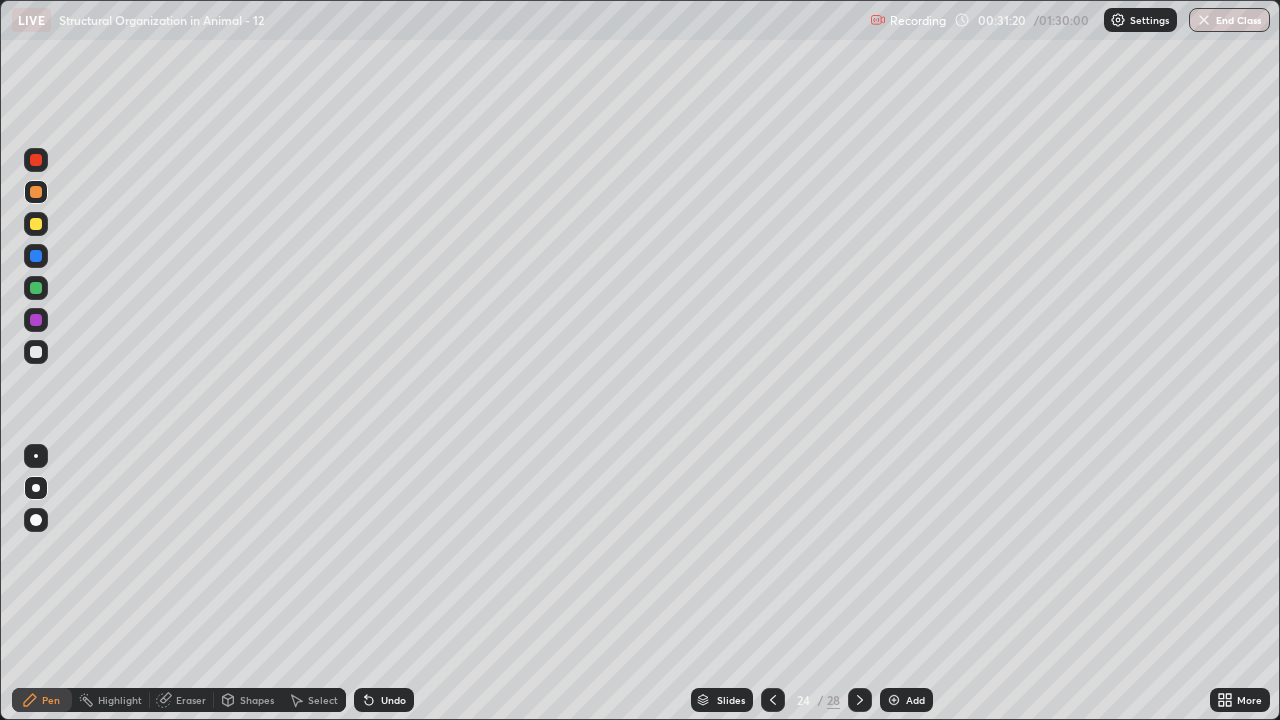click at bounding box center (36, 288) 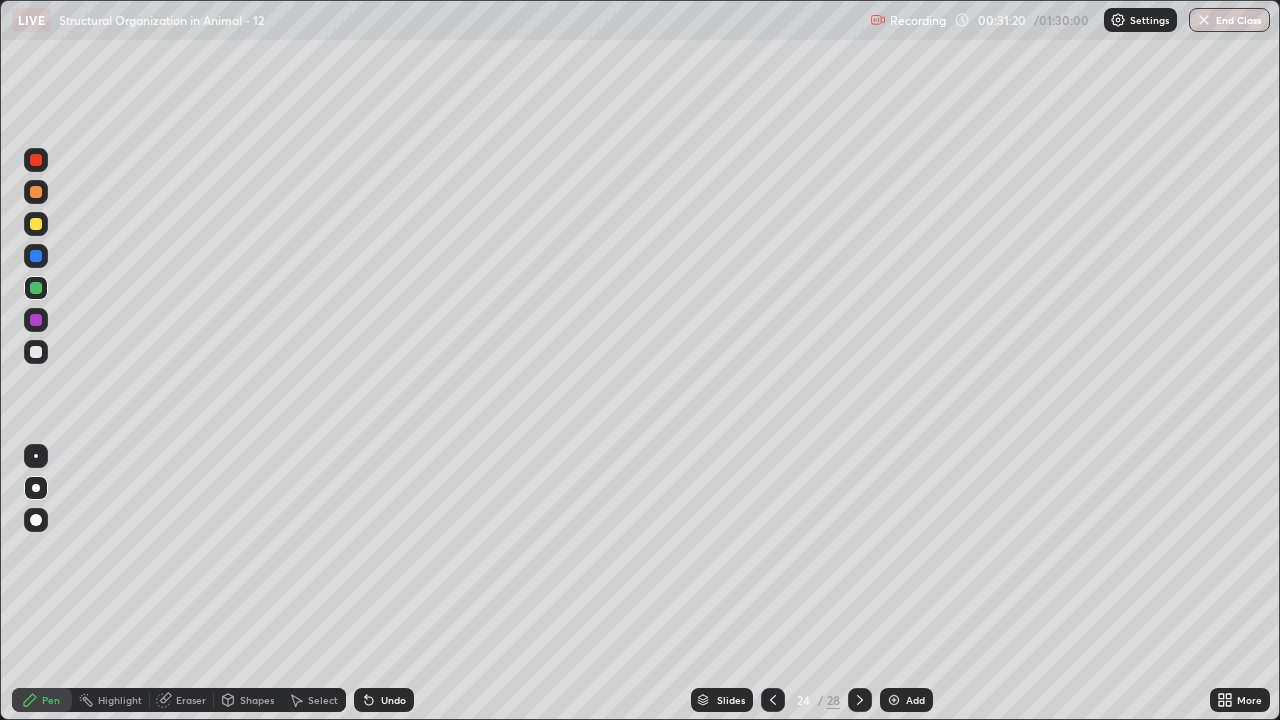 click at bounding box center [36, 256] 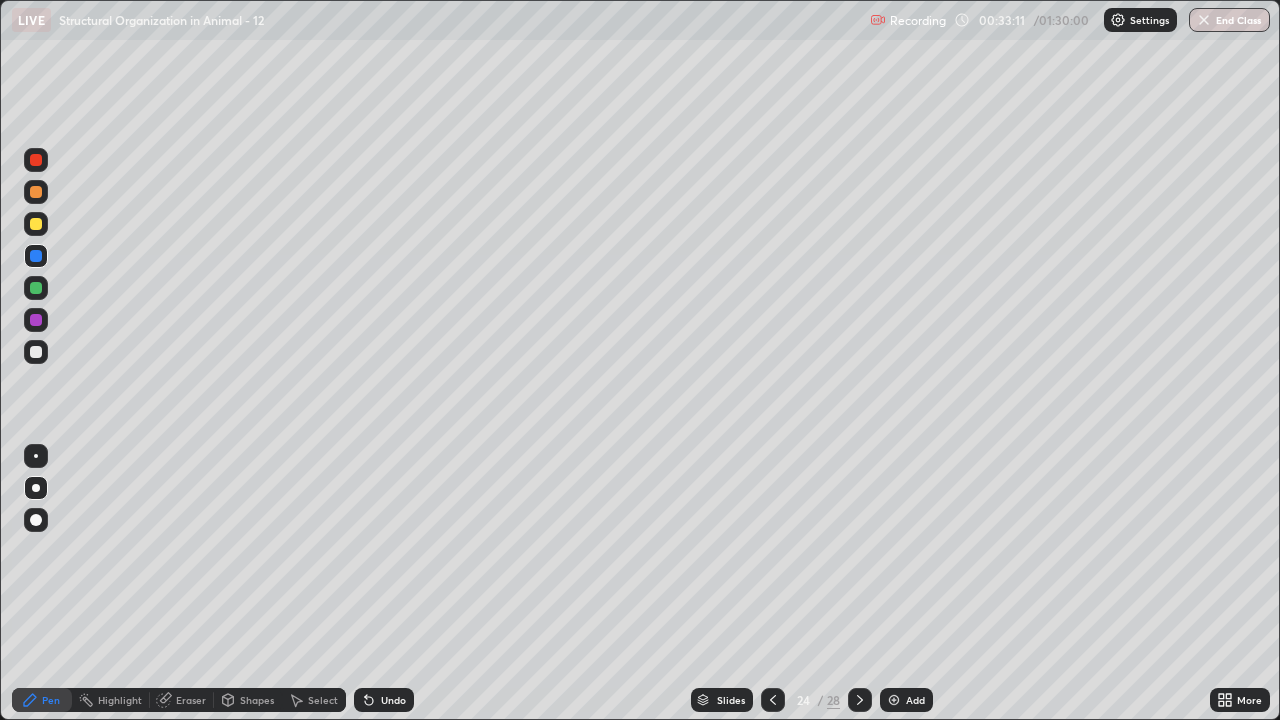 click at bounding box center [894, 700] 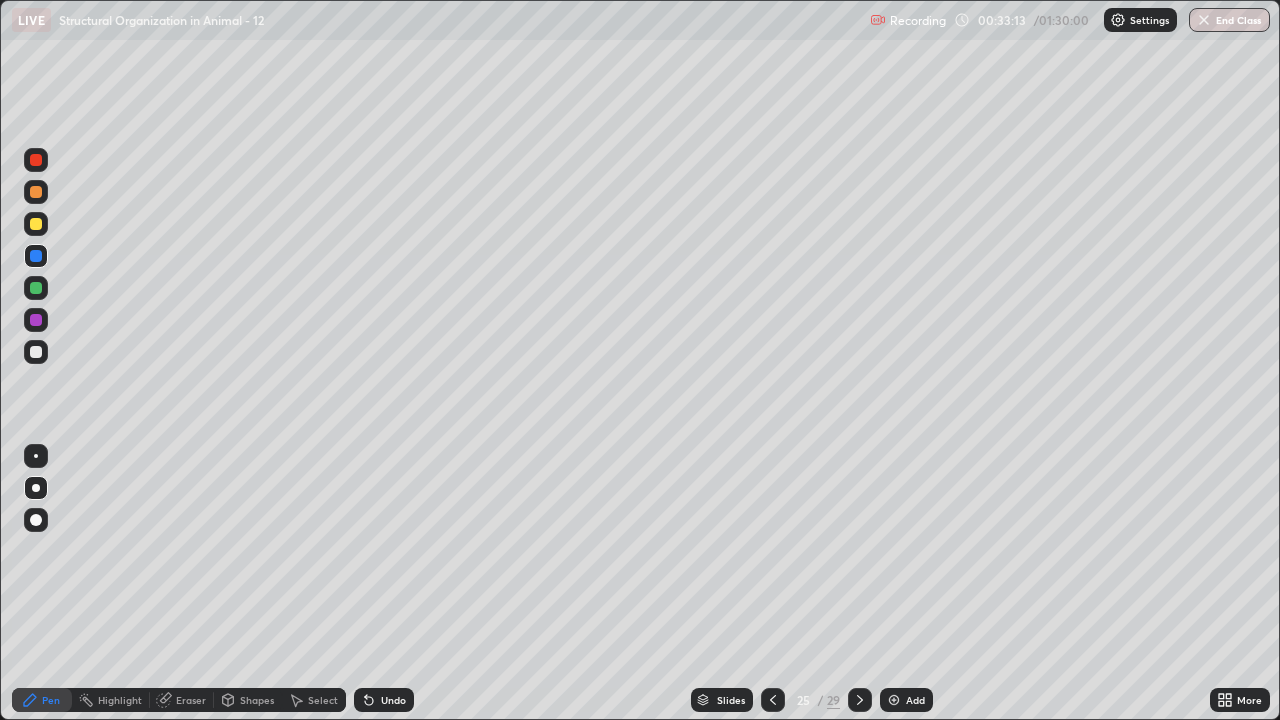 click at bounding box center (36, 160) 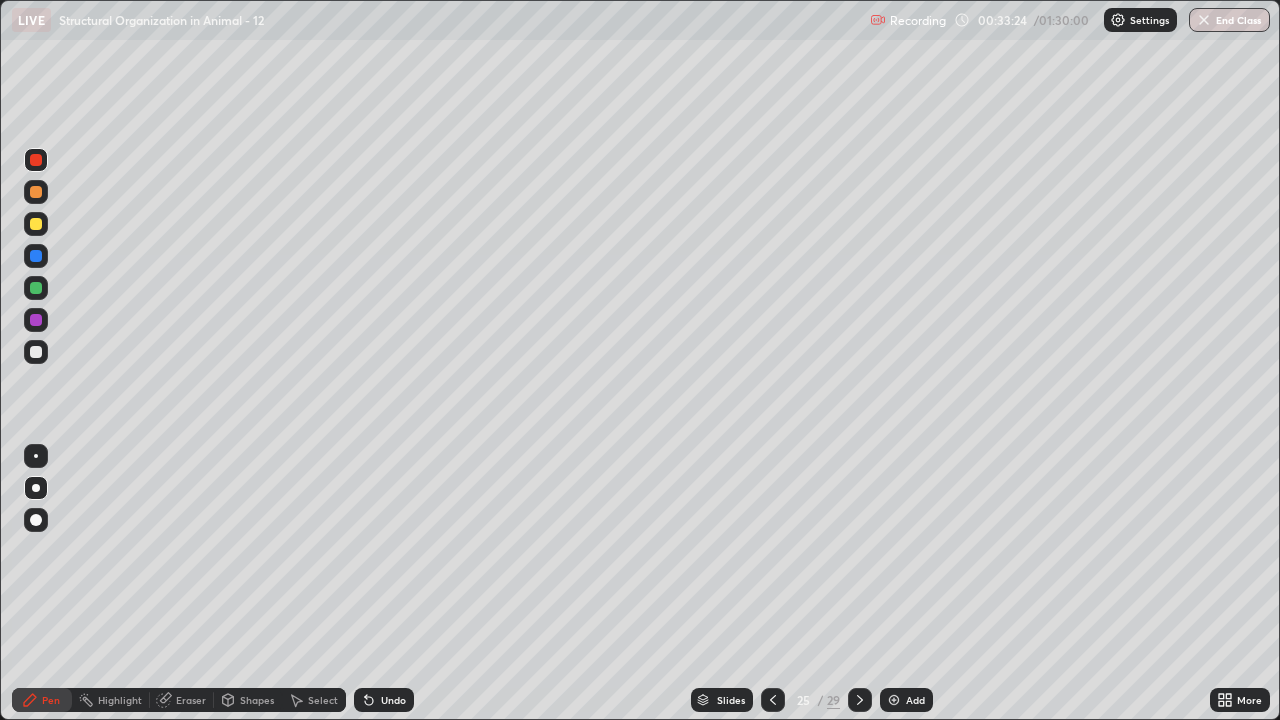 click at bounding box center [36, 192] 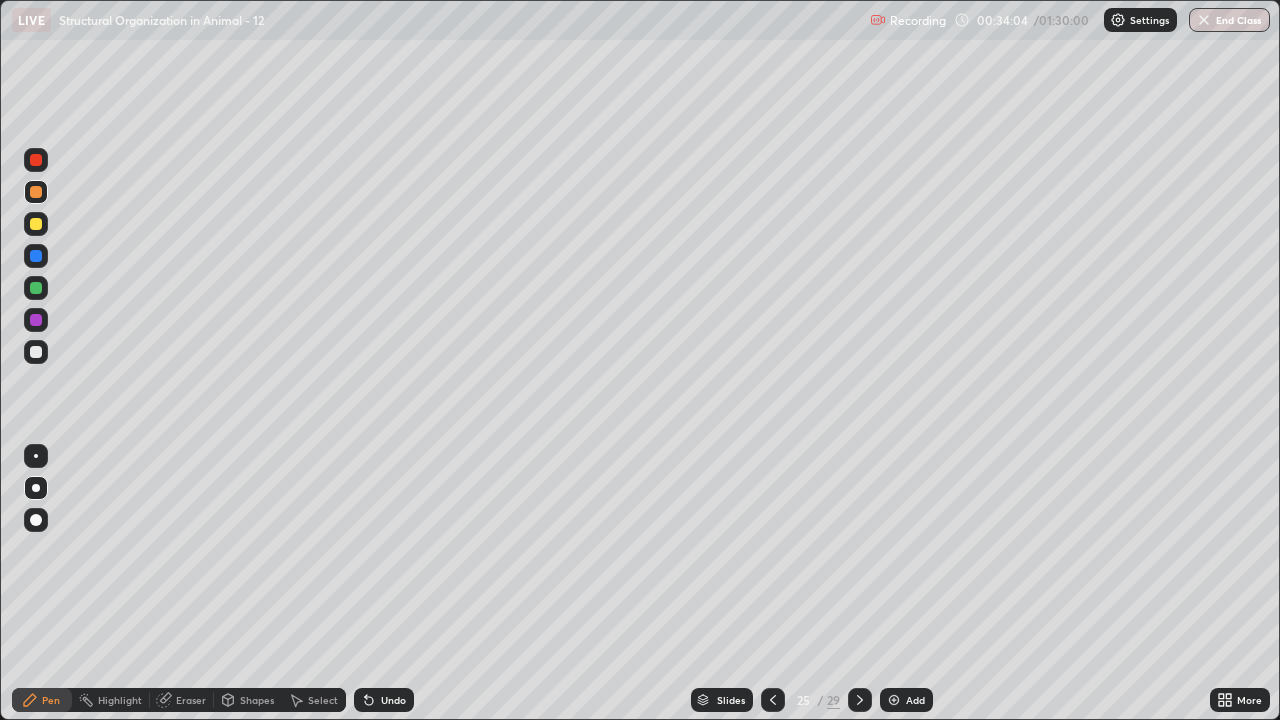 click at bounding box center (36, 224) 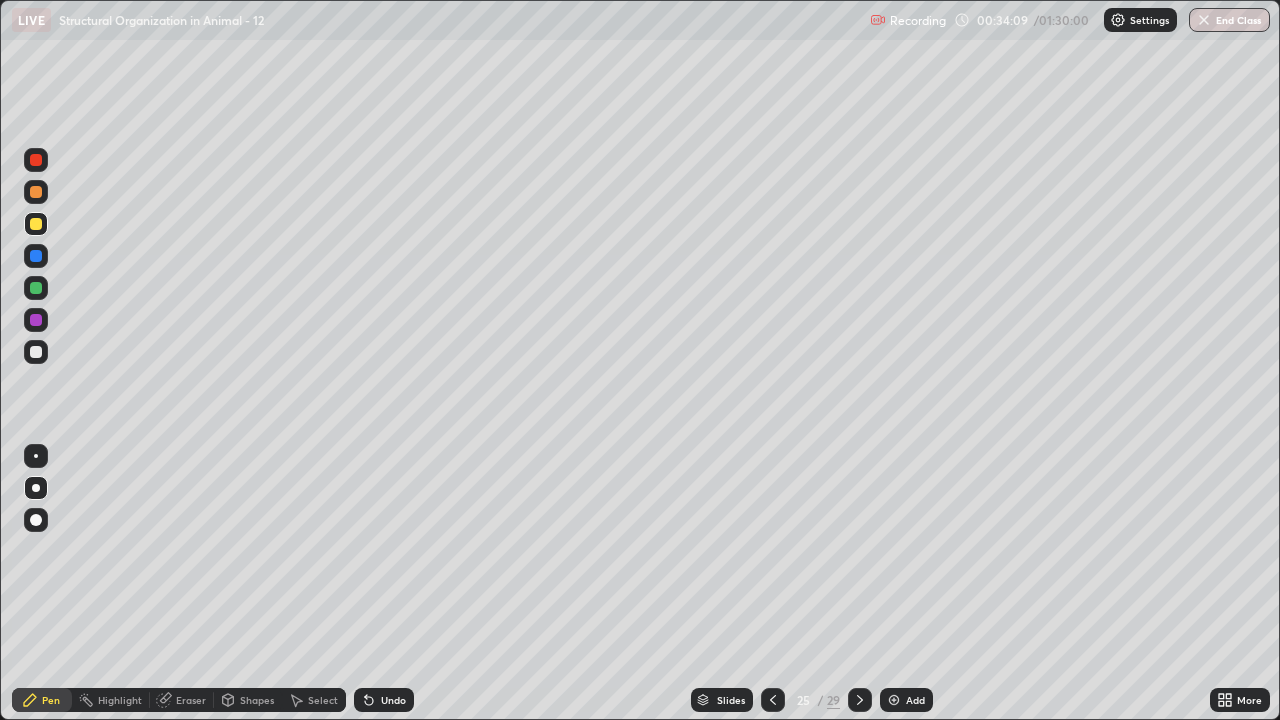 click at bounding box center (36, 352) 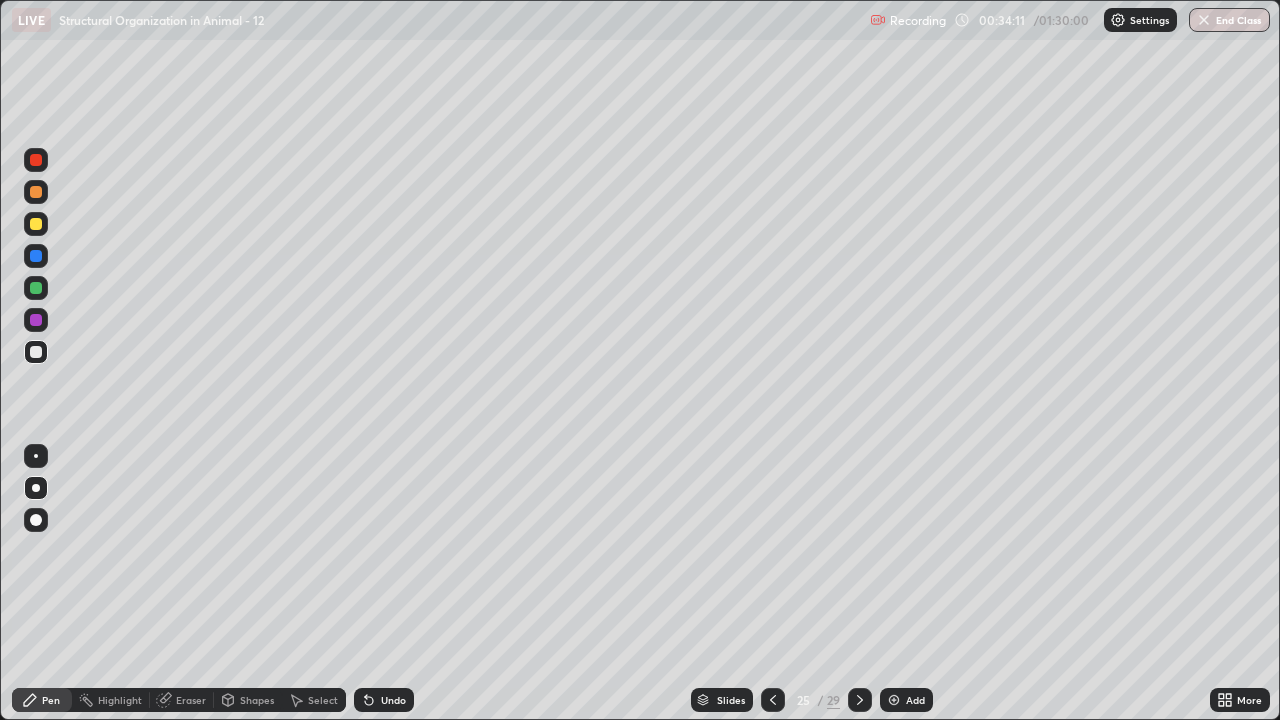 click on "Undo" at bounding box center [393, 700] 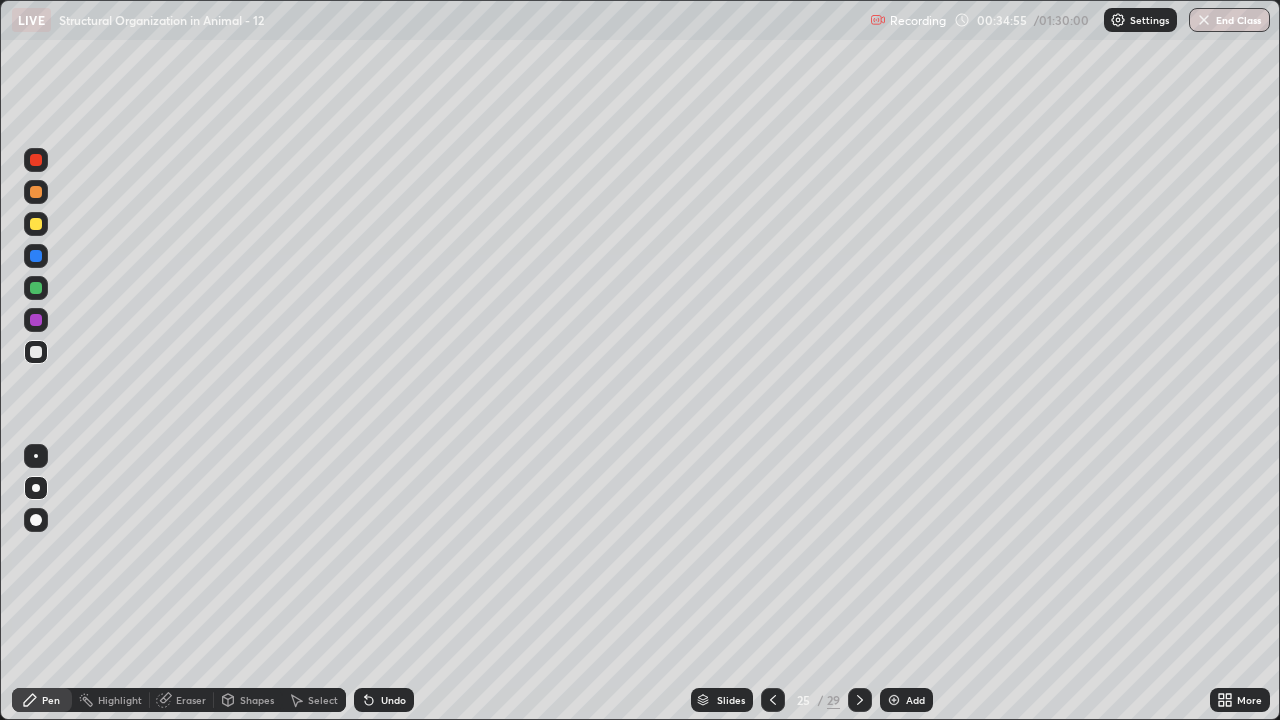 click at bounding box center [36, 320] 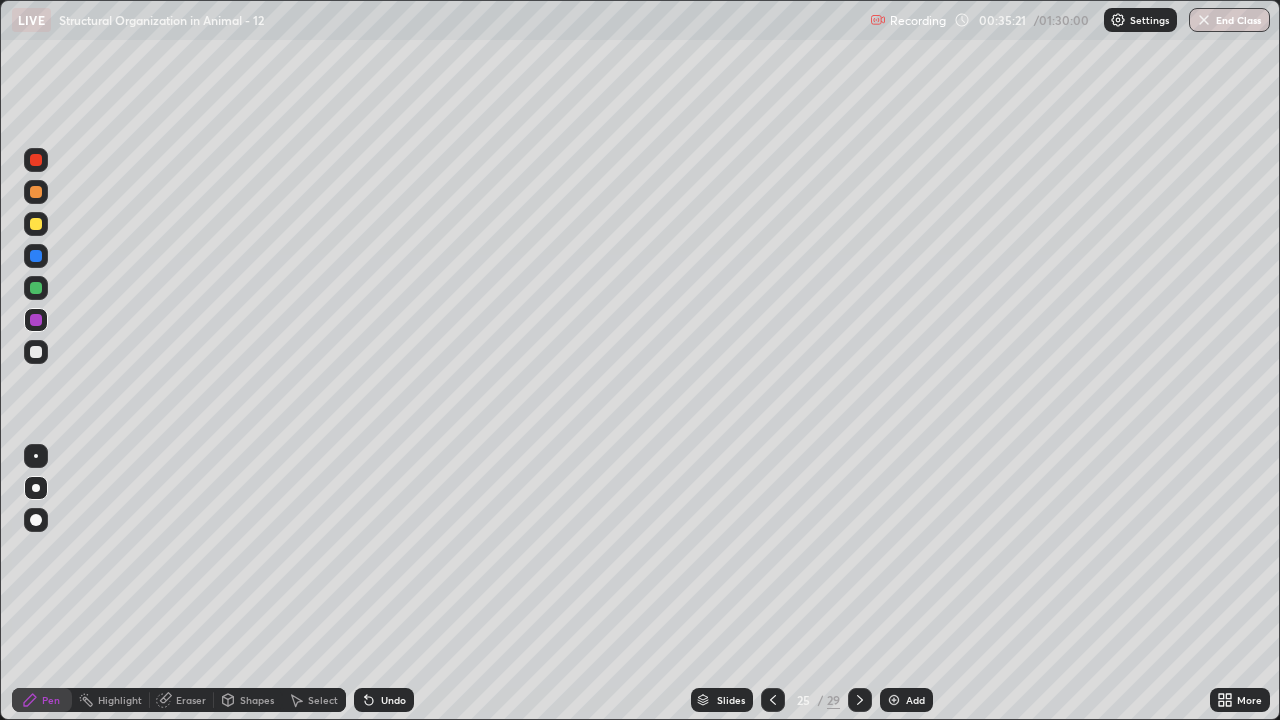 click at bounding box center [36, 224] 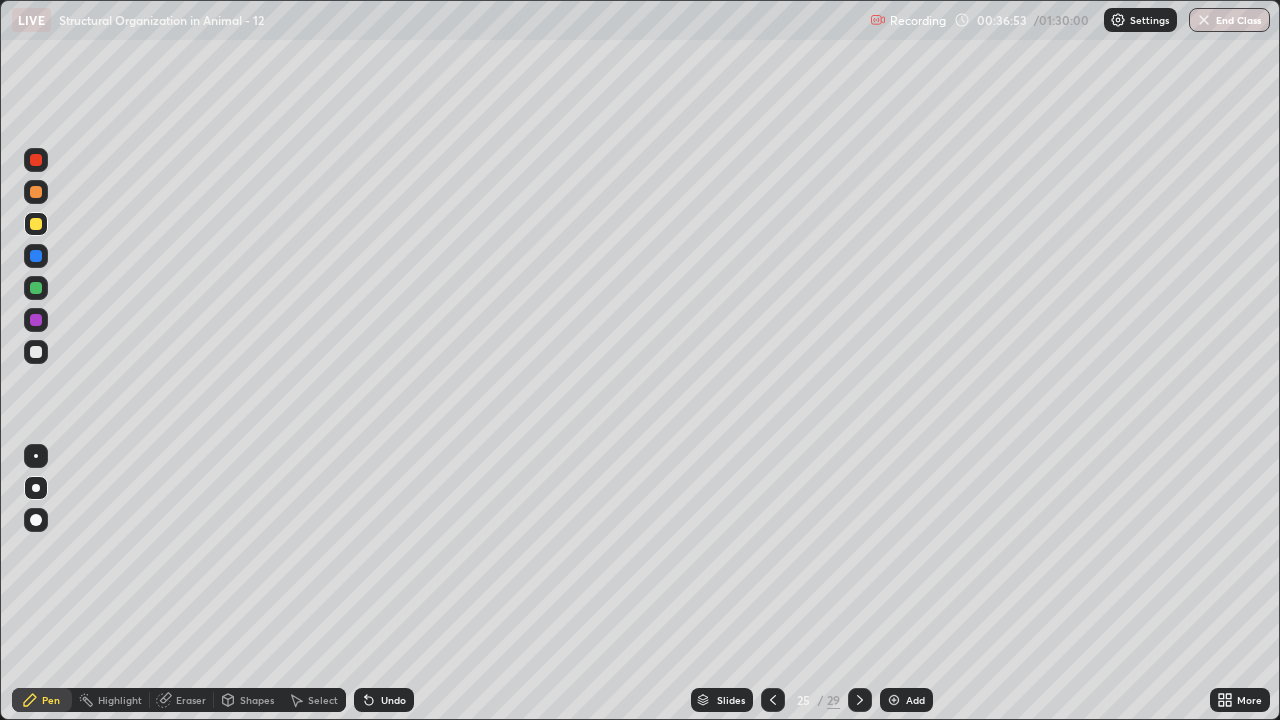 click 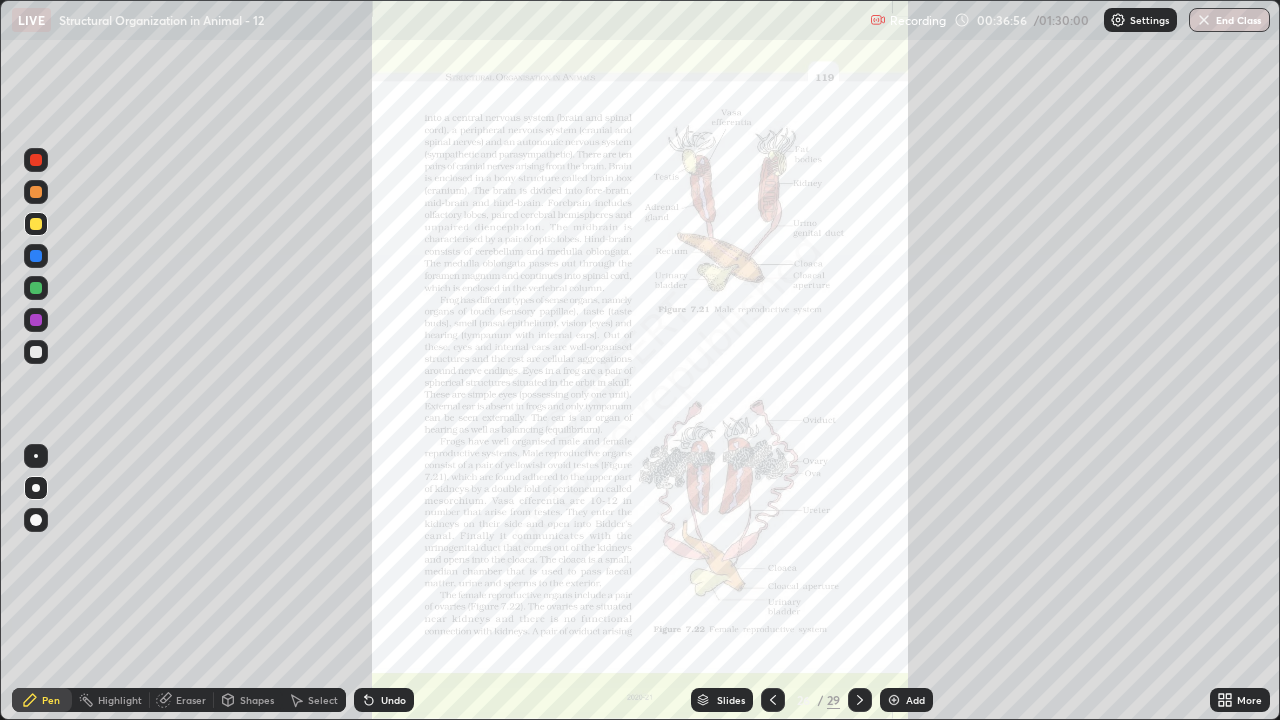 click 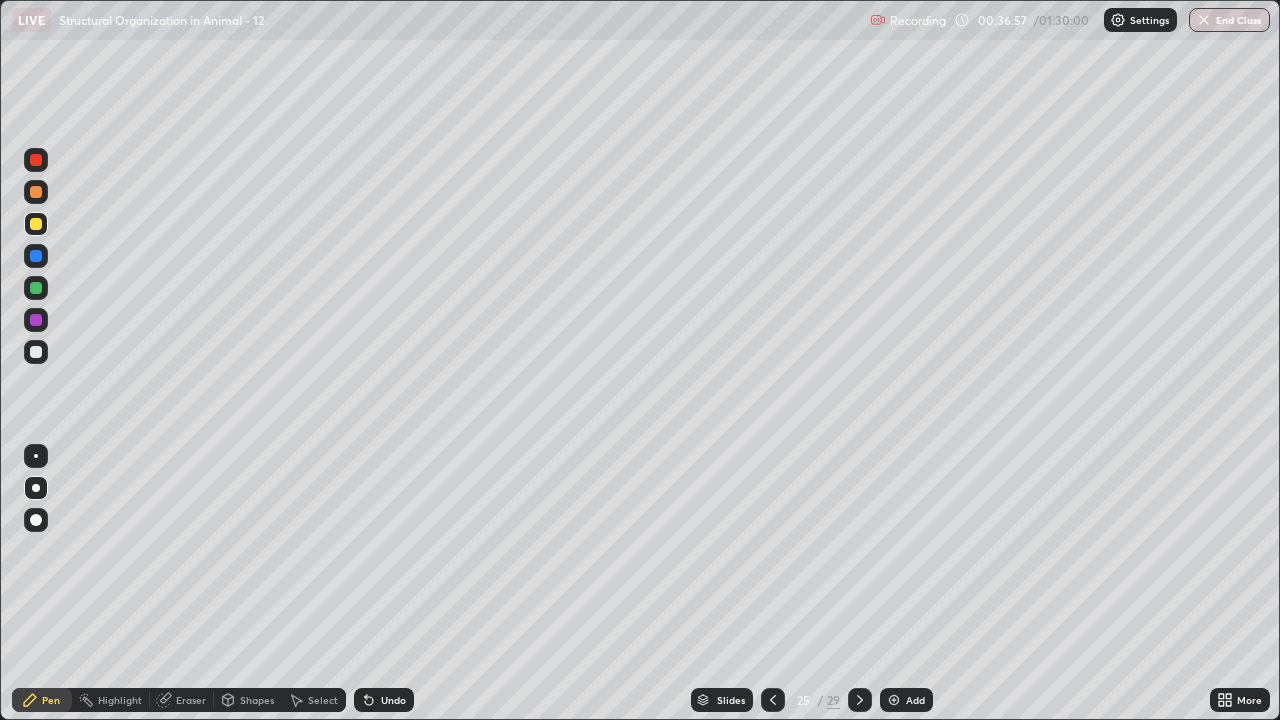 click at bounding box center [894, 700] 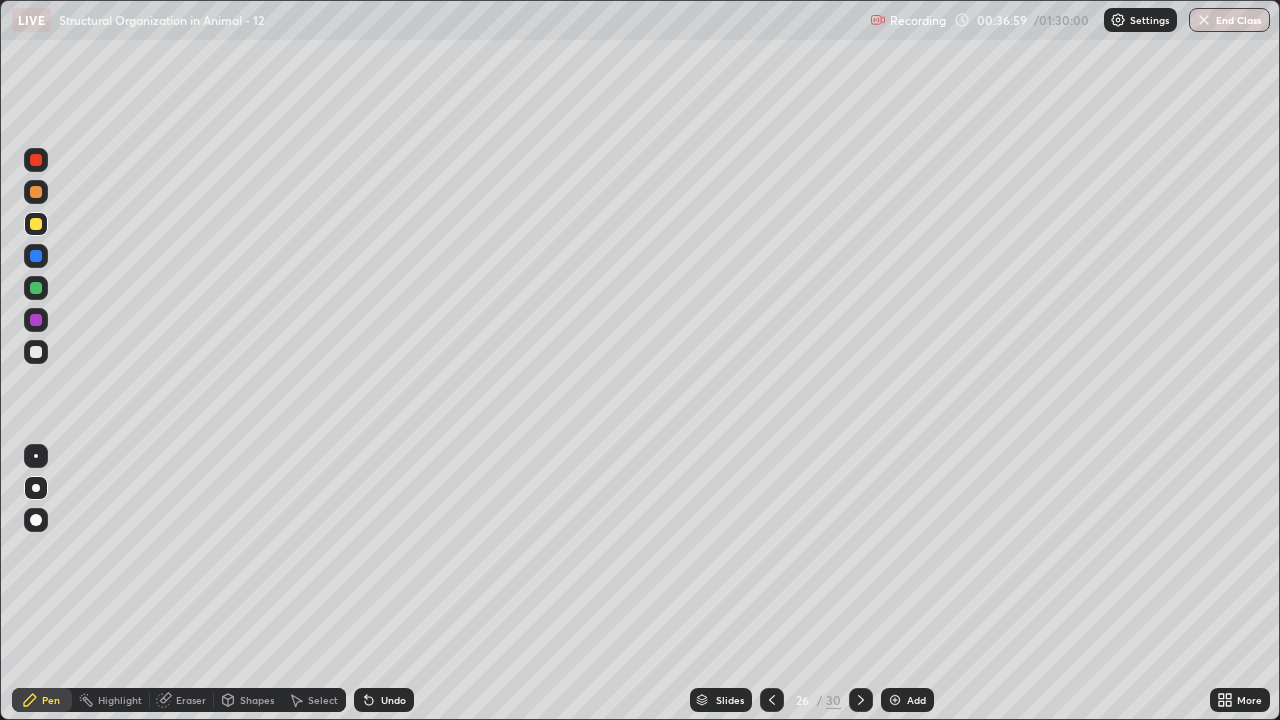 click at bounding box center (36, 256) 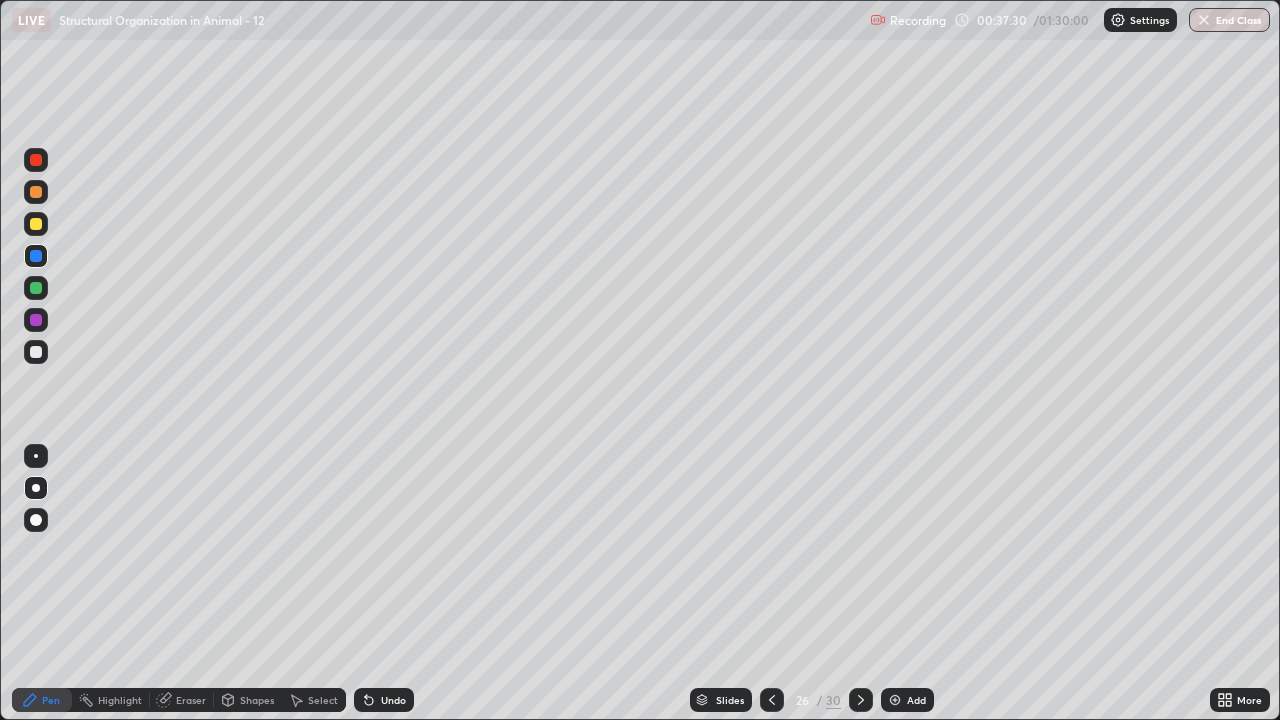 click at bounding box center [36, 224] 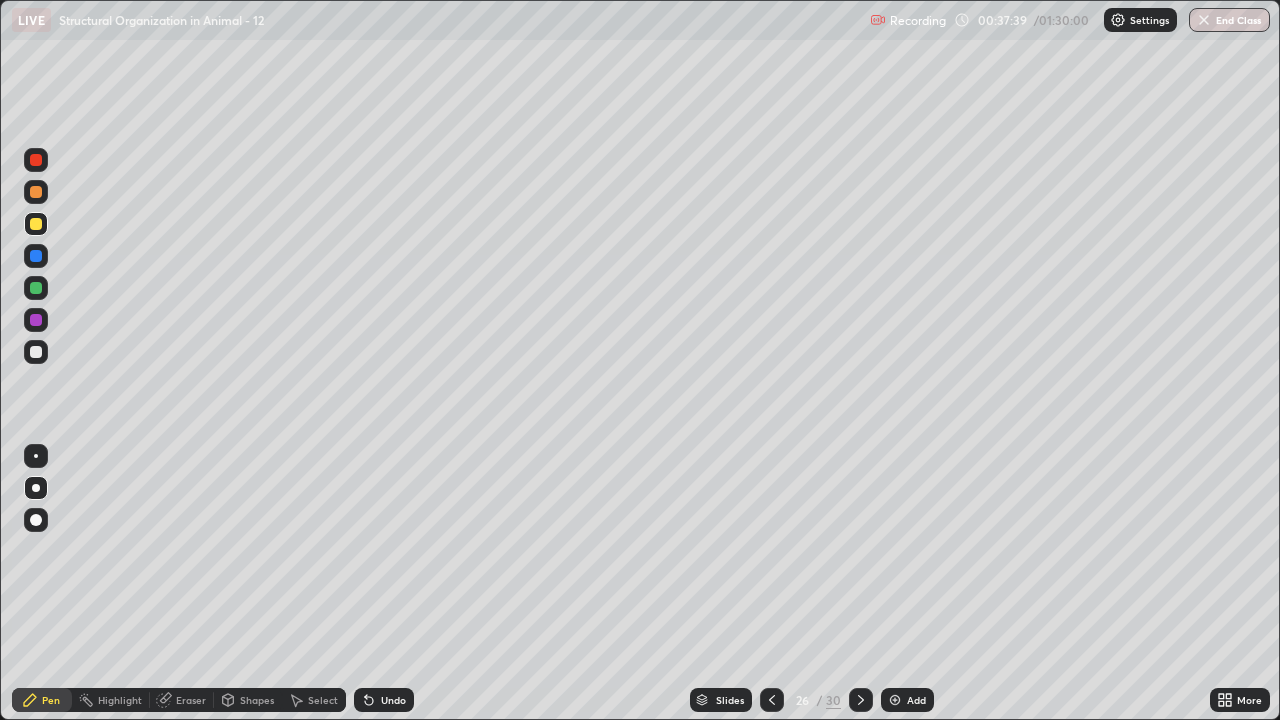click at bounding box center [36, 320] 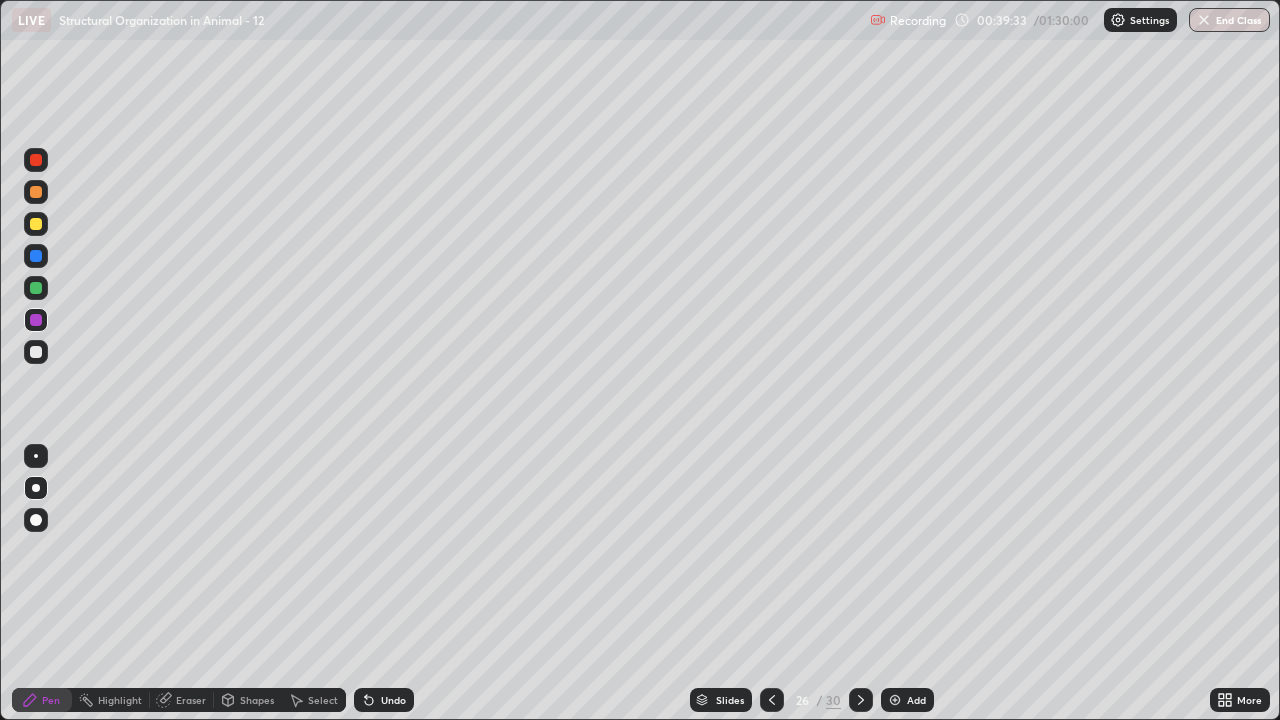 click at bounding box center [36, 224] 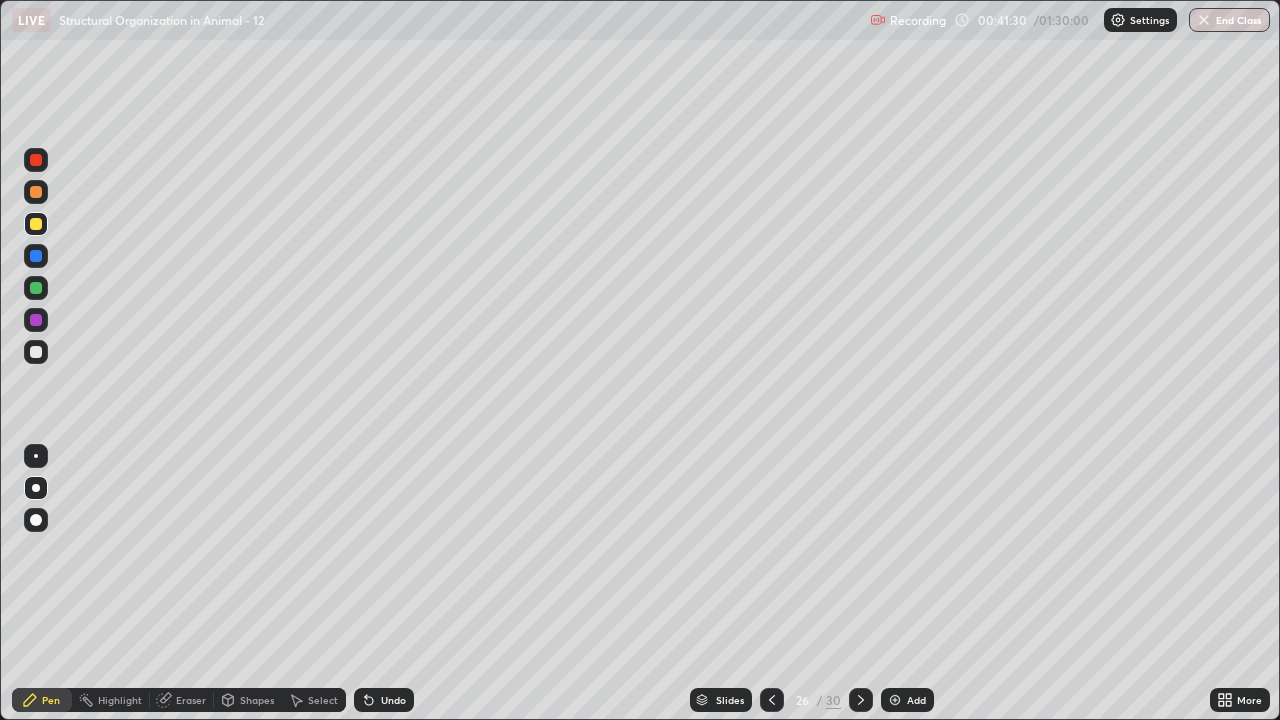 click at bounding box center (36, 352) 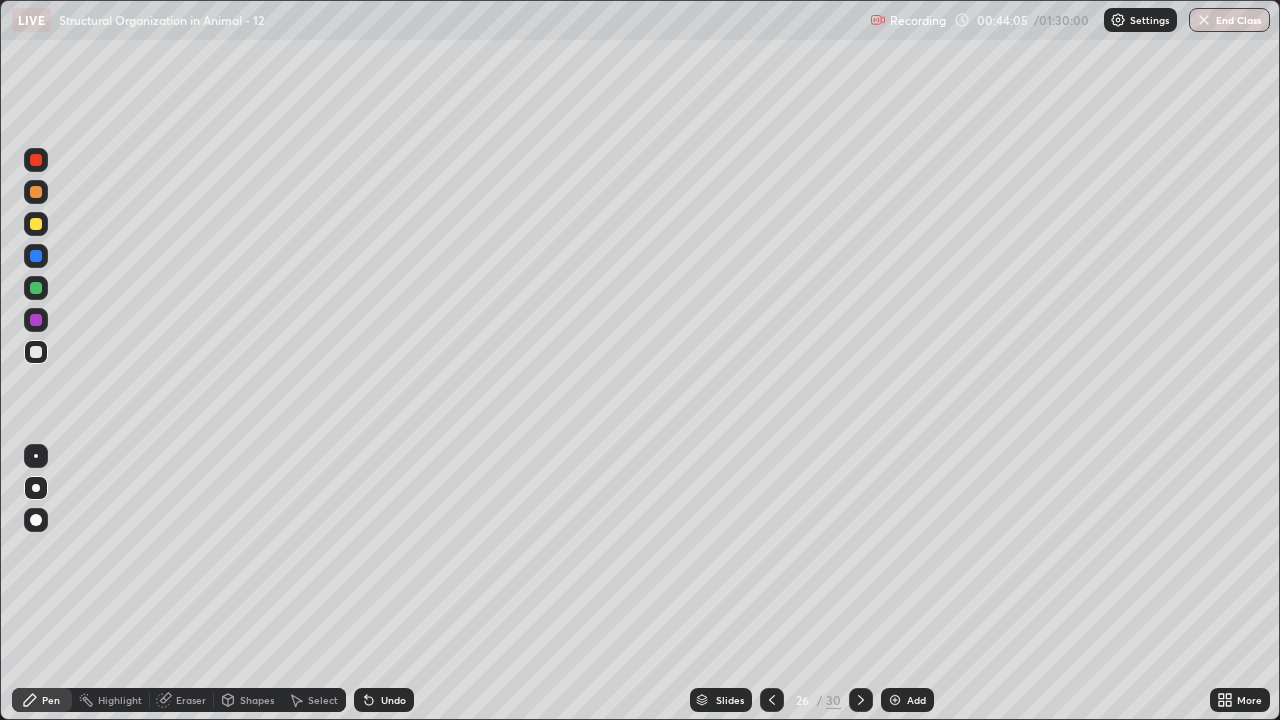 click at bounding box center (895, 700) 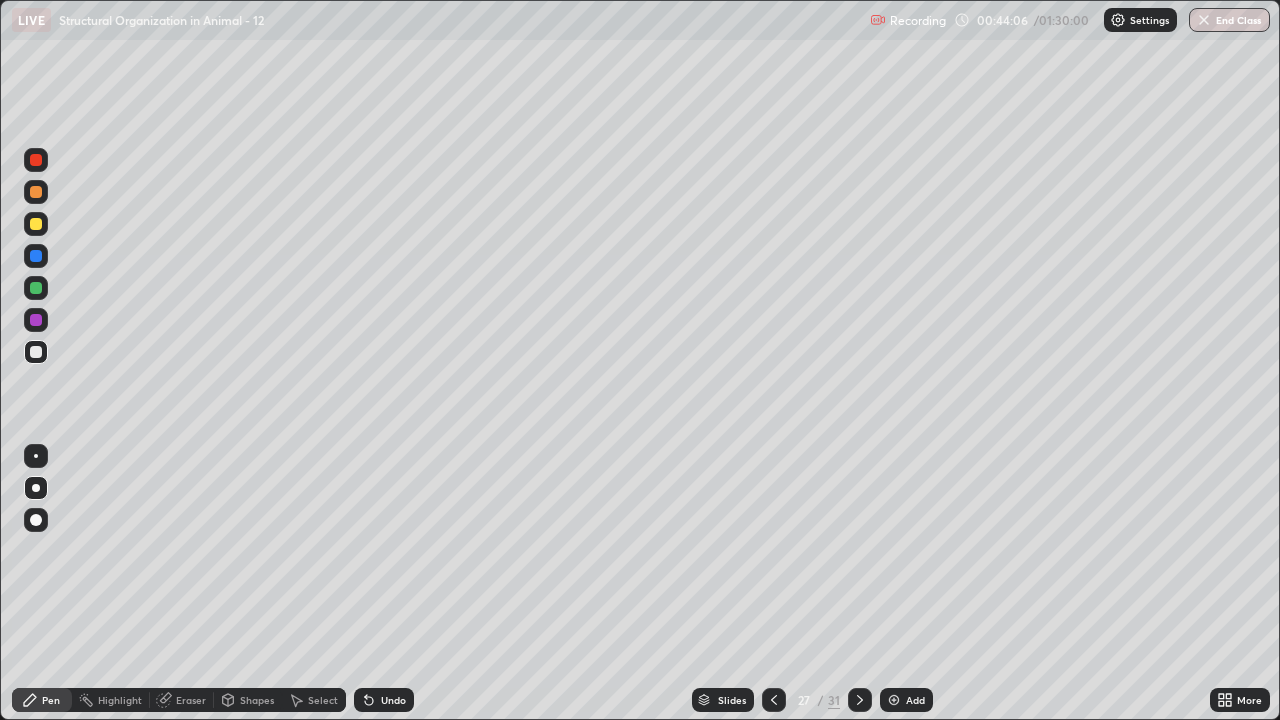 click at bounding box center (36, 160) 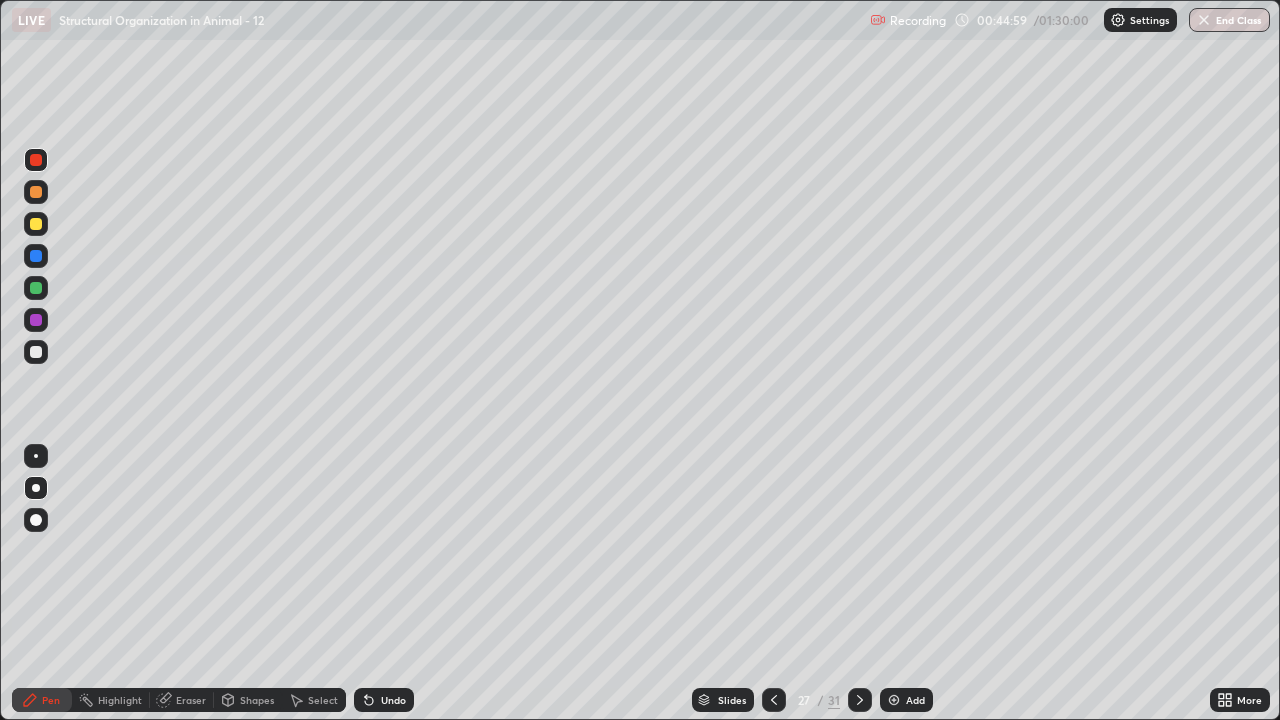 click at bounding box center (36, 256) 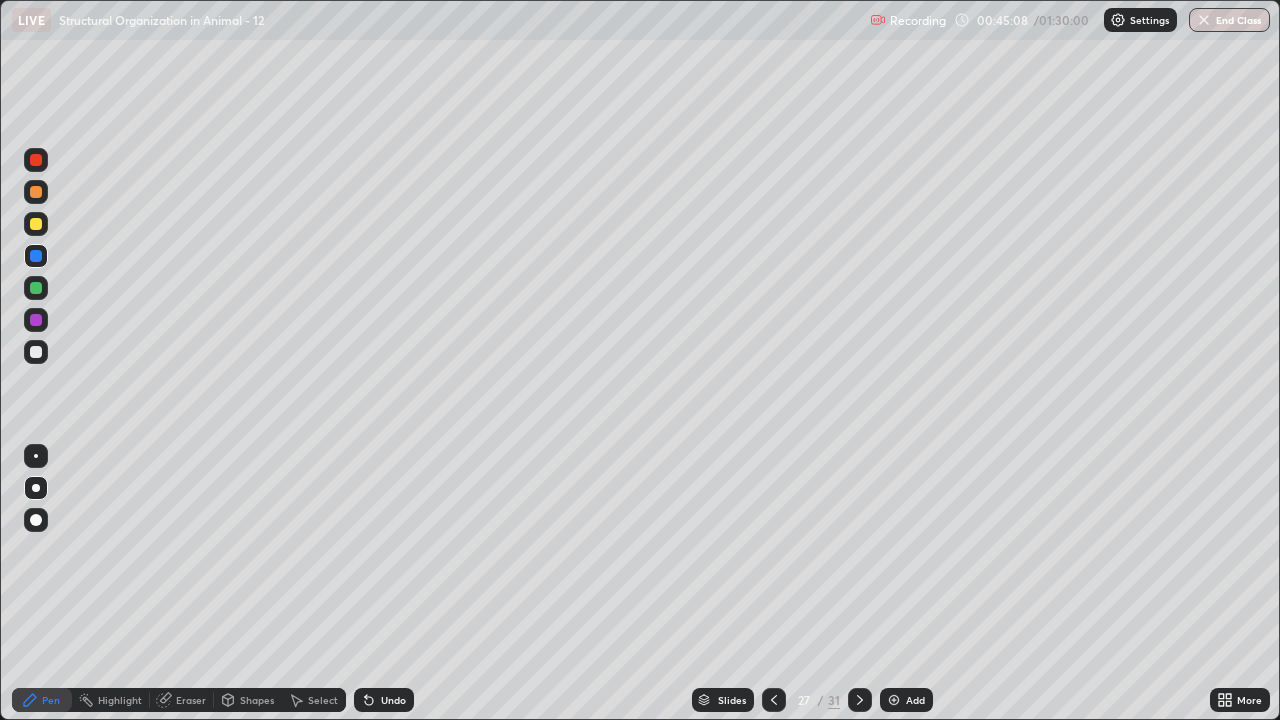 click at bounding box center [36, 224] 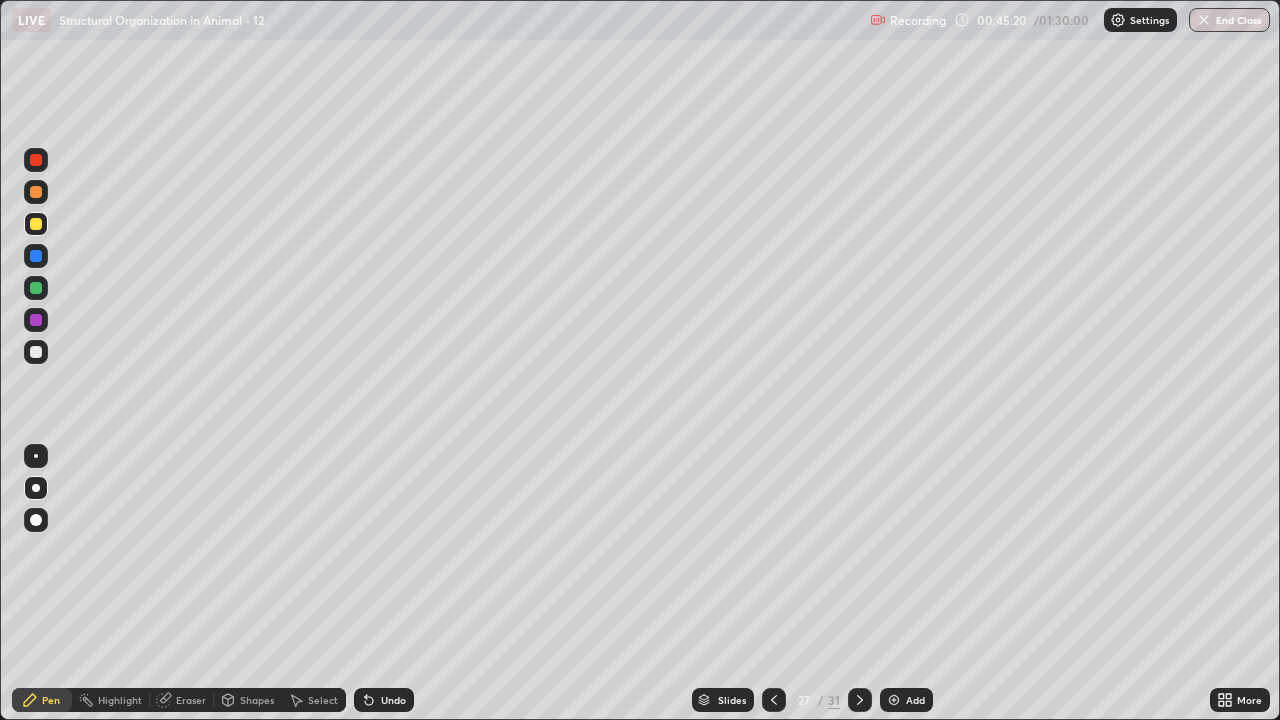 click at bounding box center (36, 288) 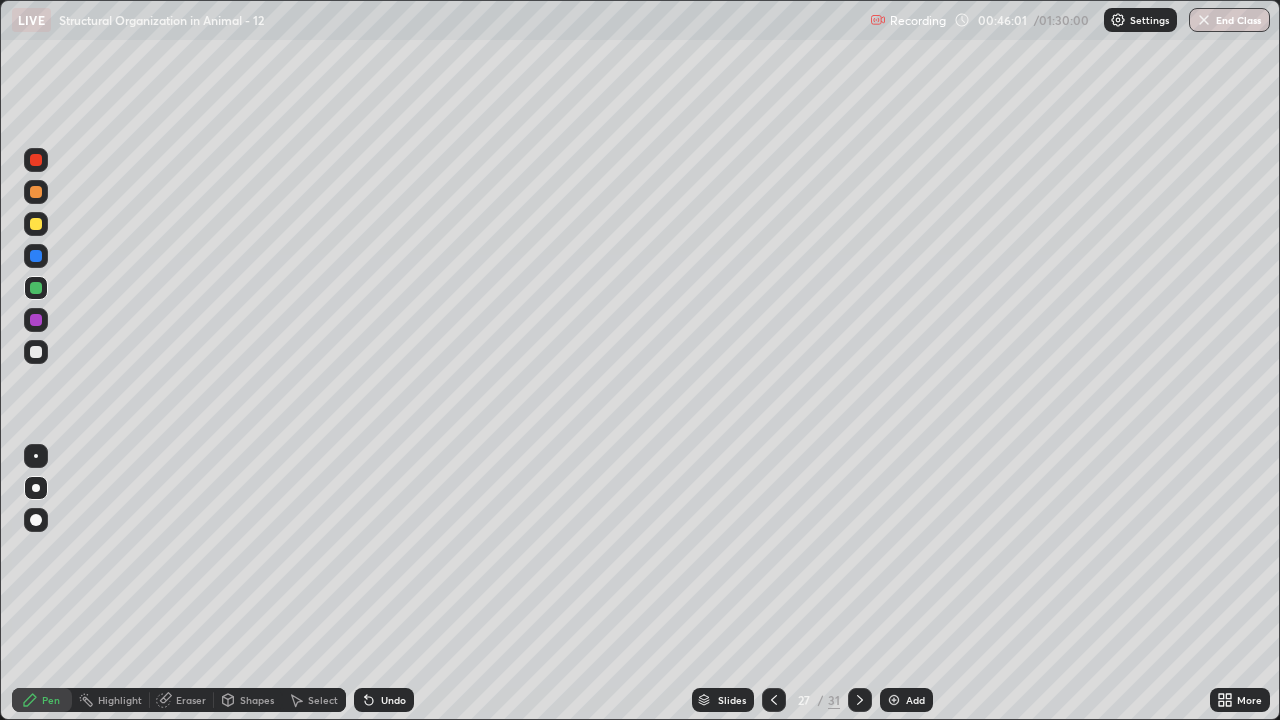 click at bounding box center [36, 256] 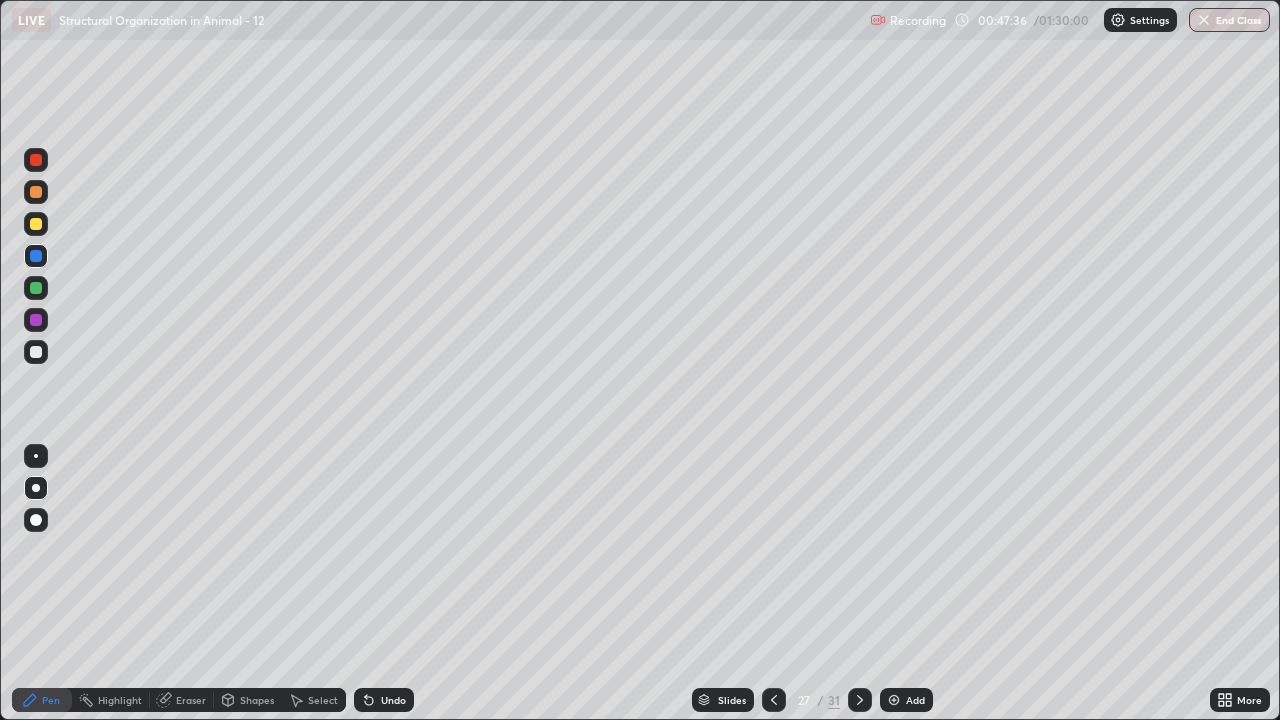 click at bounding box center [36, 352] 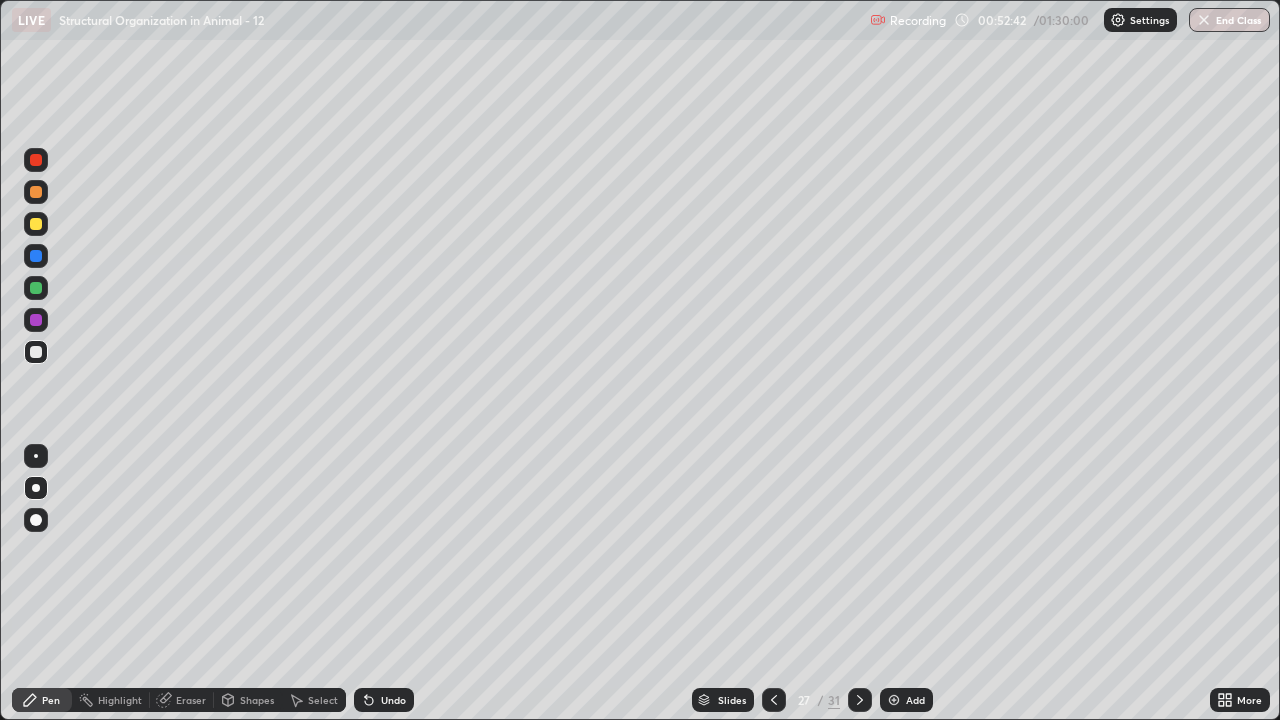 click at bounding box center [894, 700] 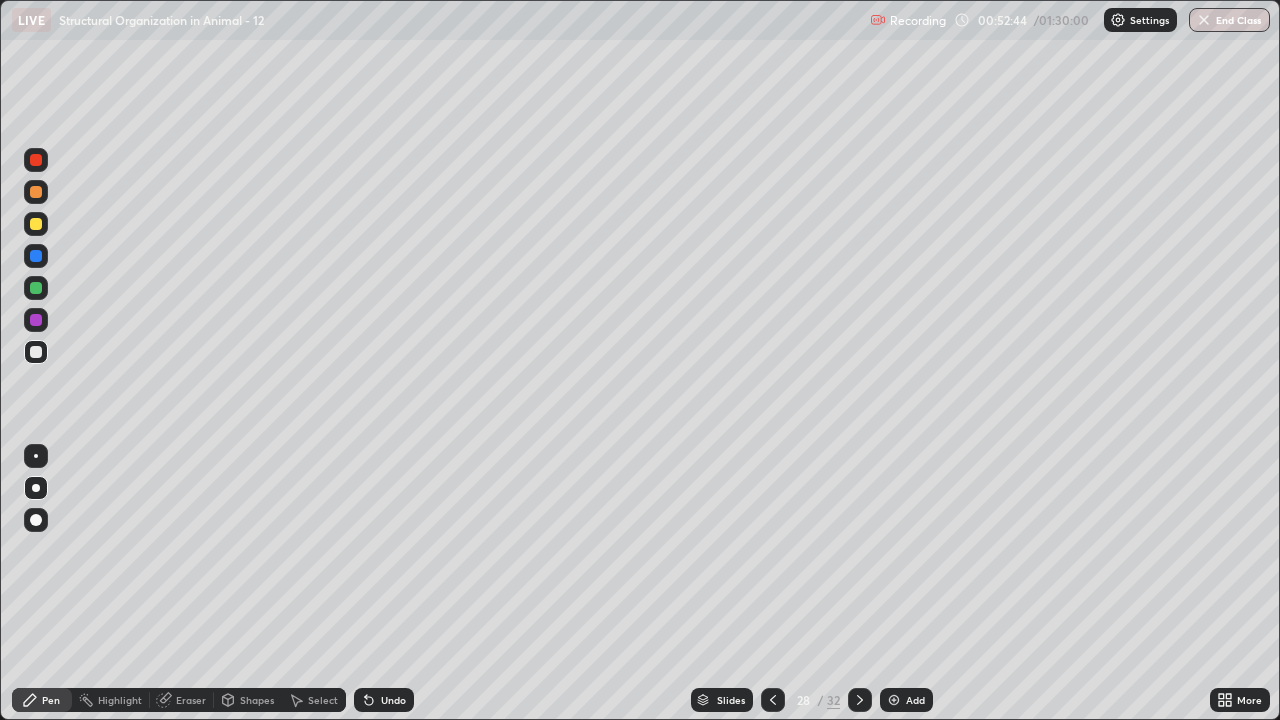 click at bounding box center (36, 160) 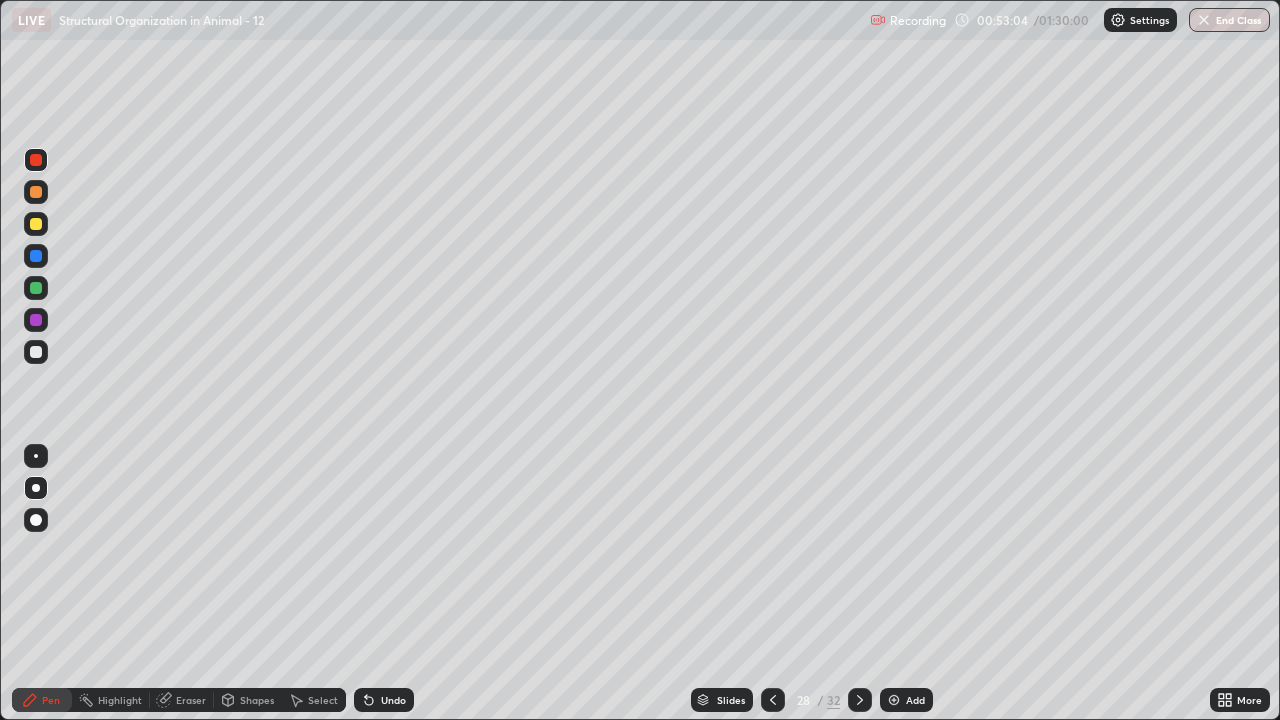 click at bounding box center [36, 320] 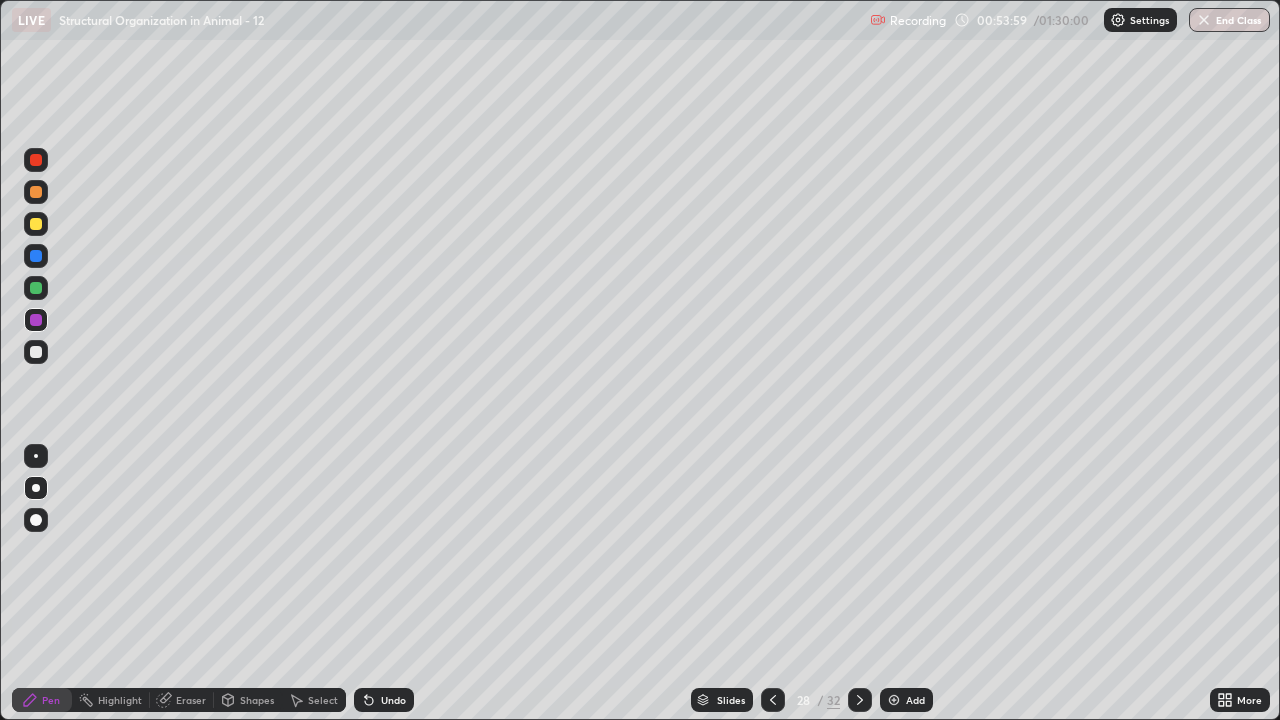click at bounding box center [36, 352] 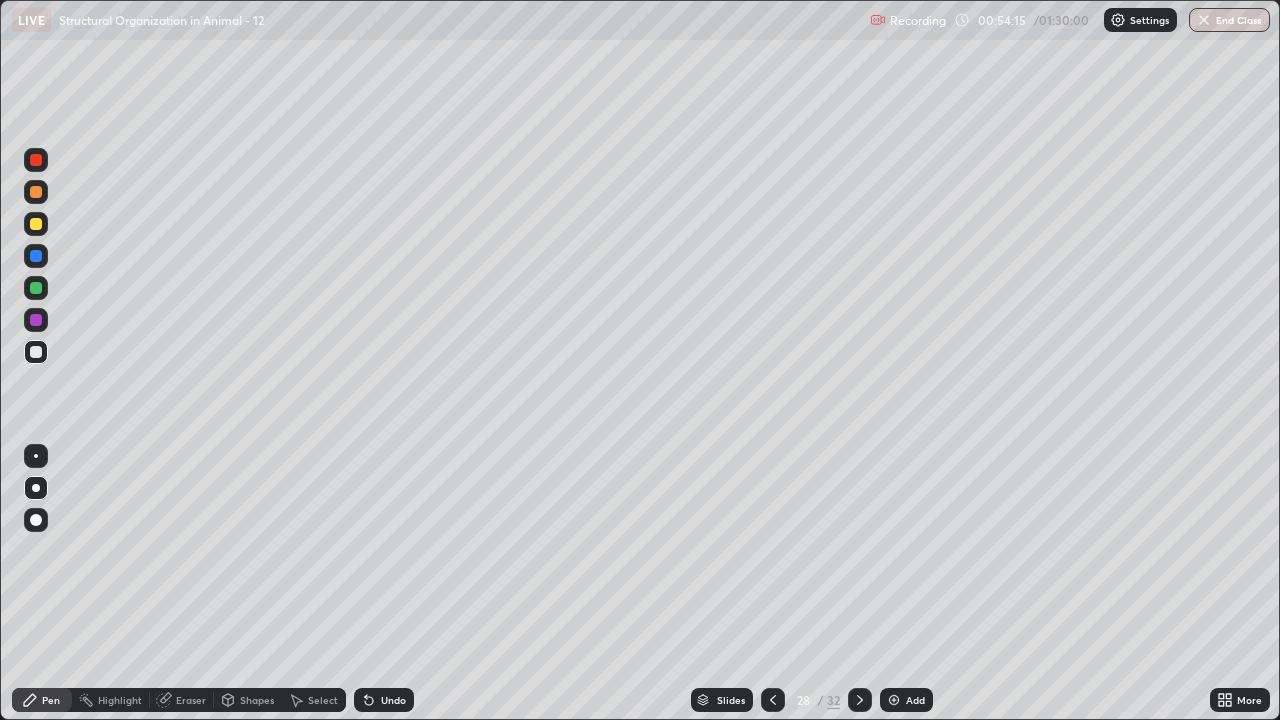 click at bounding box center (36, 224) 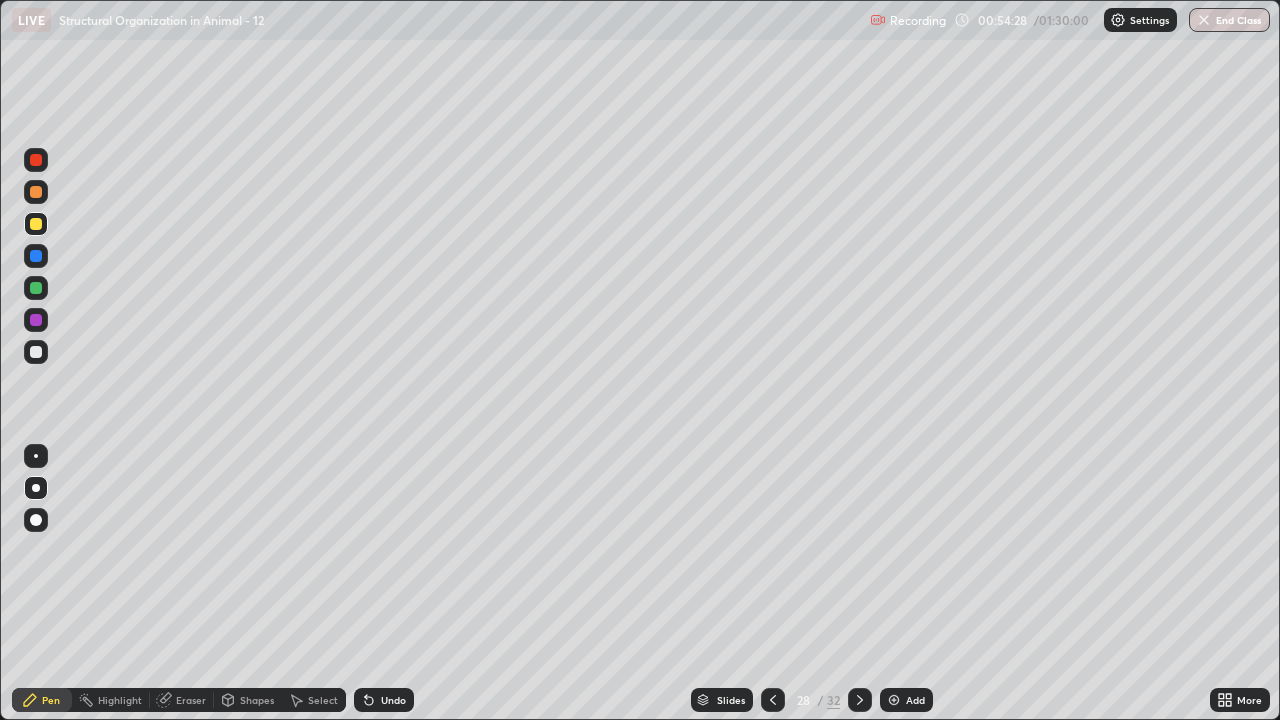 click at bounding box center [36, 320] 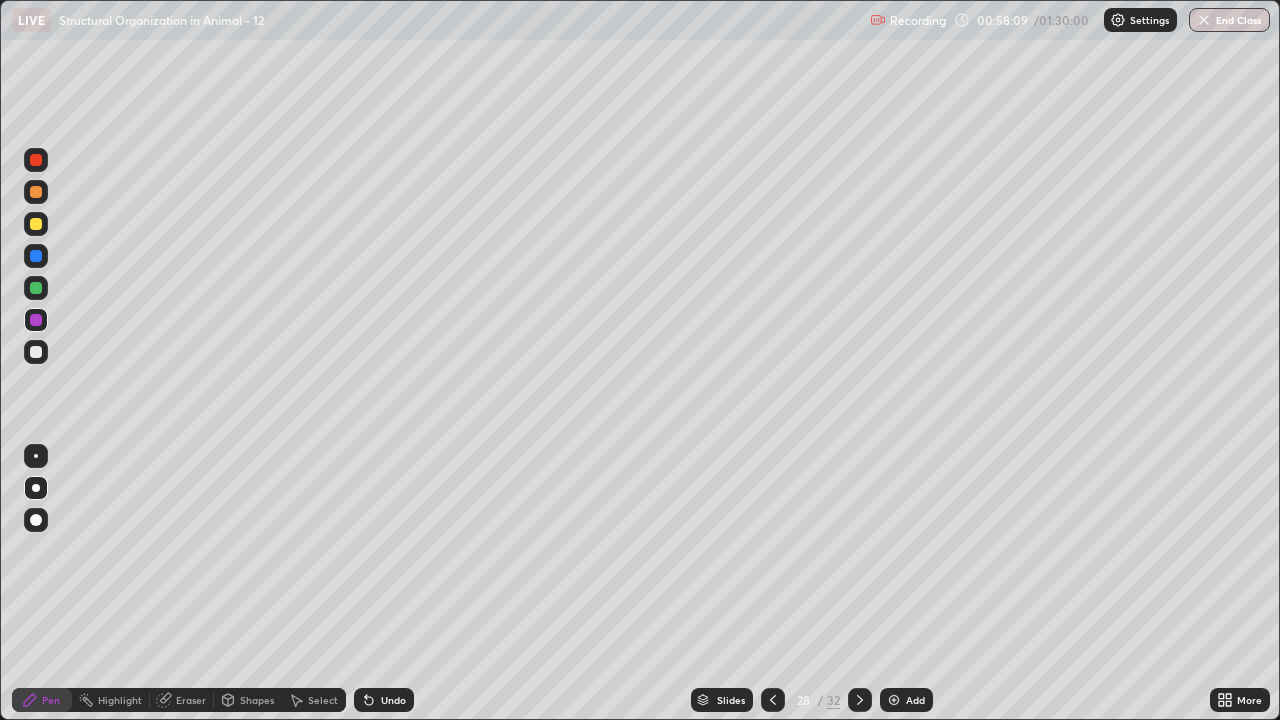 click on "Undo" at bounding box center [384, 700] 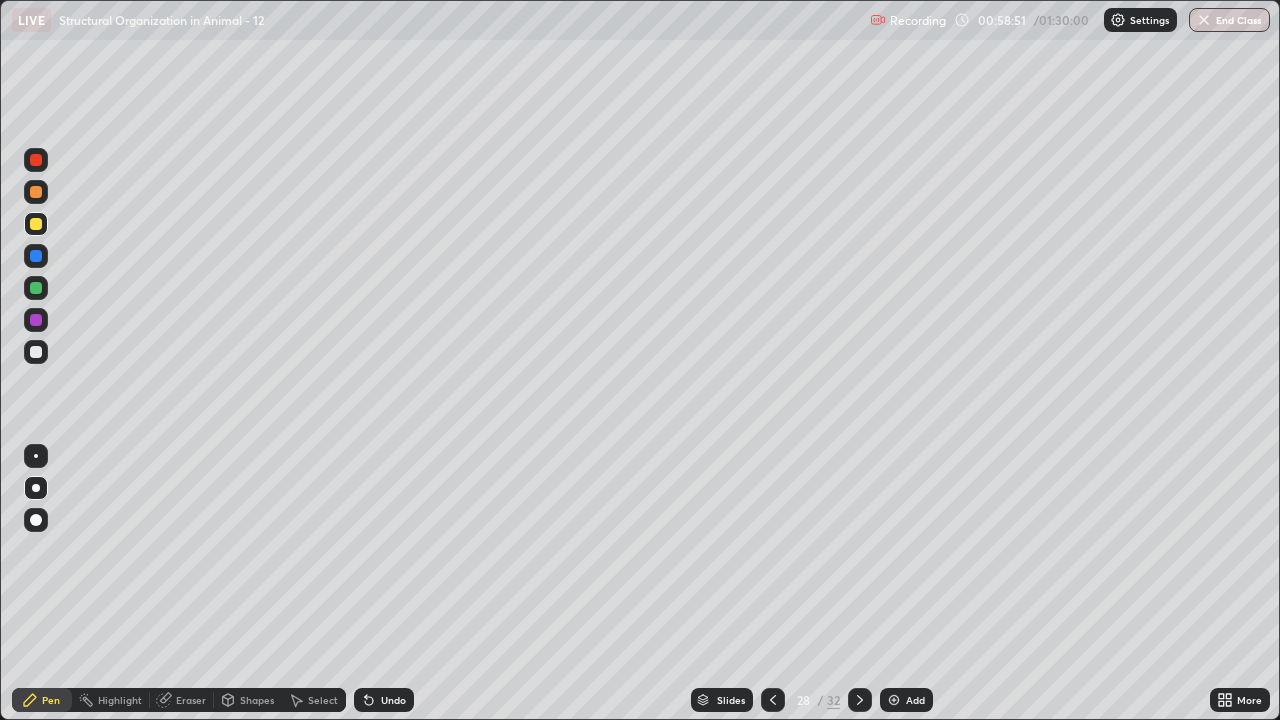 click at bounding box center [894, 700] 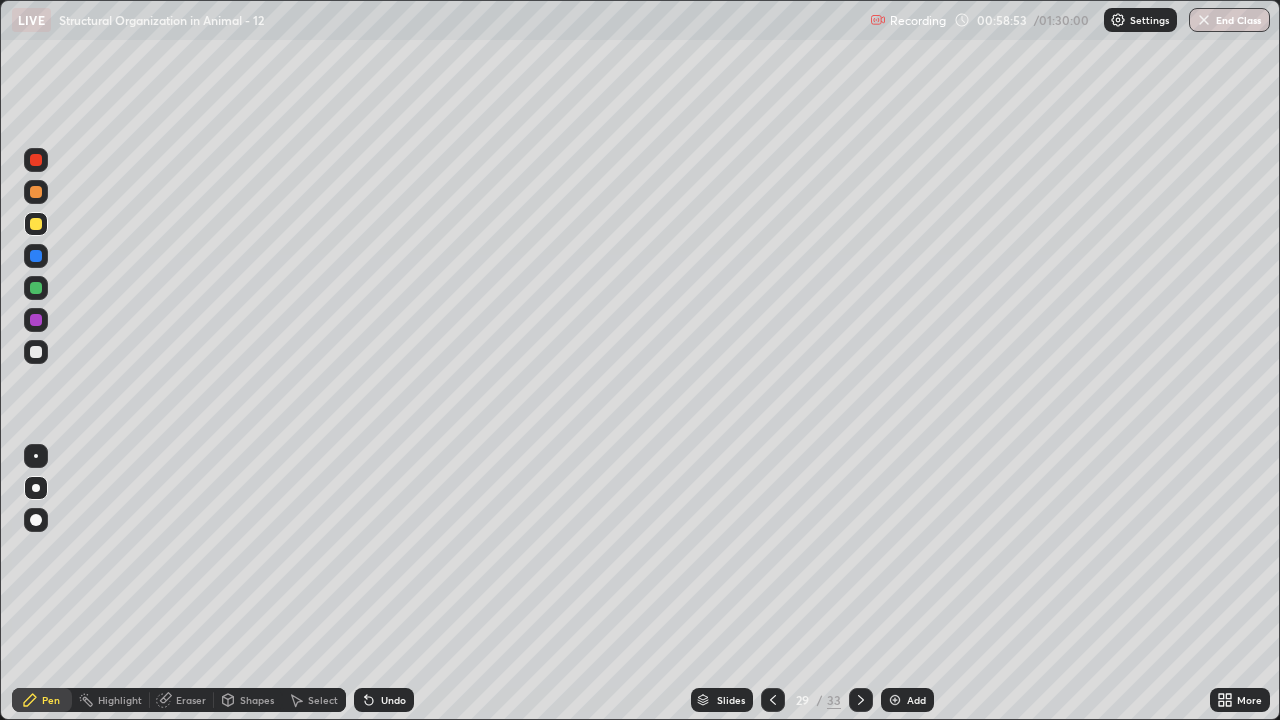 click at bounding box center [36, 160] 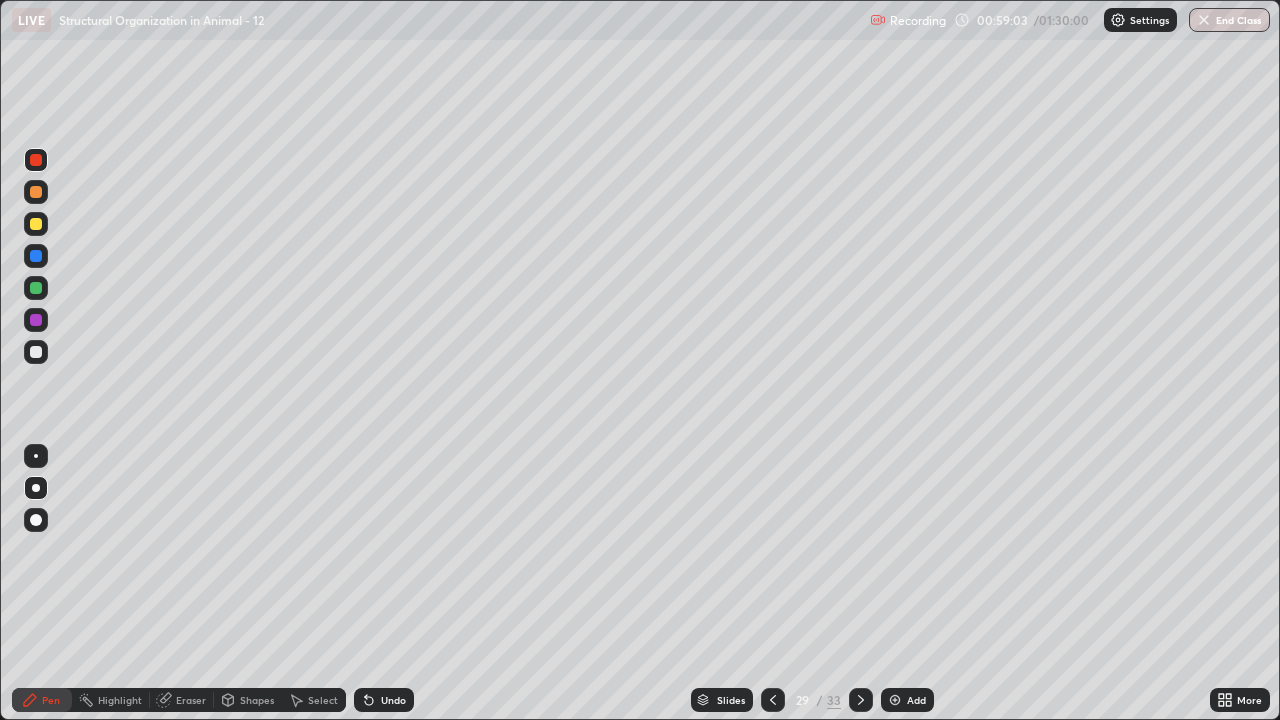 click at bounding box center [36, 192] 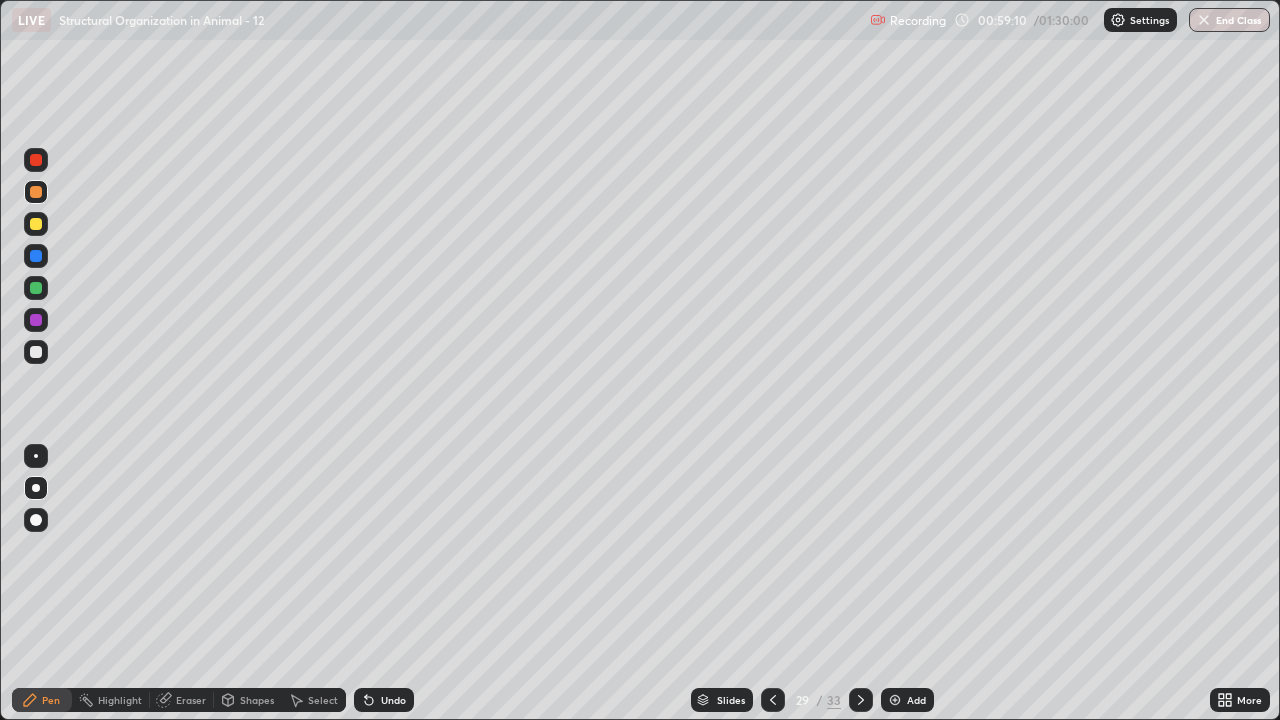 click at bounding box center [36, 256] 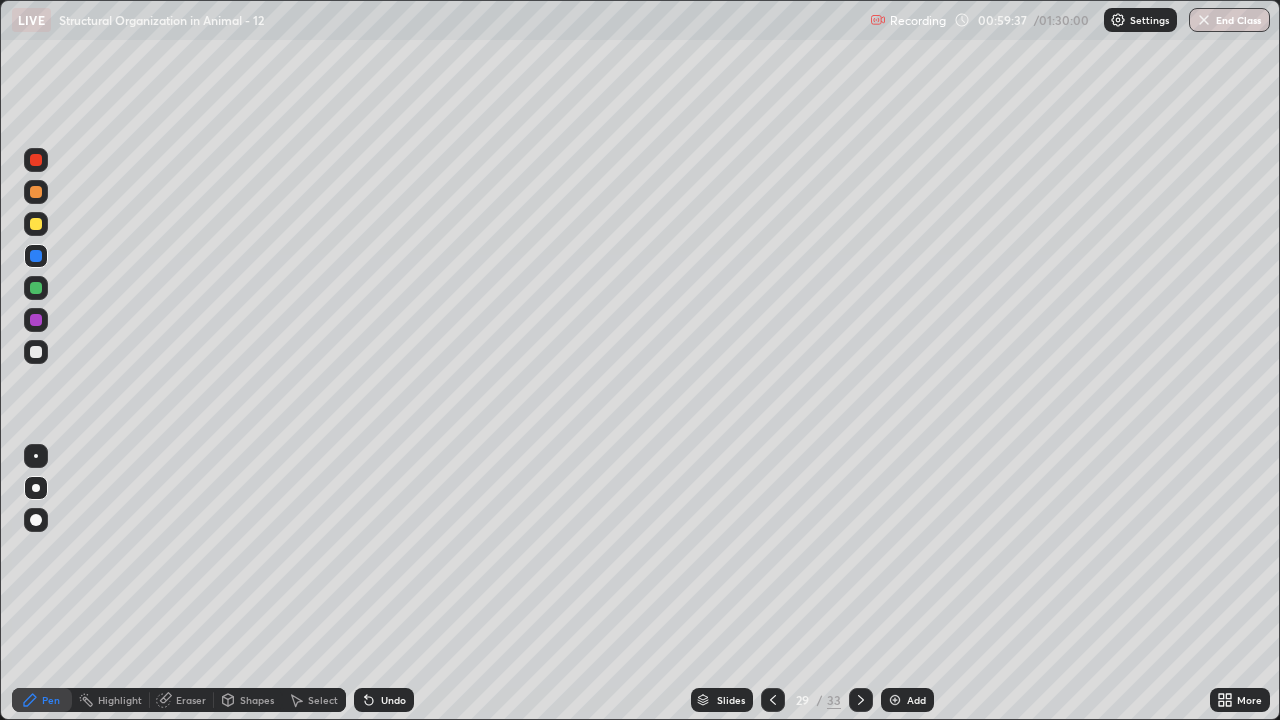 click on "Undo" at bounding box center [393, 700] 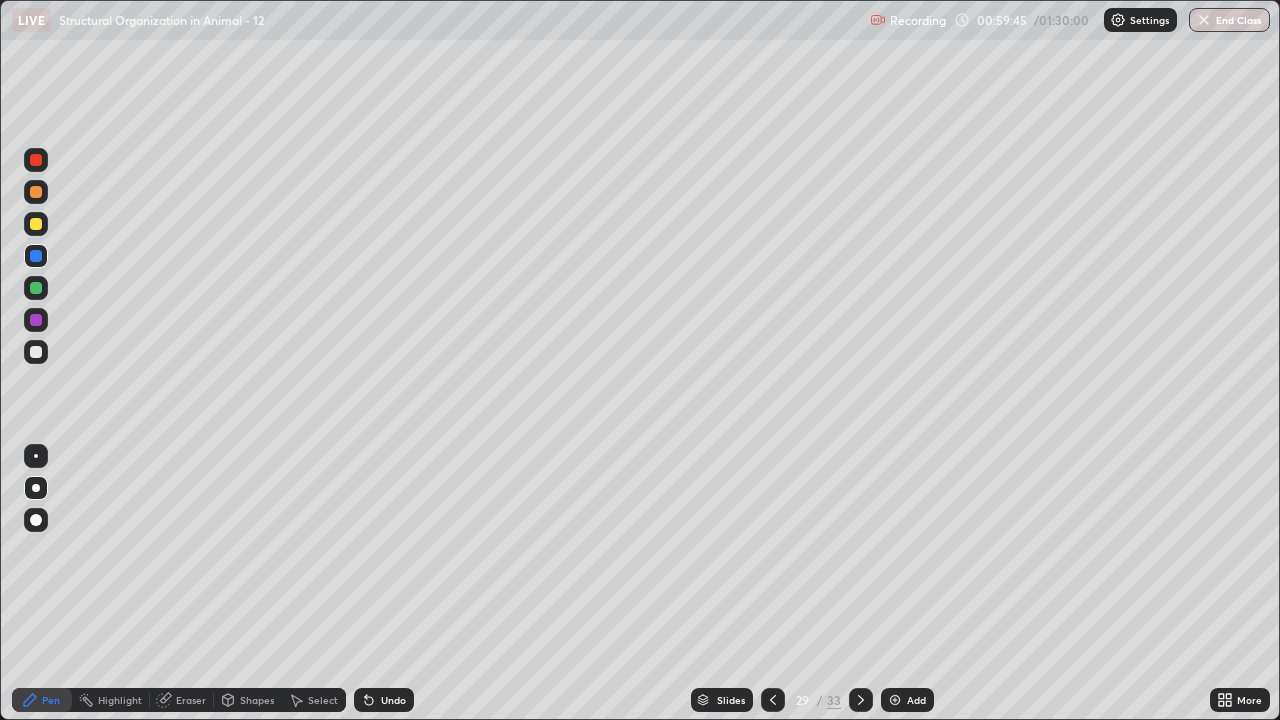 click at bounding box center (36, 288) 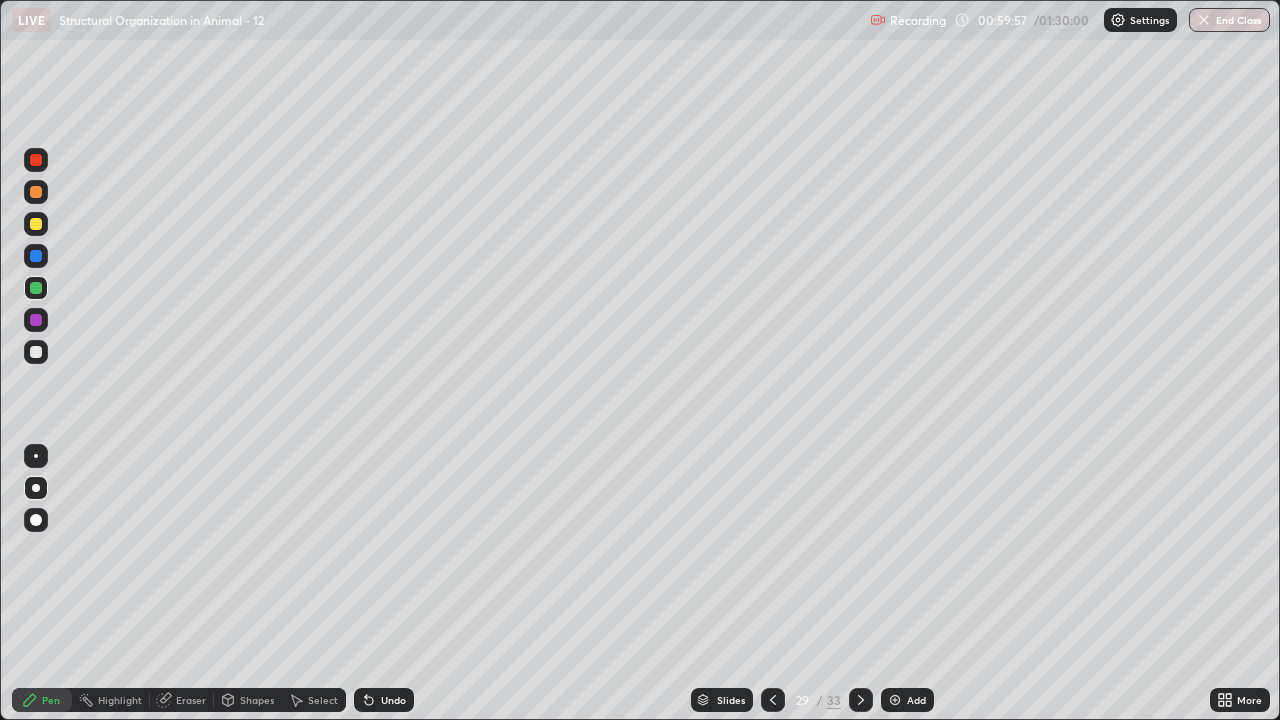 click at bounding box center [36, 224] 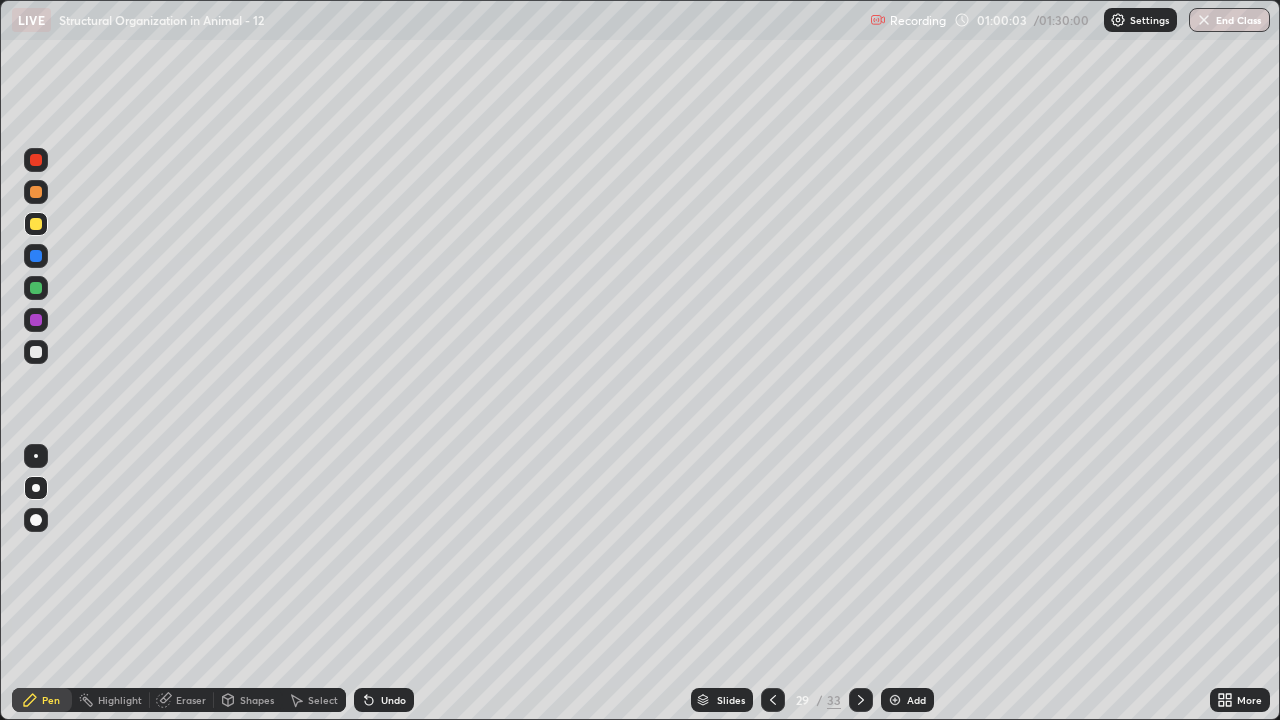 click at bounding box center (36, 320) 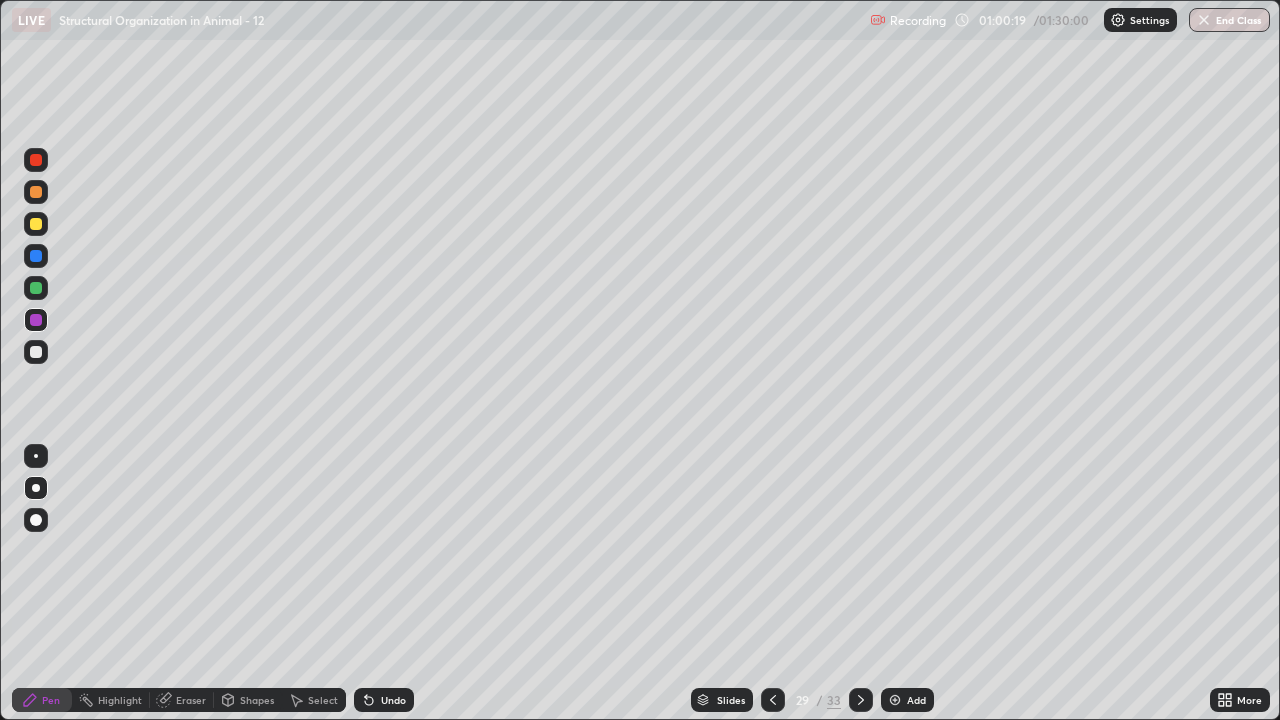 click at bounding box center (36, 224) 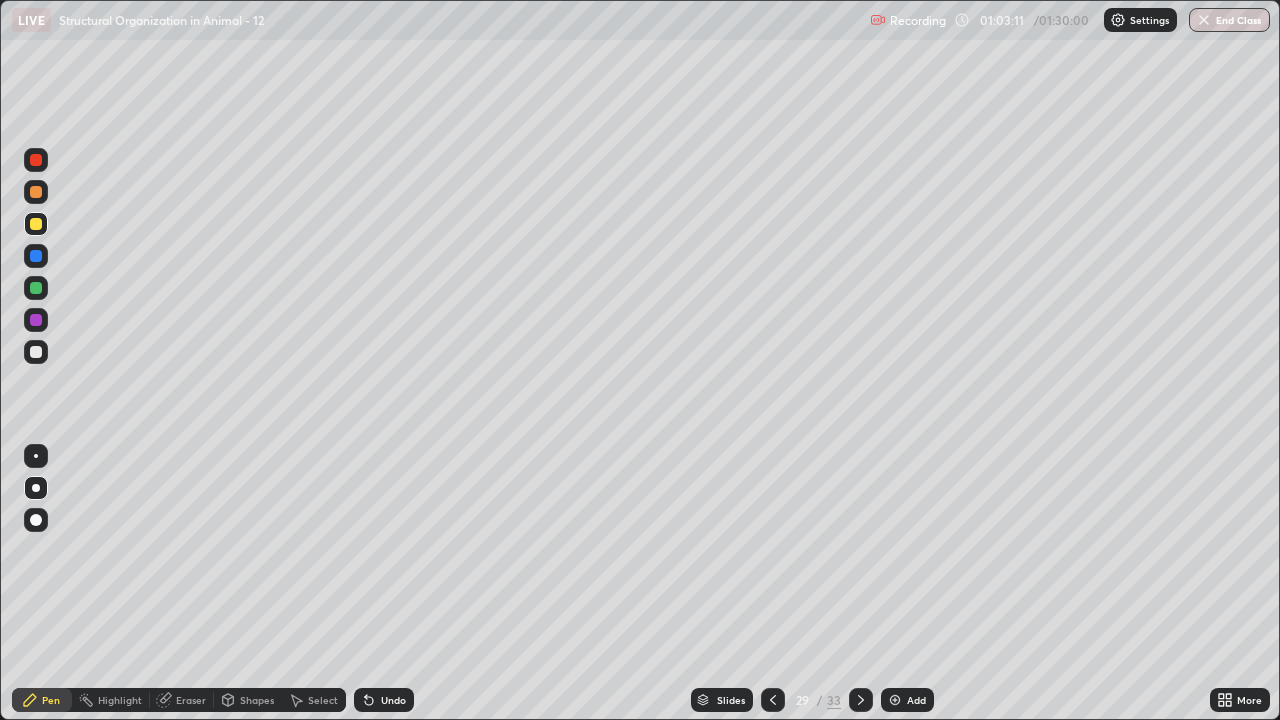 click 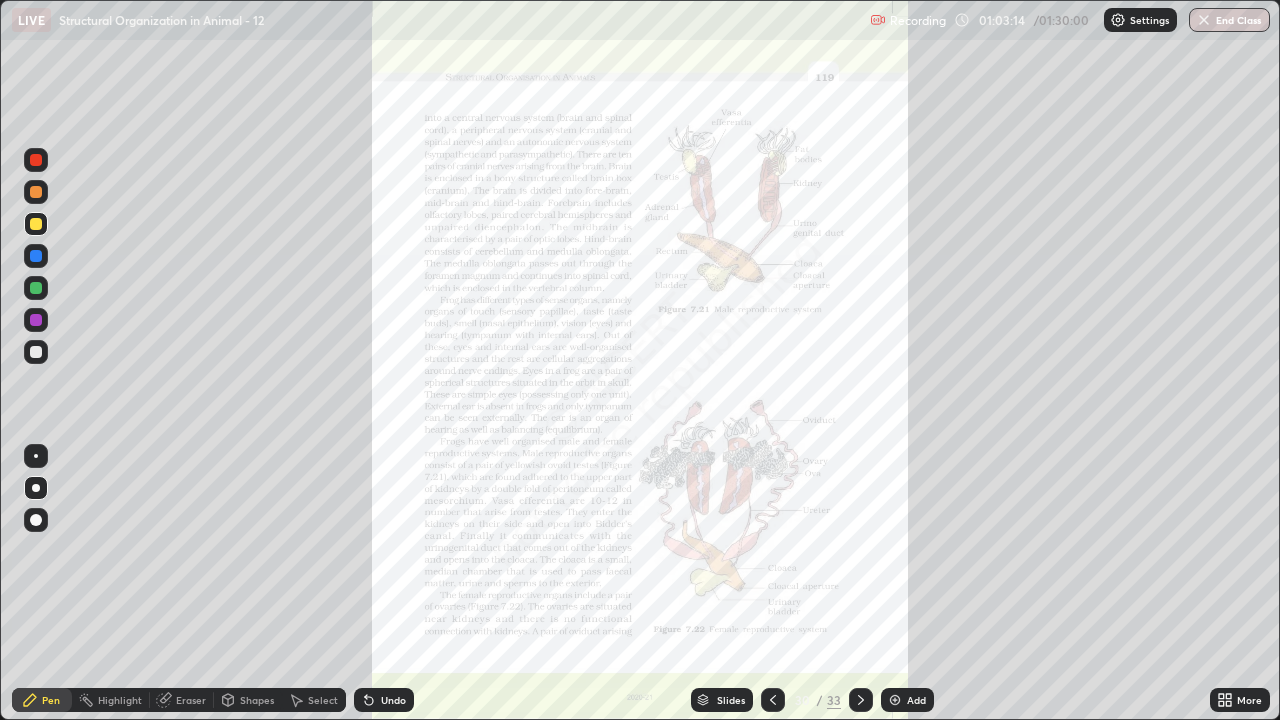 click 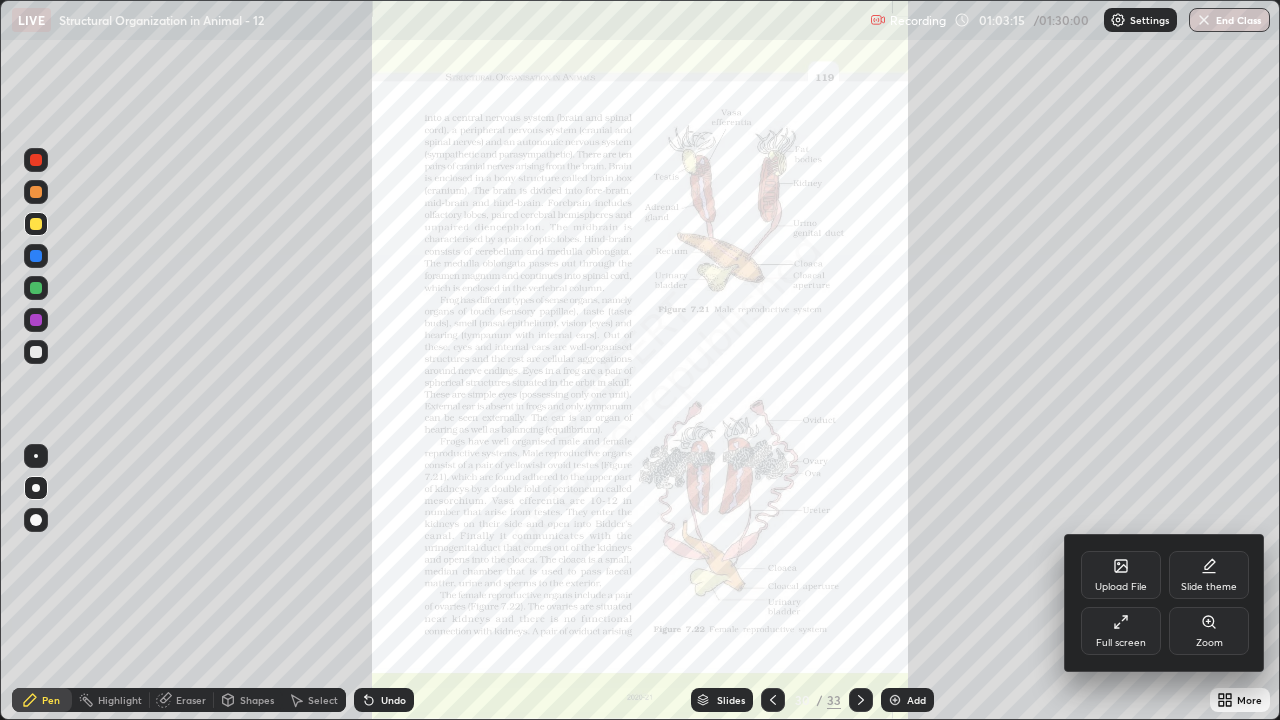 click on "Zoom" at bounding box center (1209, 631) 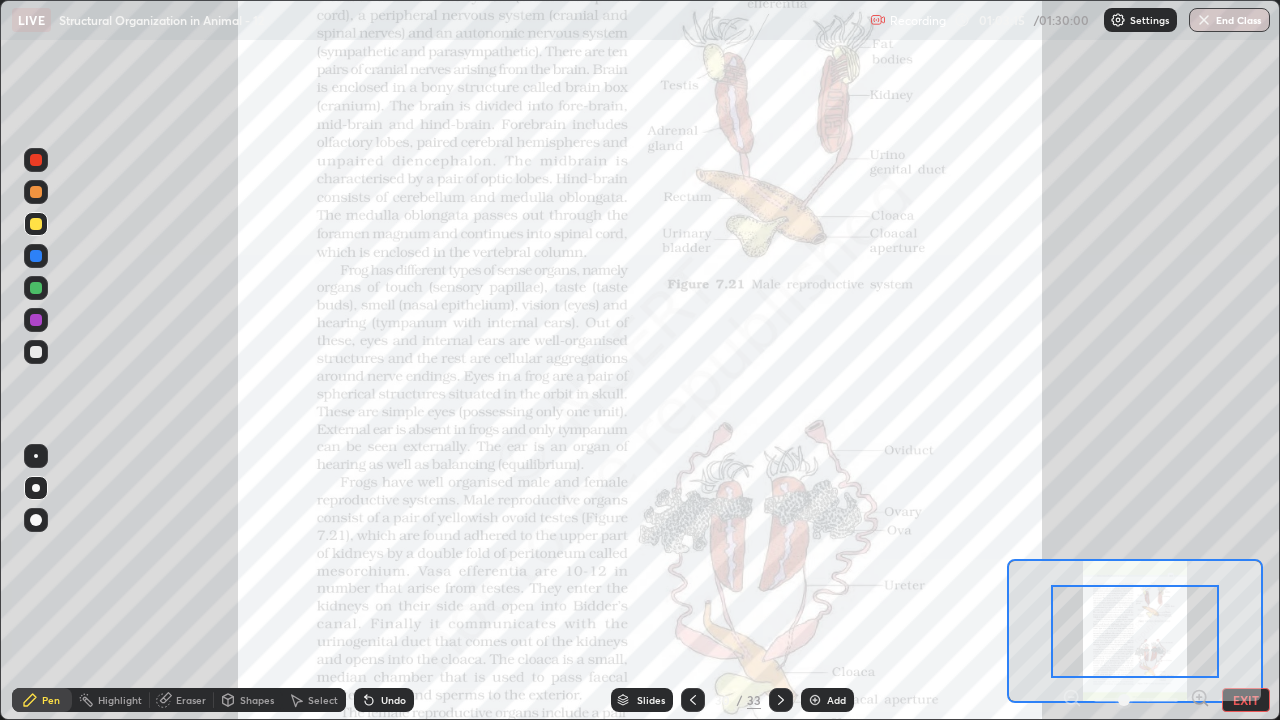 click 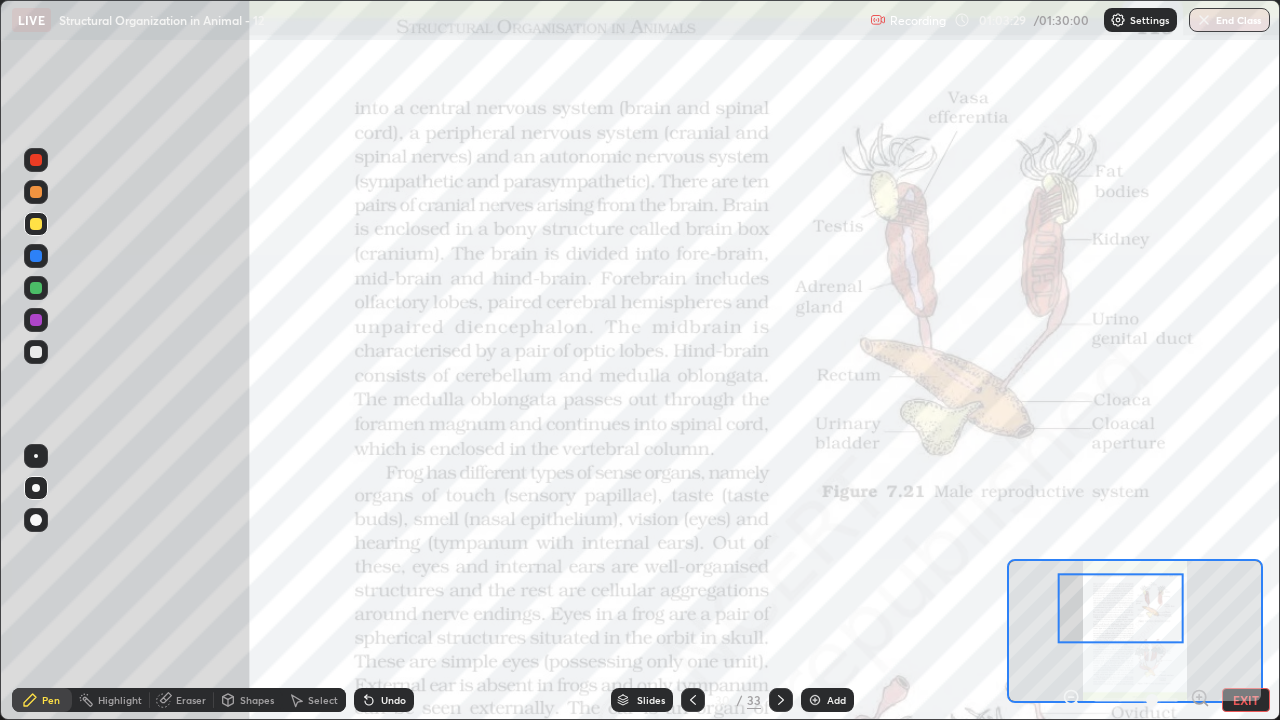 click 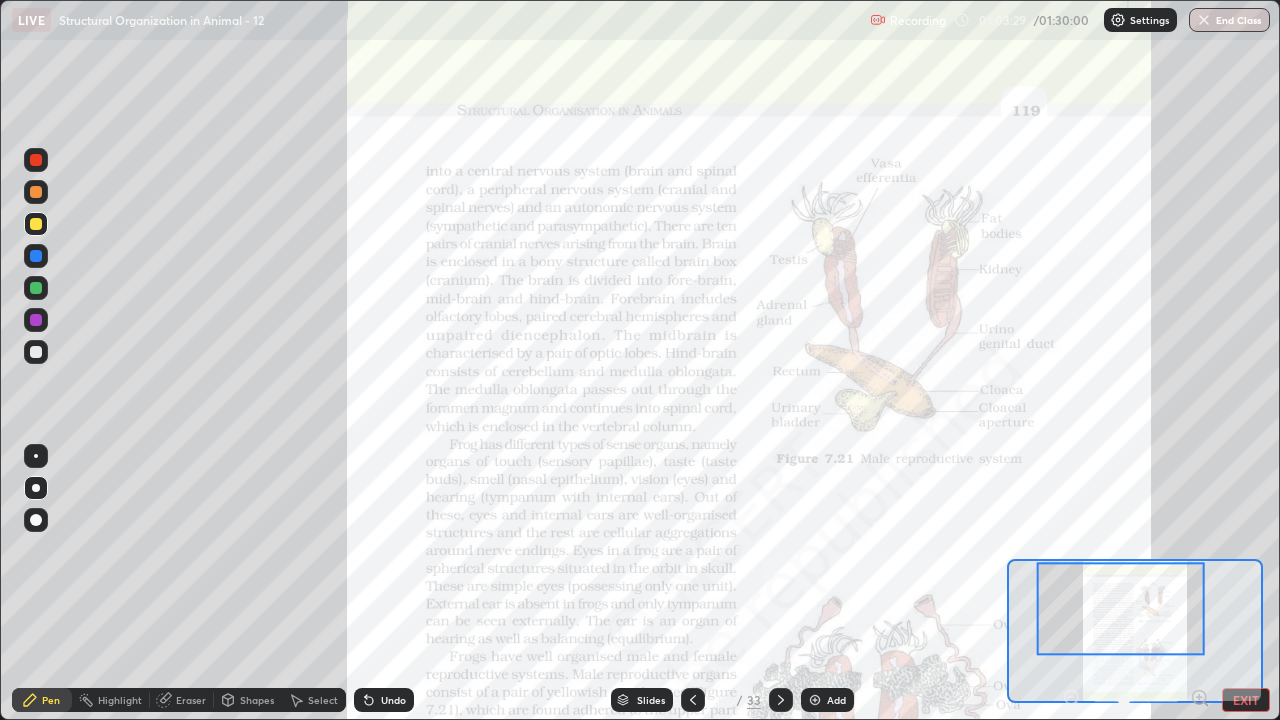 click at bounding box center (1136, 700) 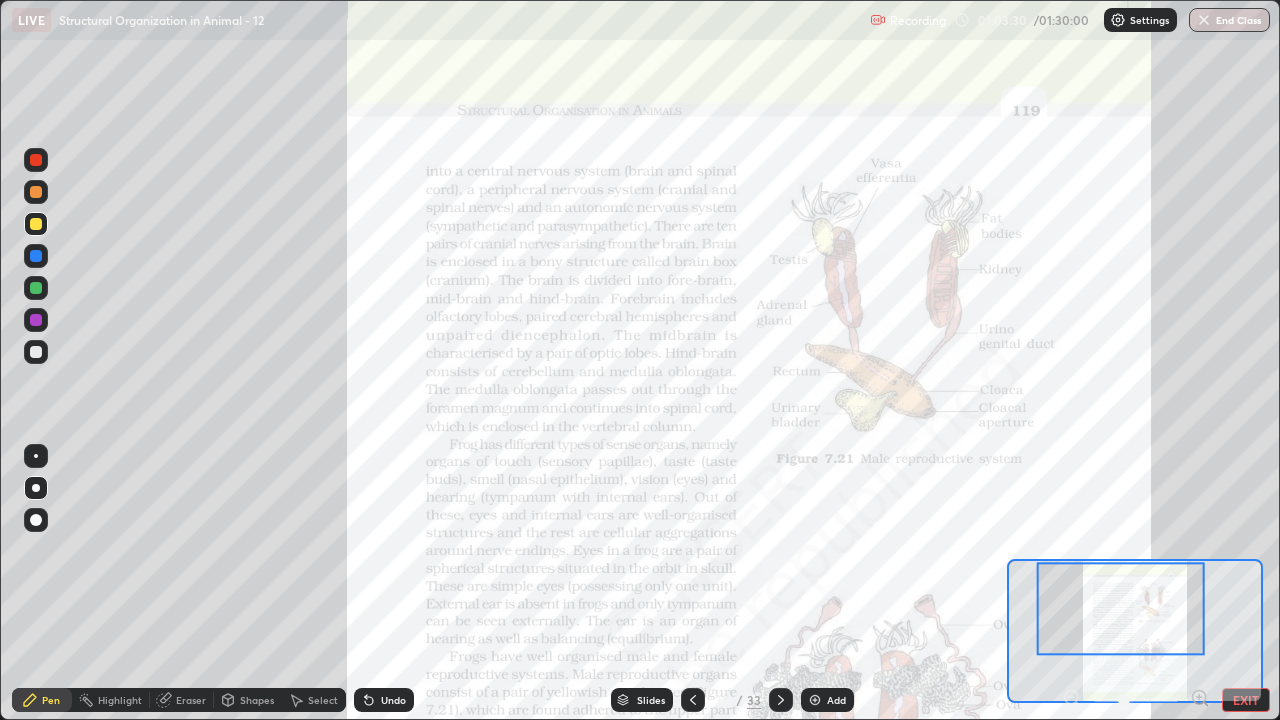 click at bounding box center [1136, 700] 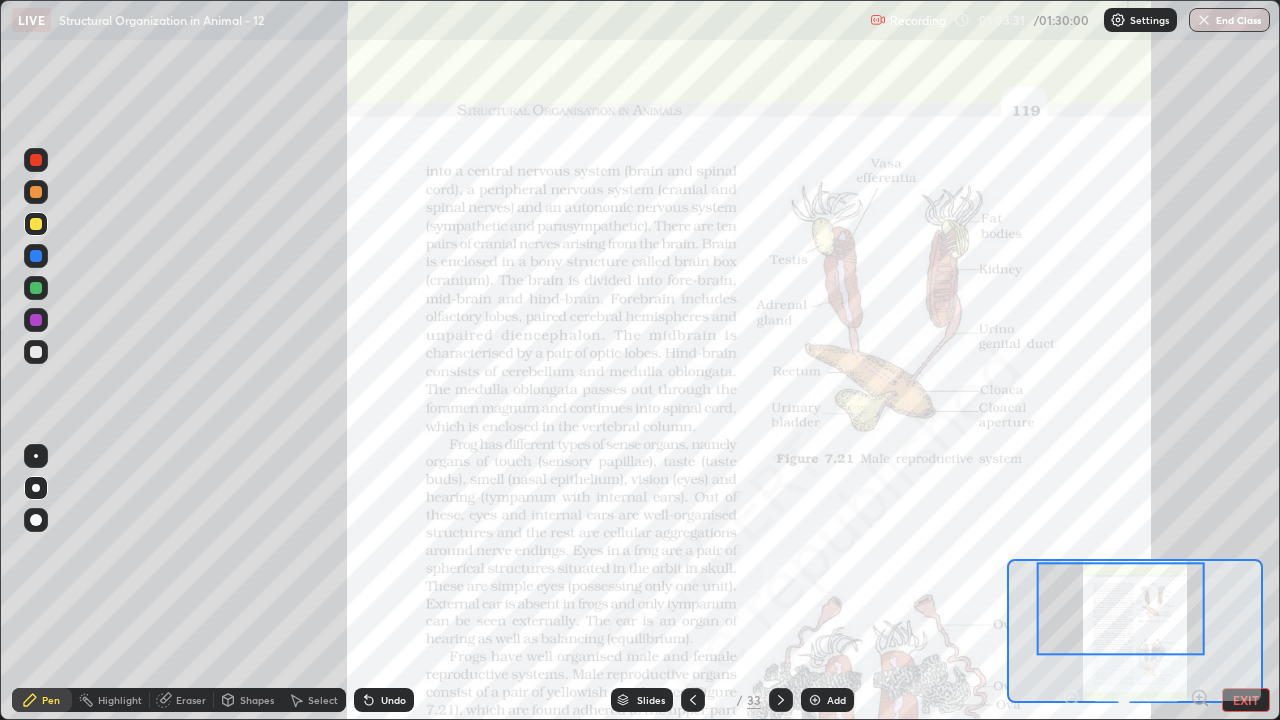 click 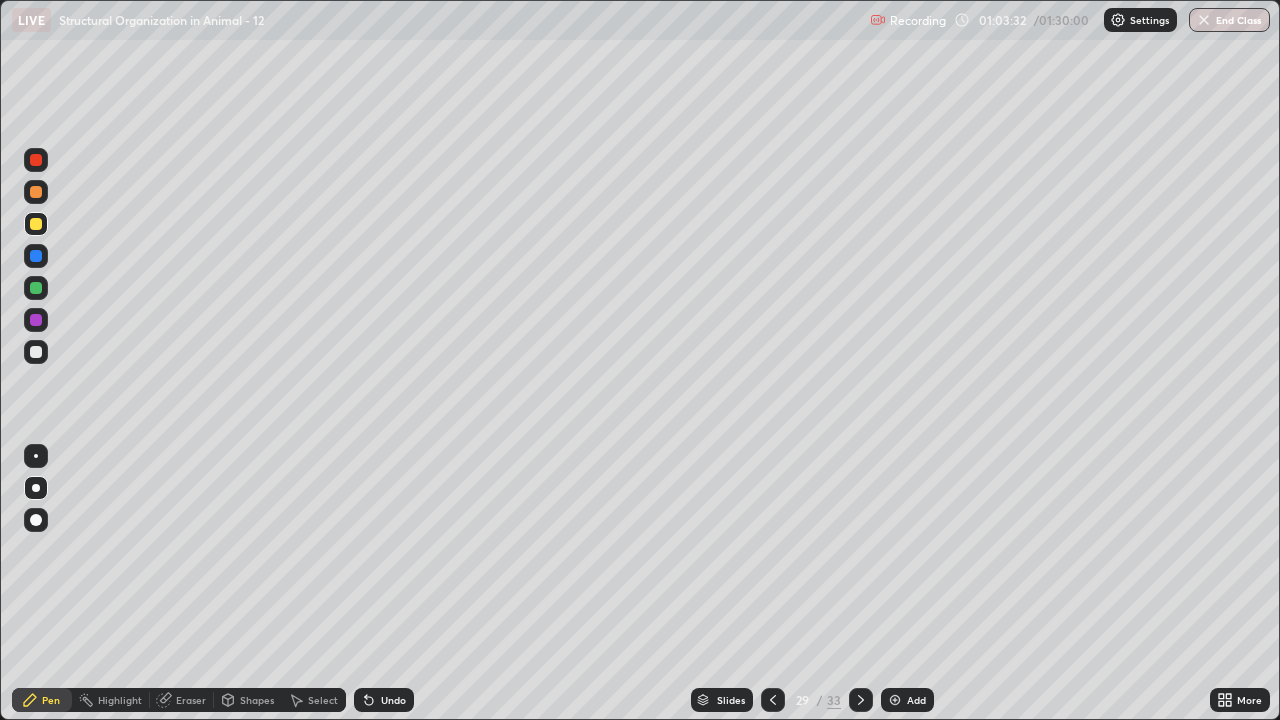 click 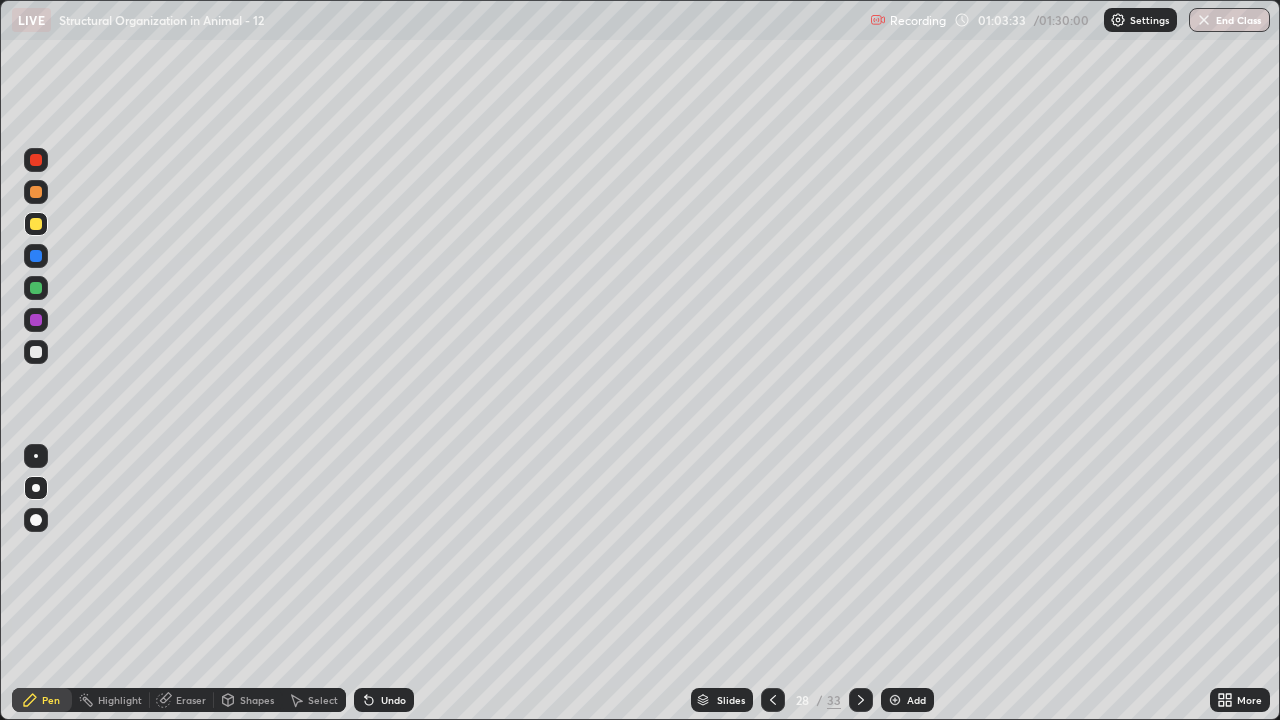 click 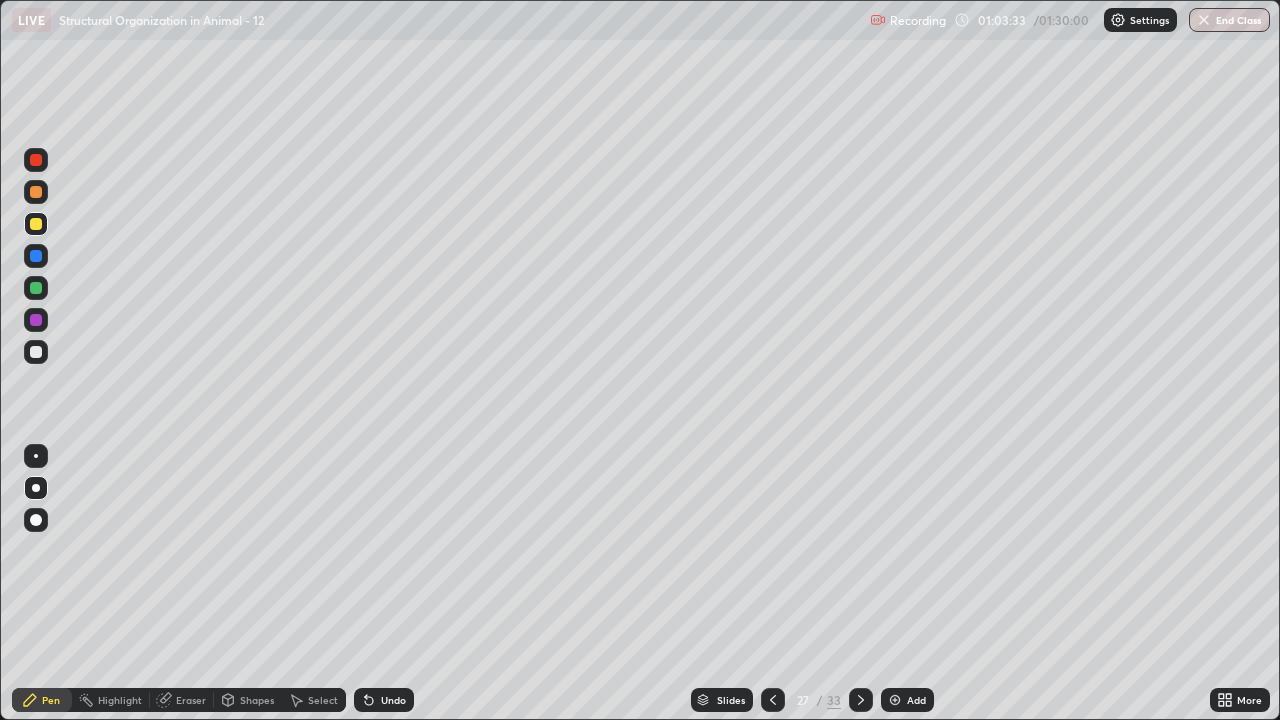click 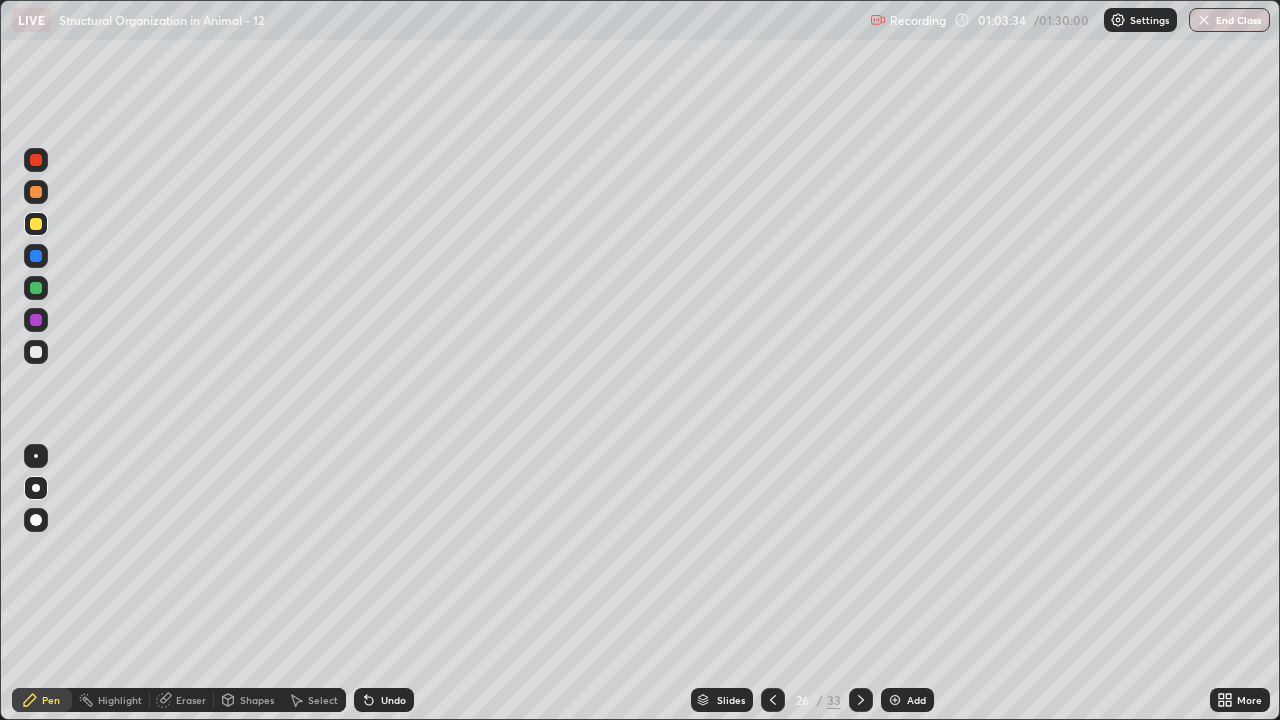click 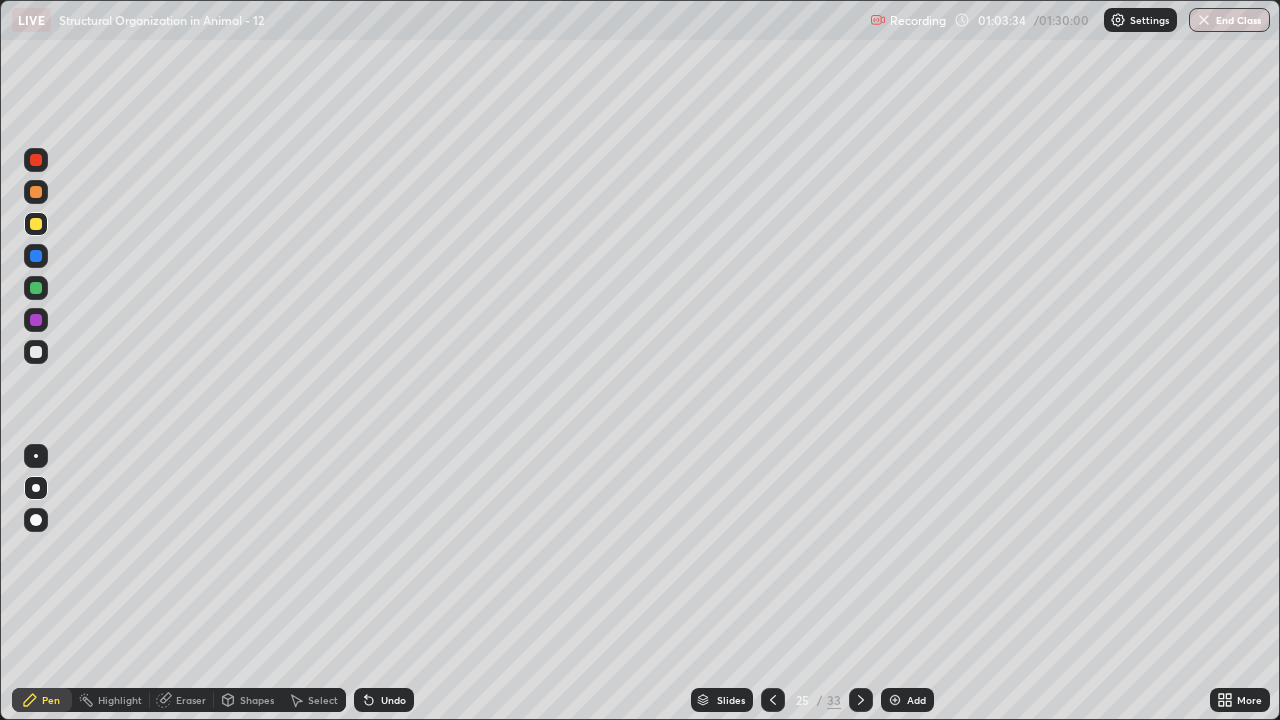 click 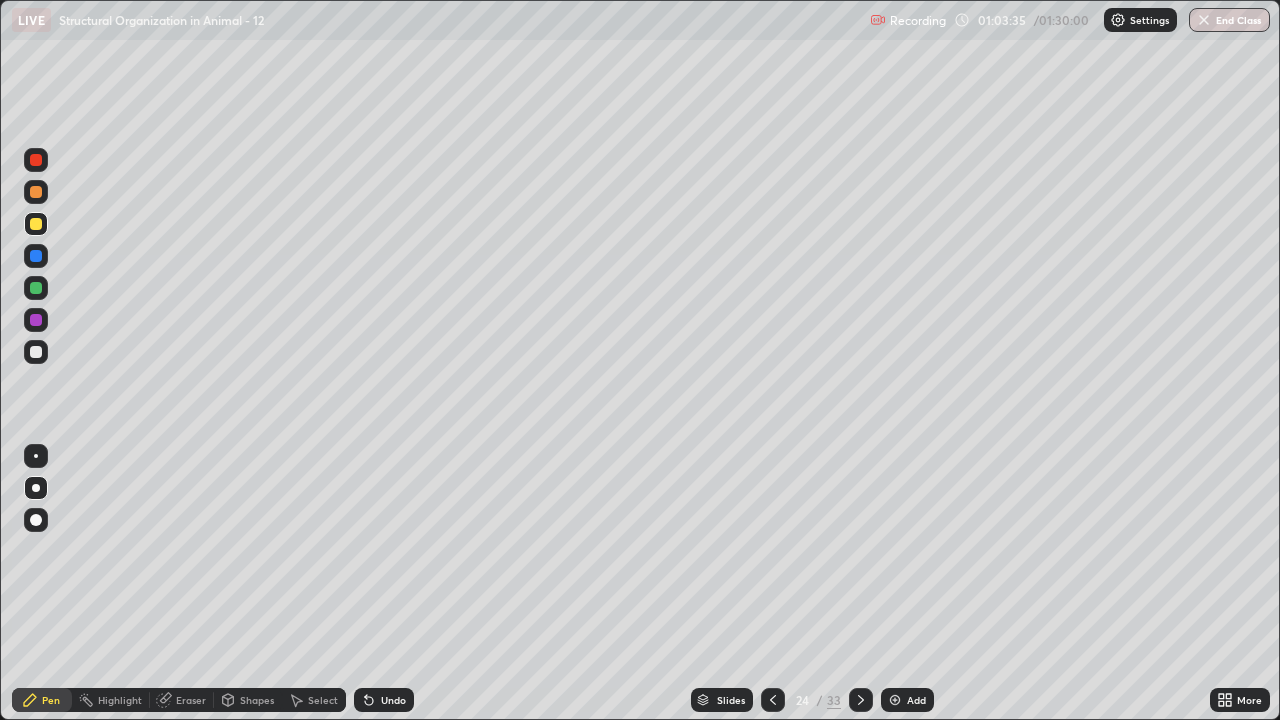 click 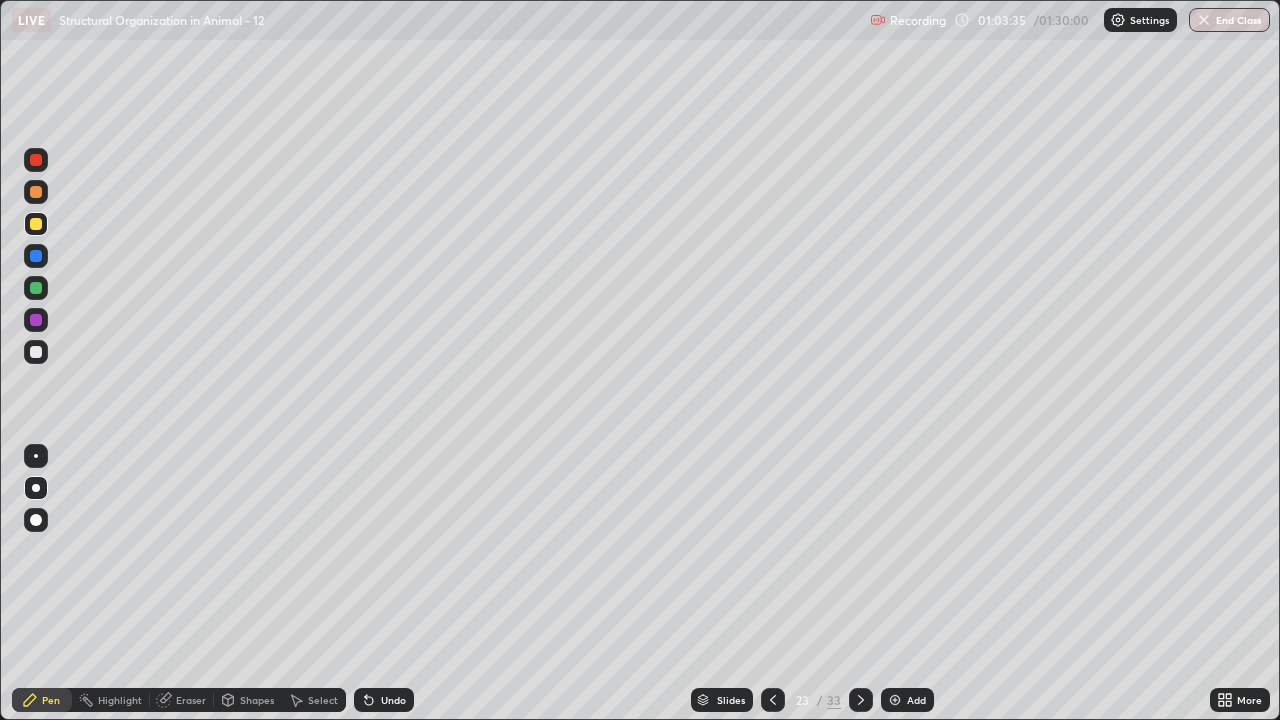 click 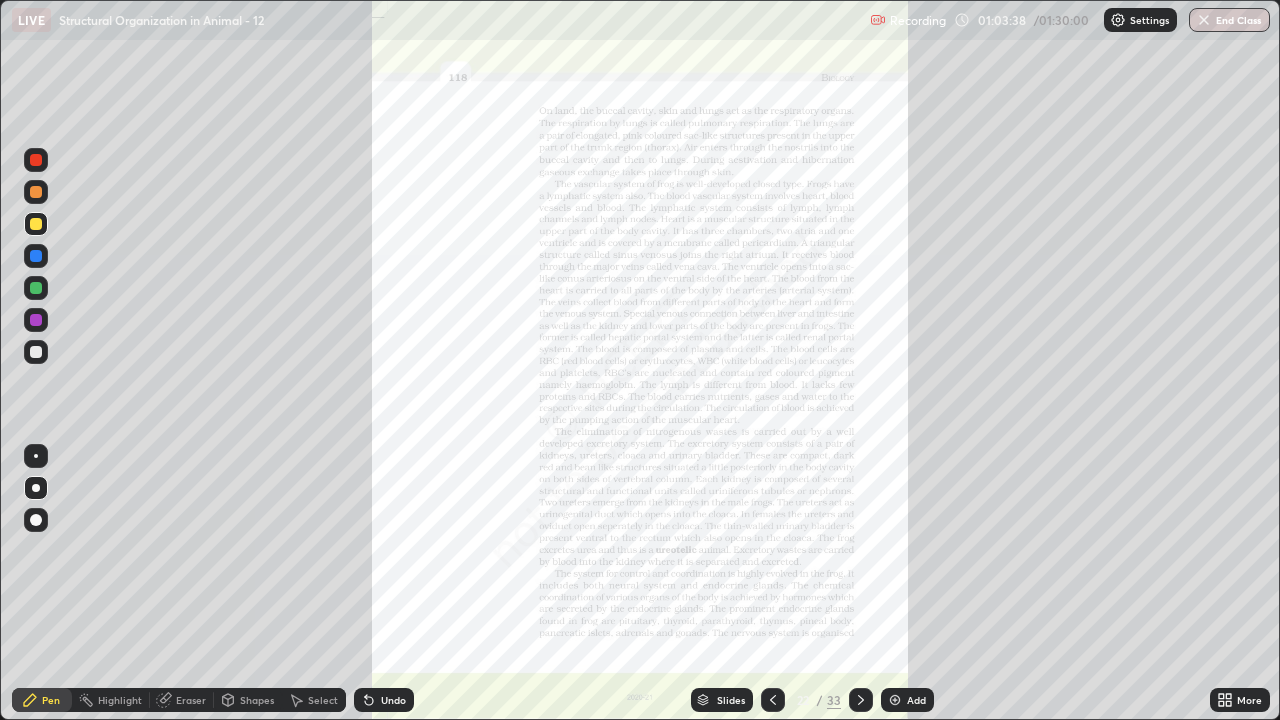 click 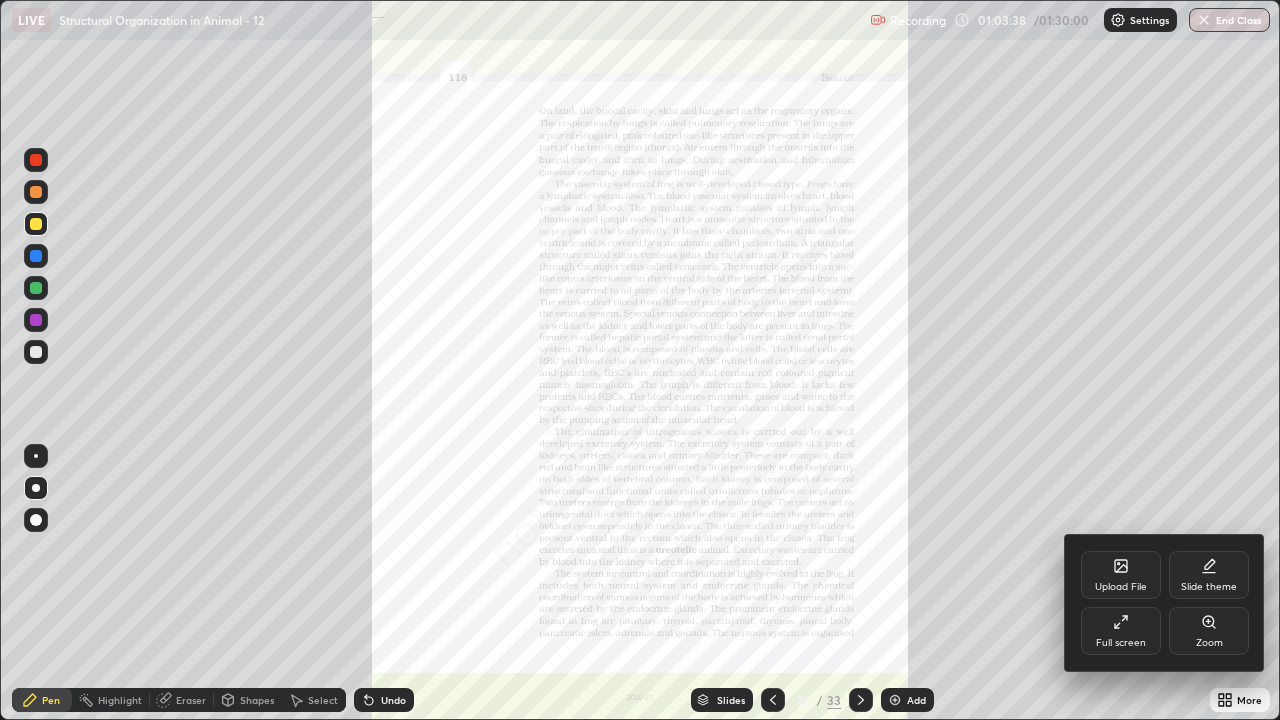 click on "Zoom" at bounding box center [1209, 643] 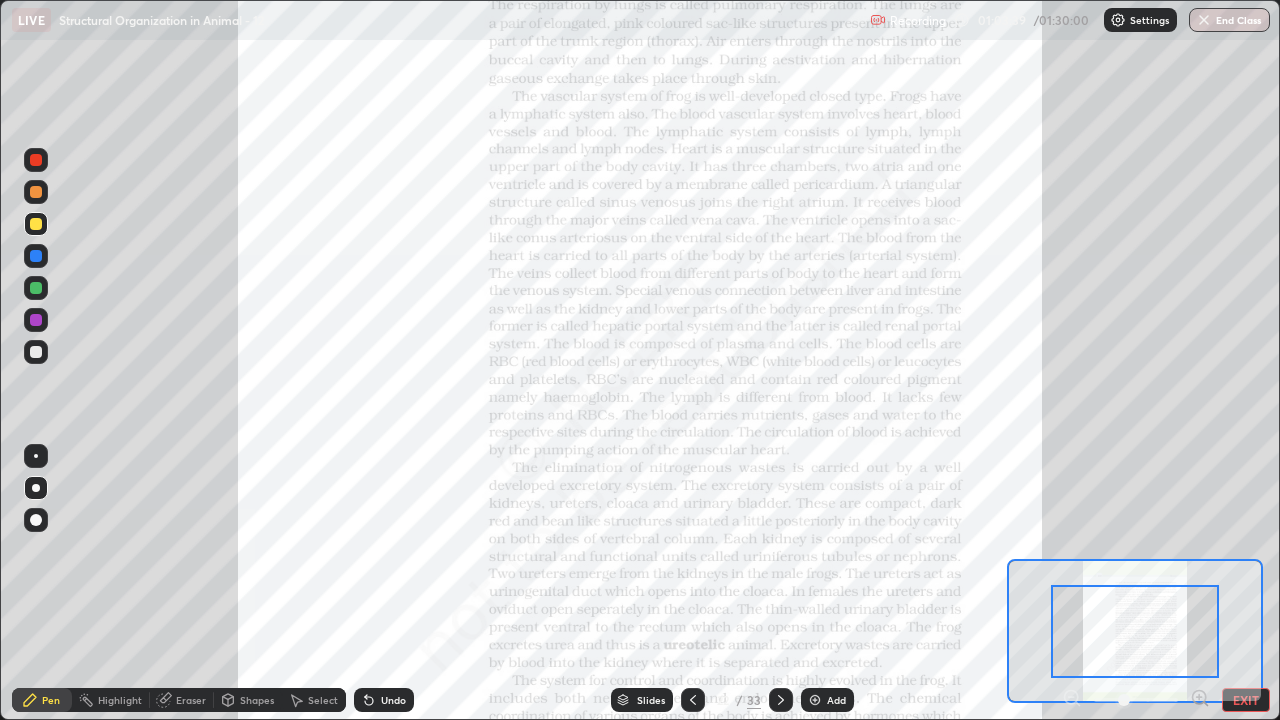 click 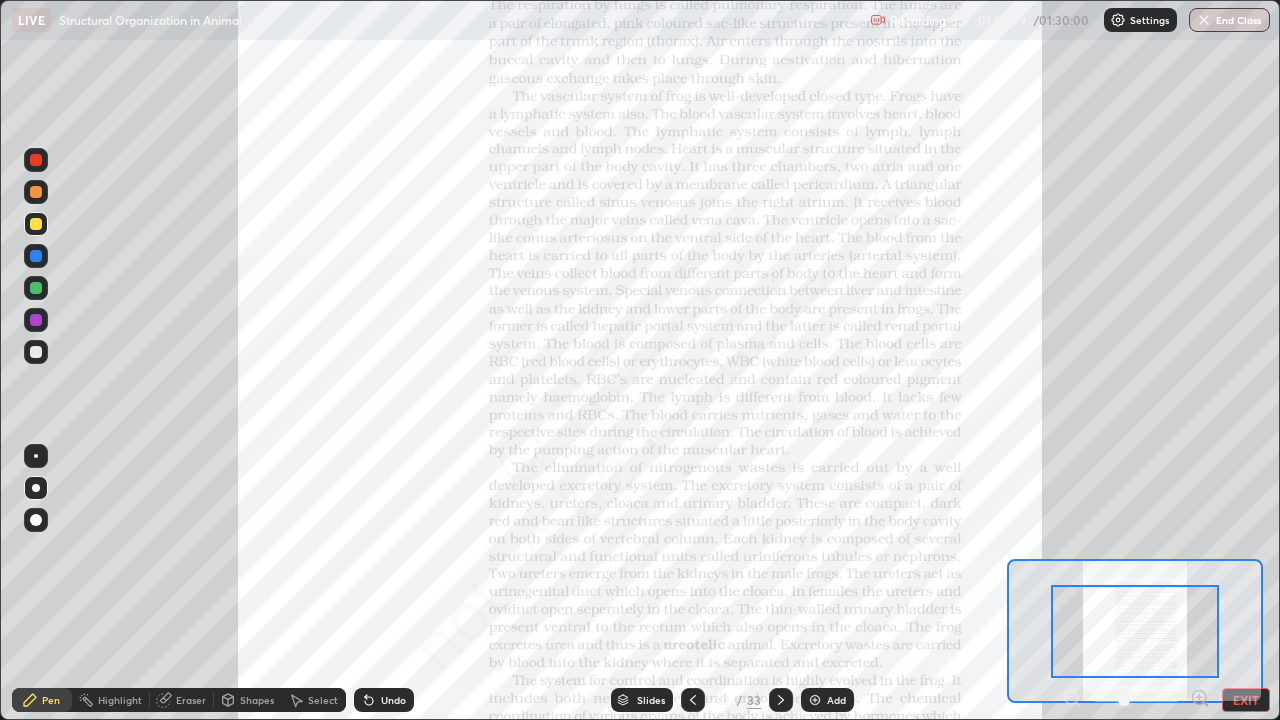 click 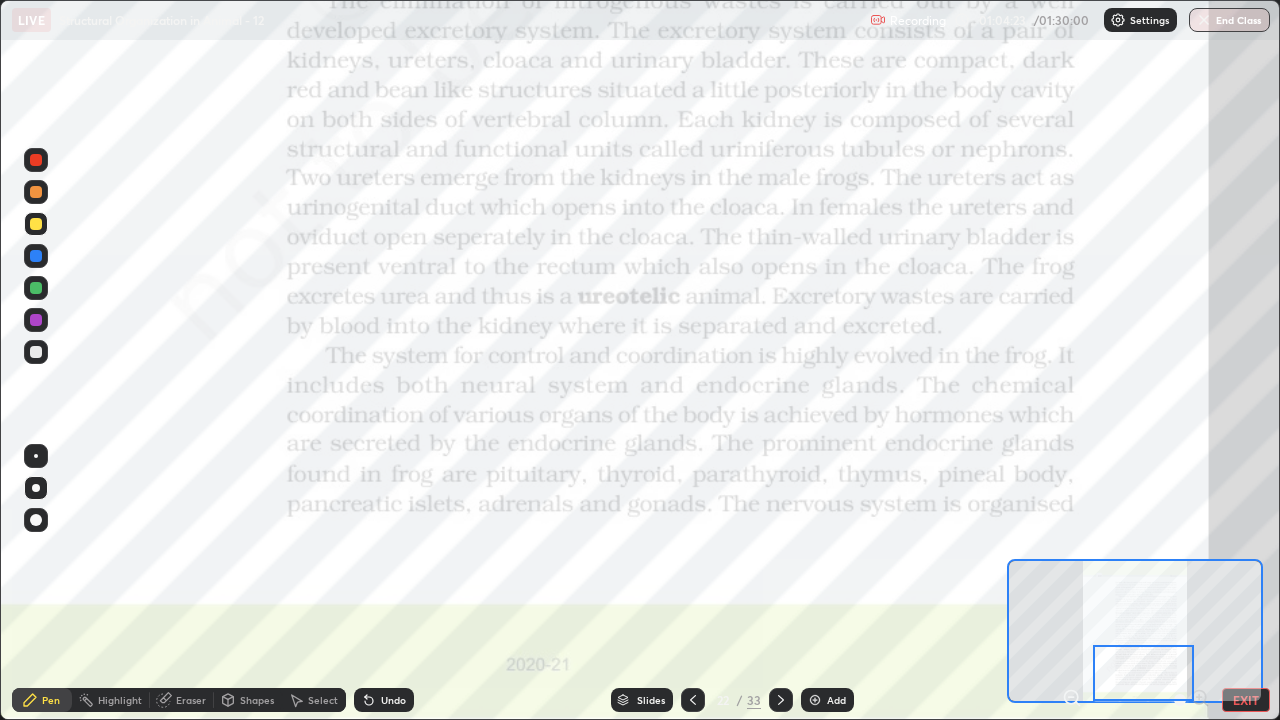 click 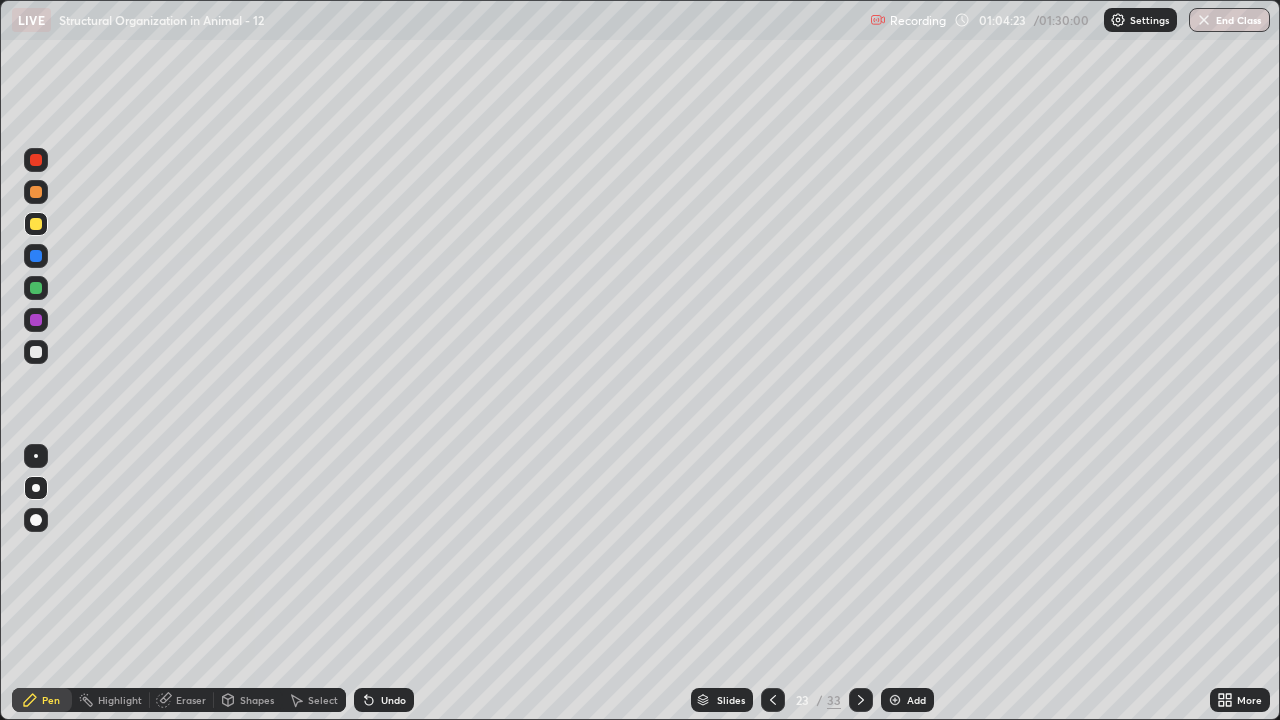 click at bounding box center [773, 700] 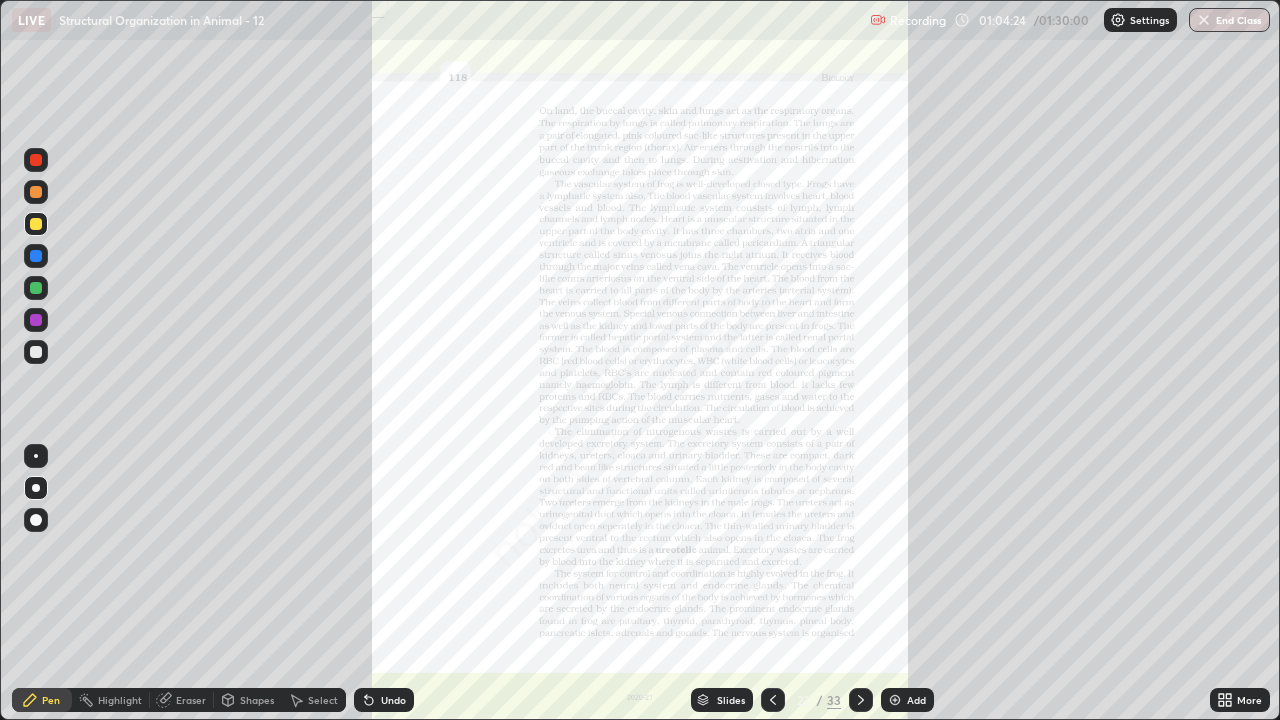 click 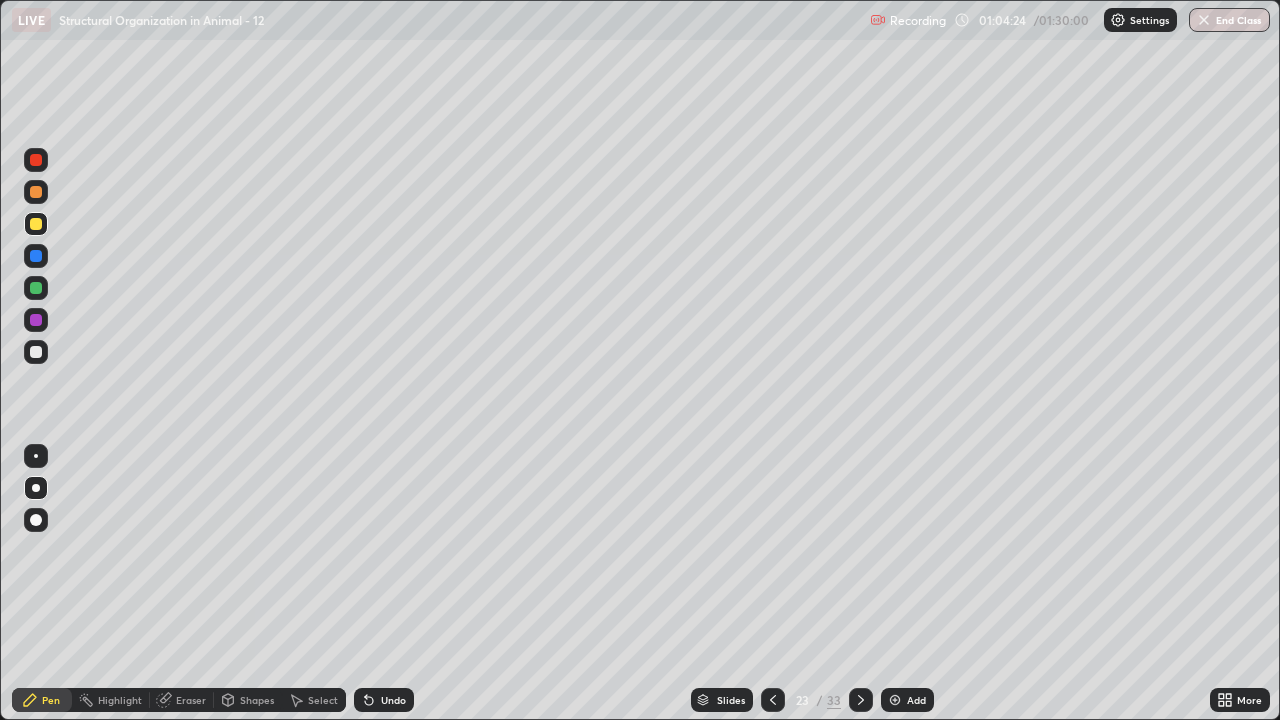 click 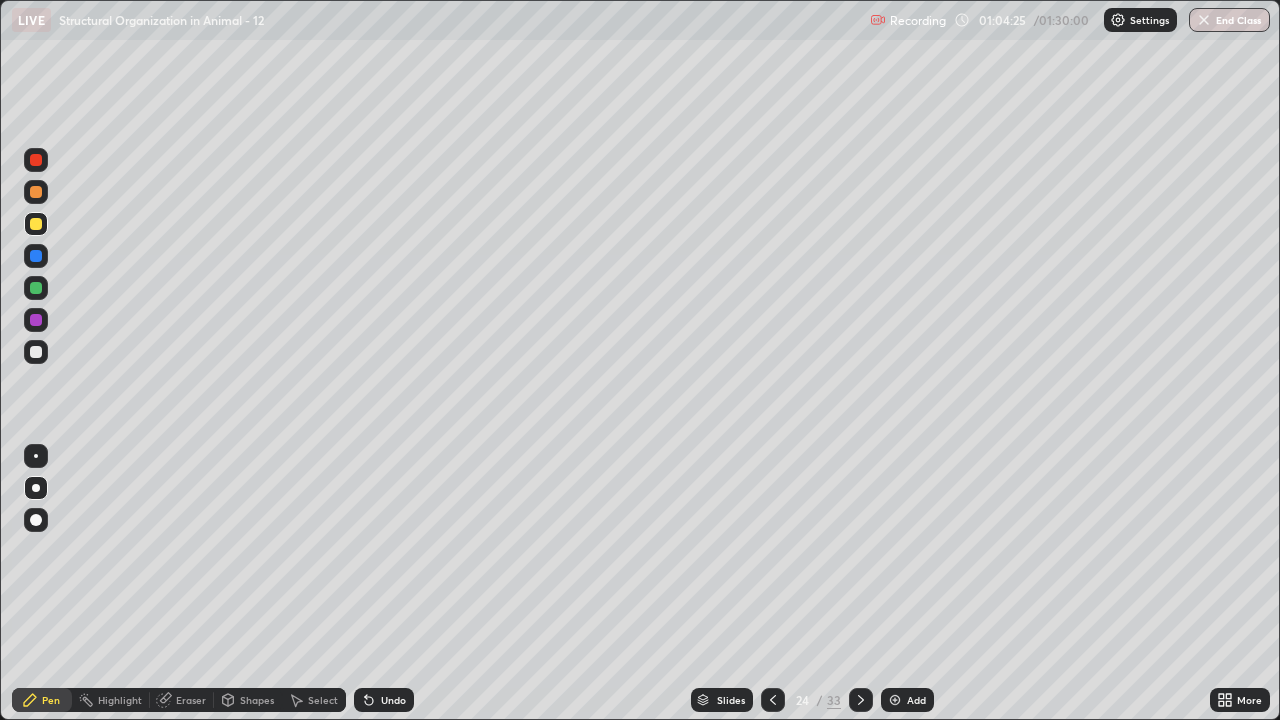 click 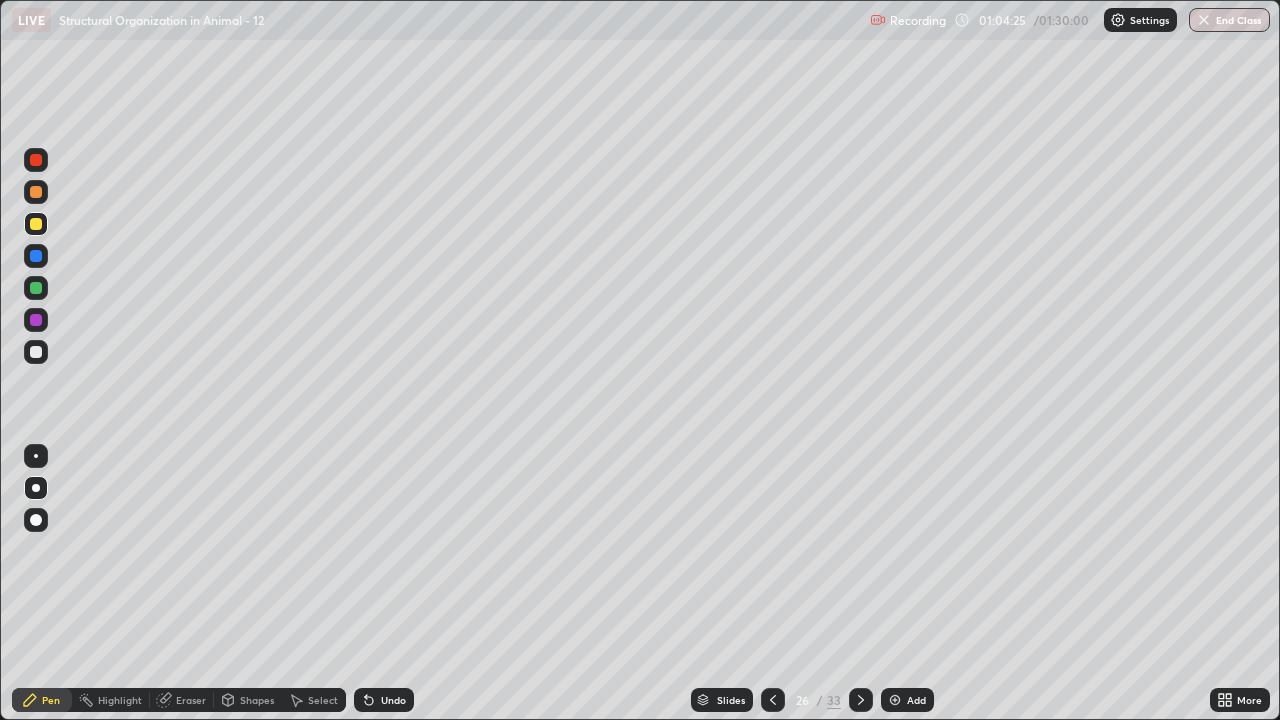 click 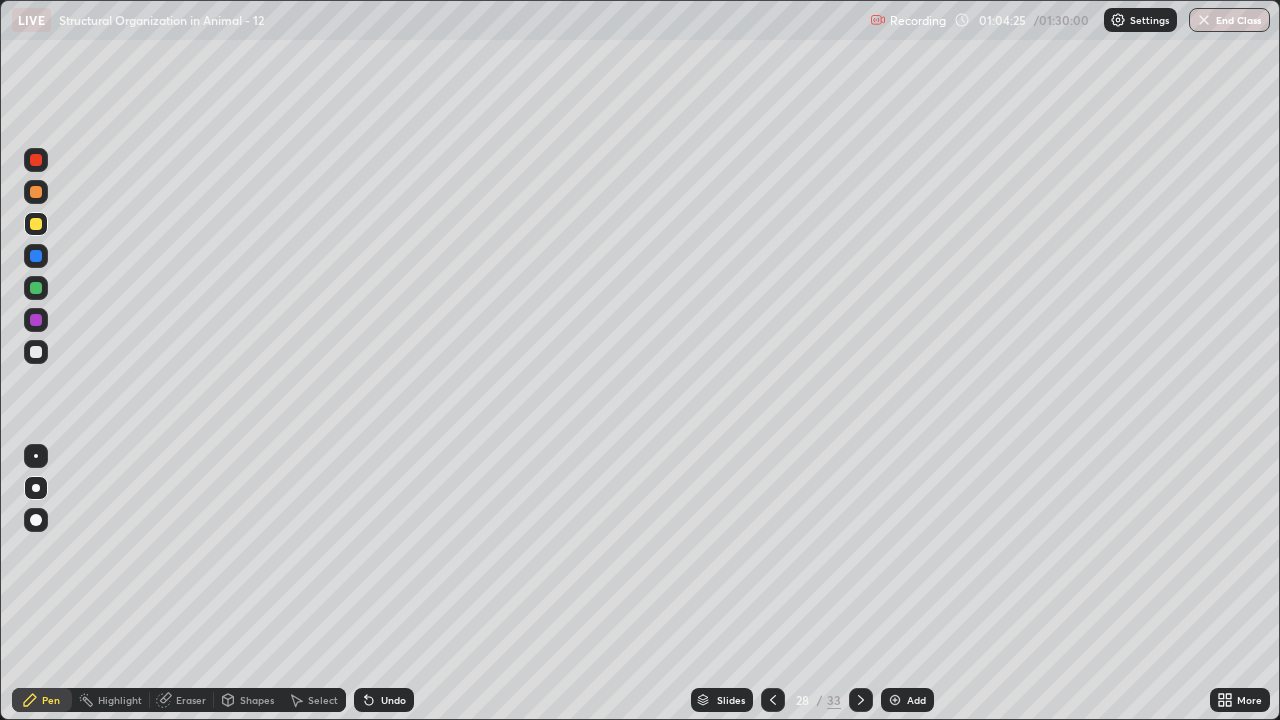 click 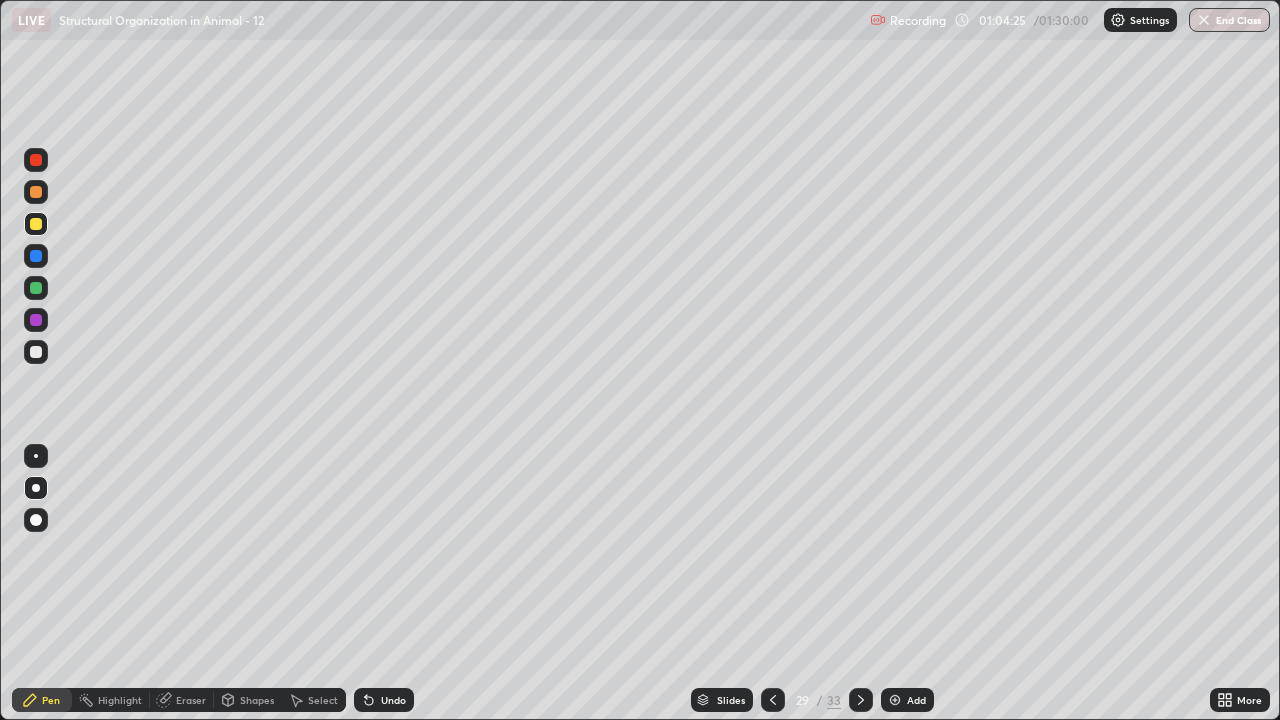 click 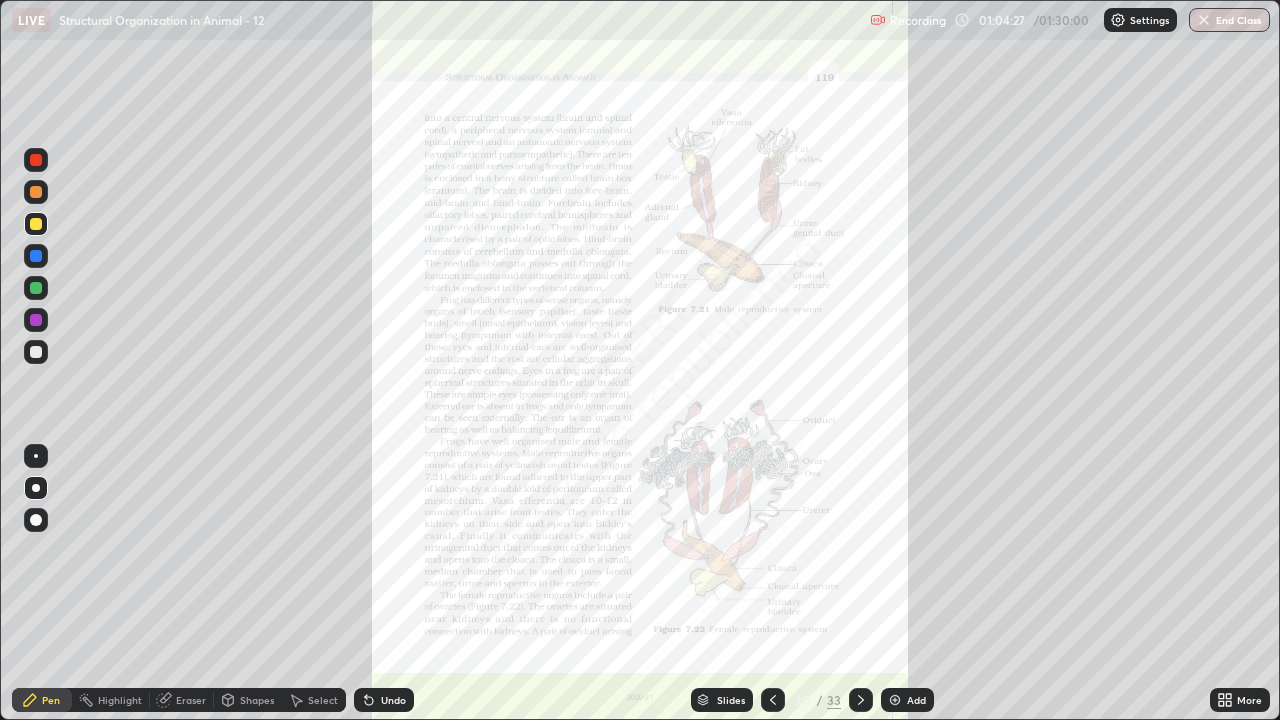 click on "More" at bounding box center [1240, 700] 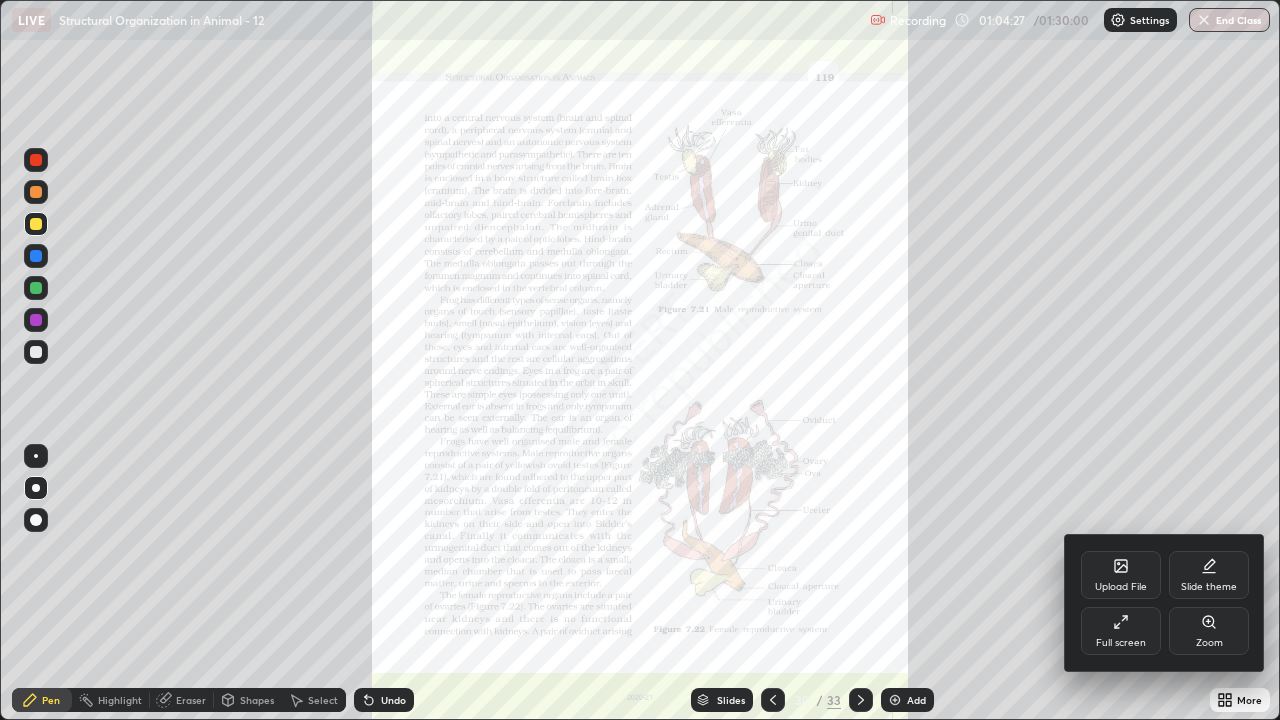 click on "Zoom" at bounding box center [1209, 643] 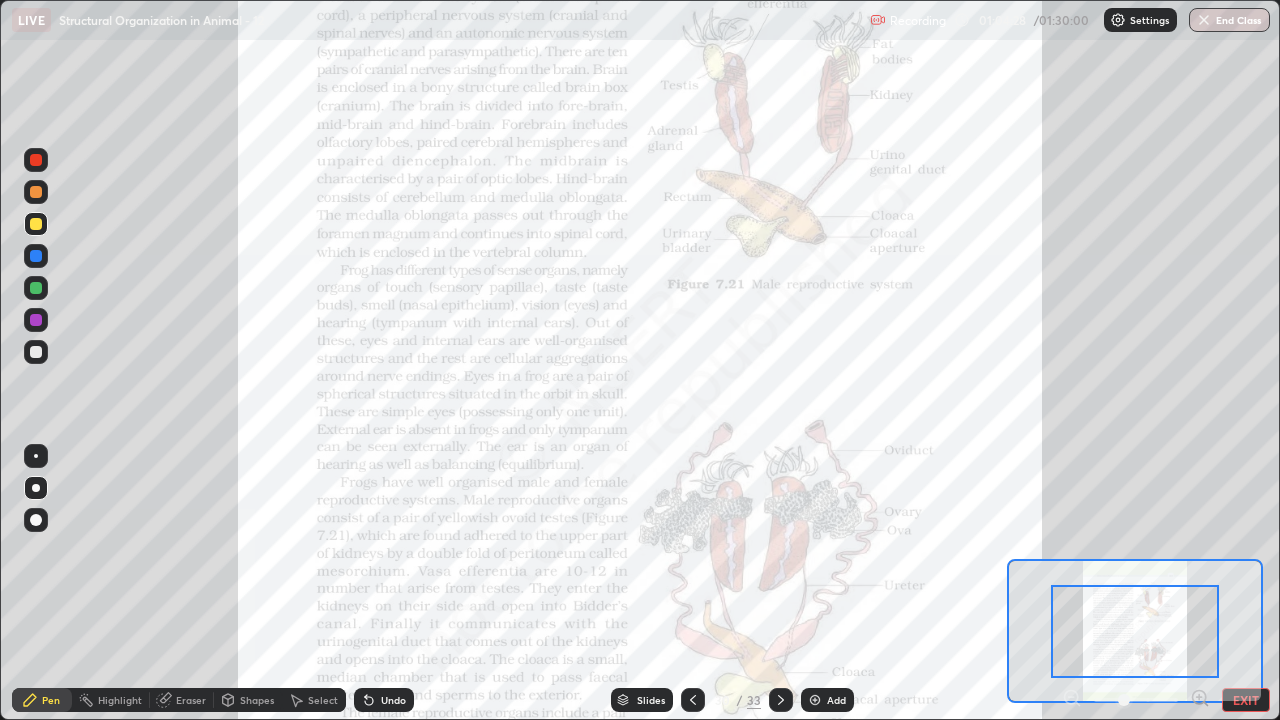 click 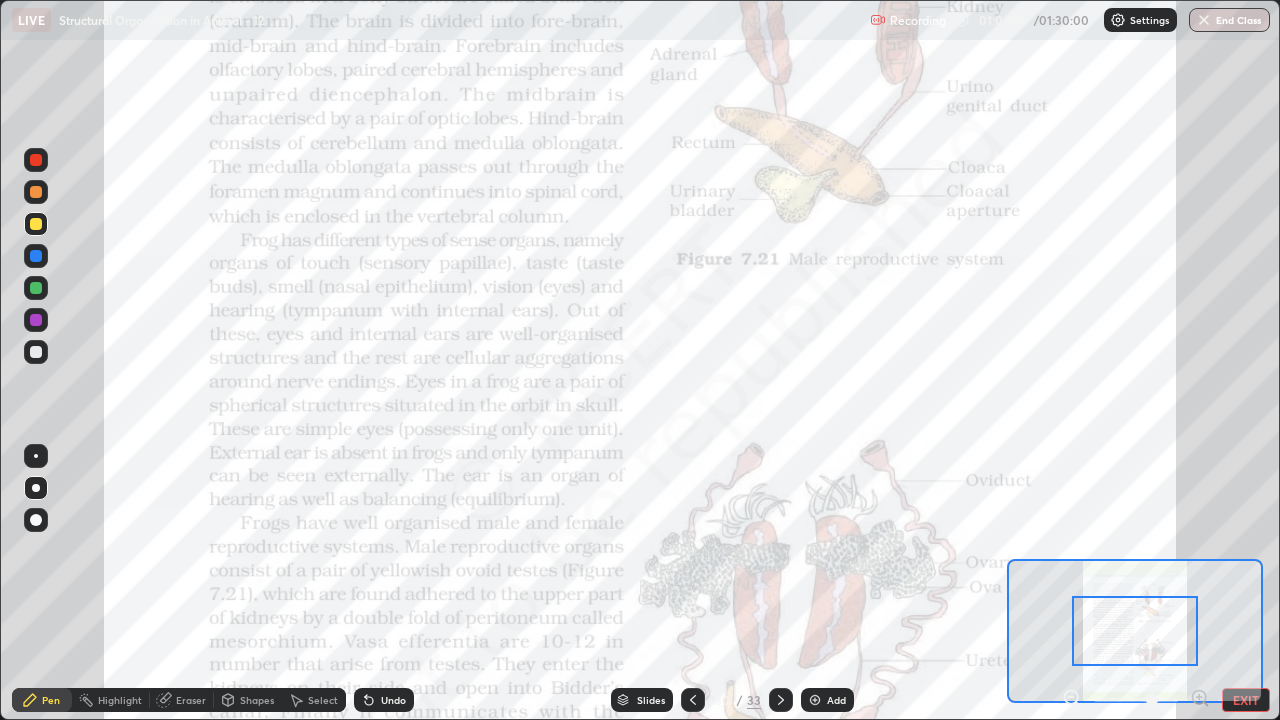 click 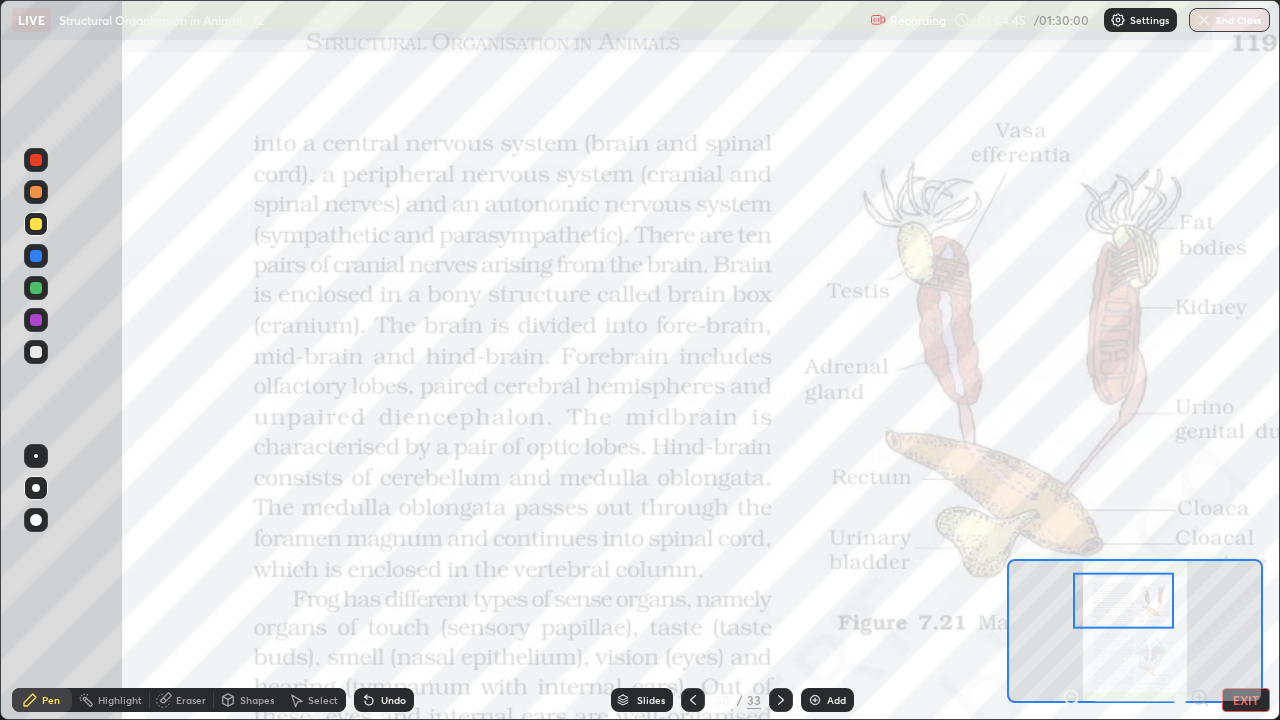 click at bounding box center [36, 520] 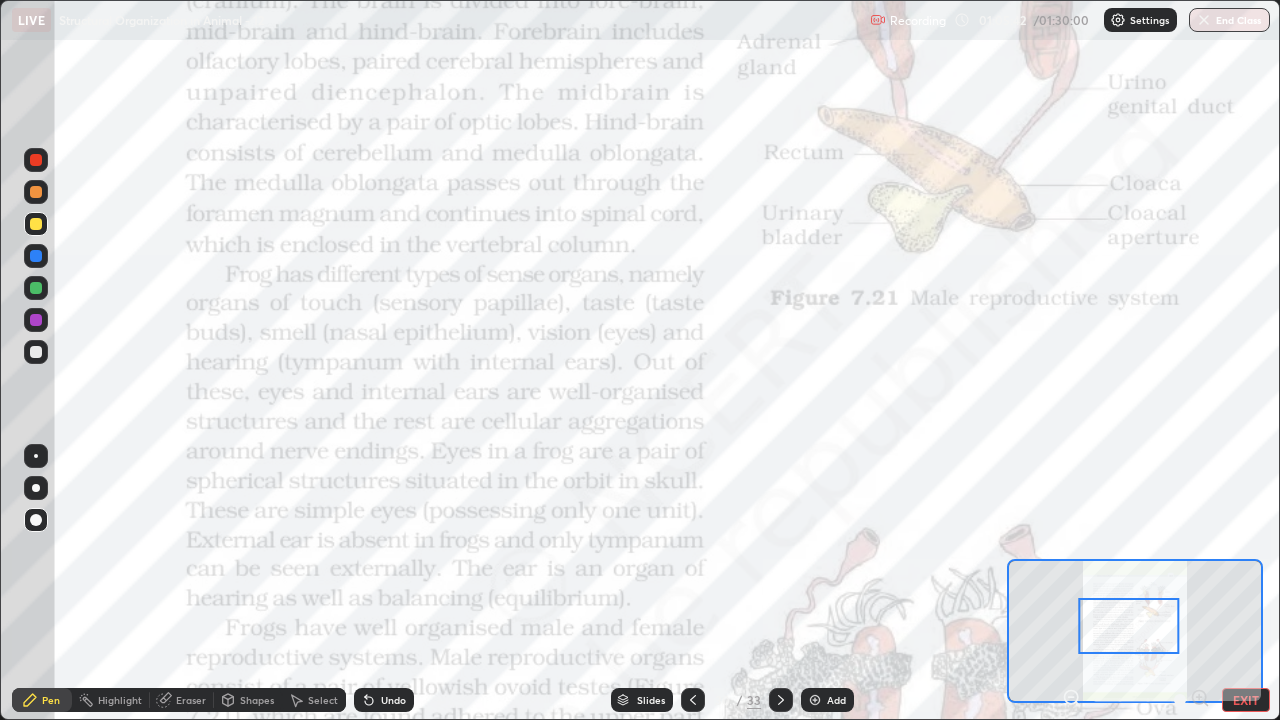 click at bounding box center (36, 456) 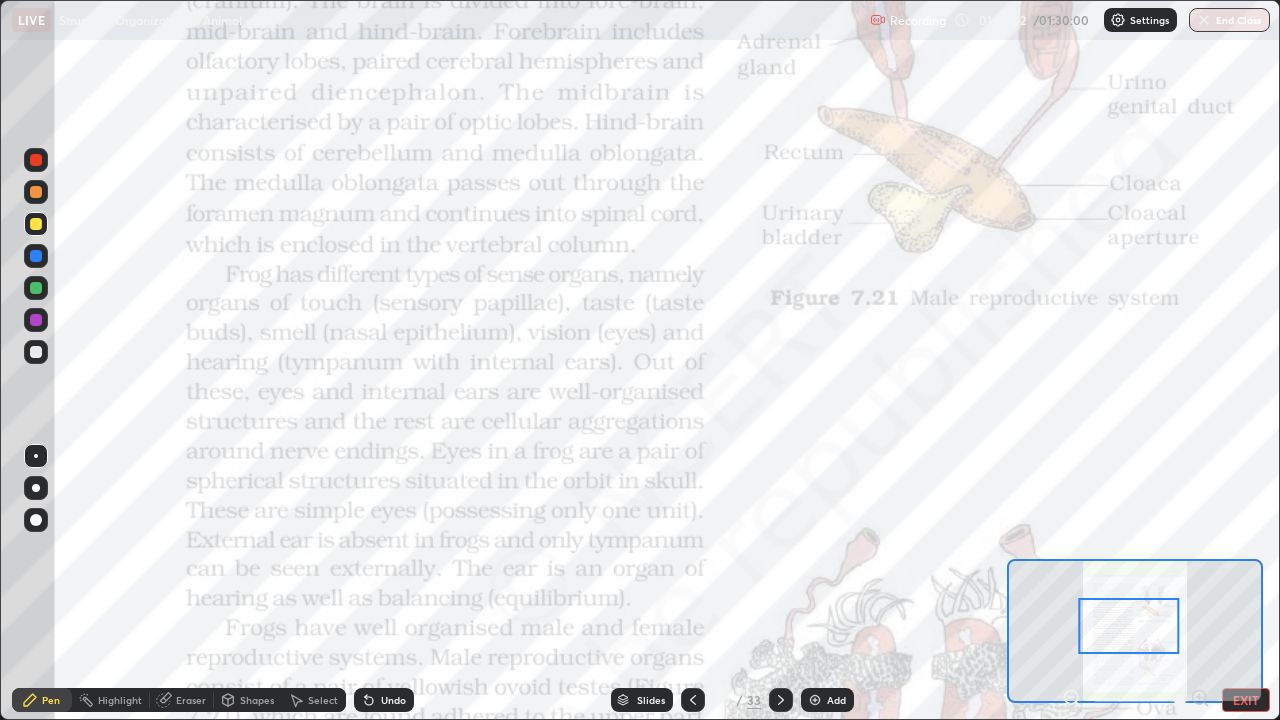 click at bounding box center (36, 320) 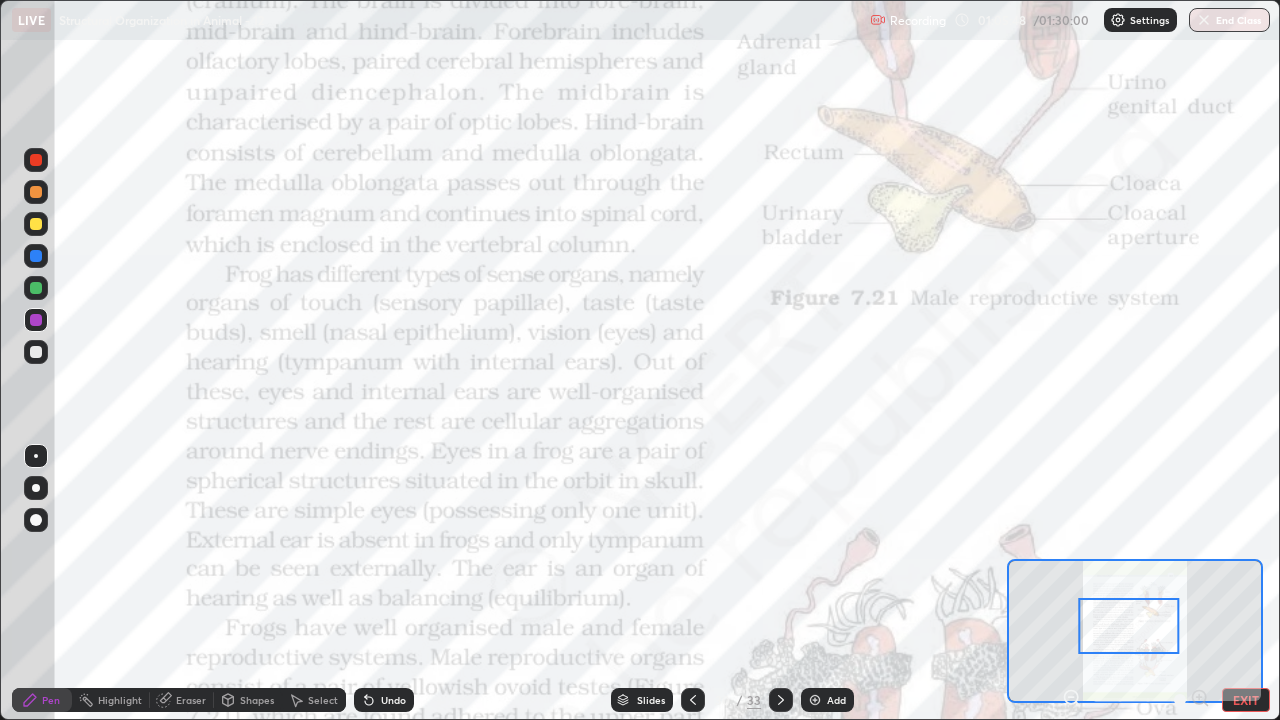 click at bounding box center (36, 160) 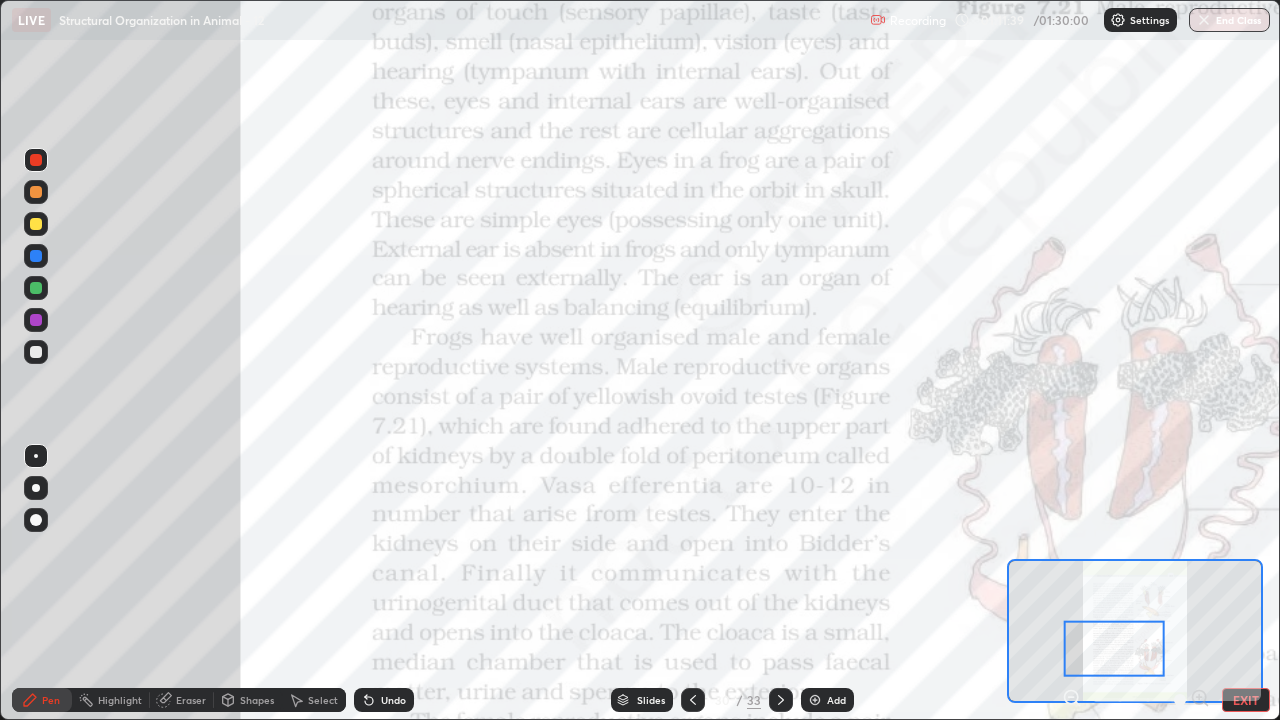 click at bounding box center [815, 700] 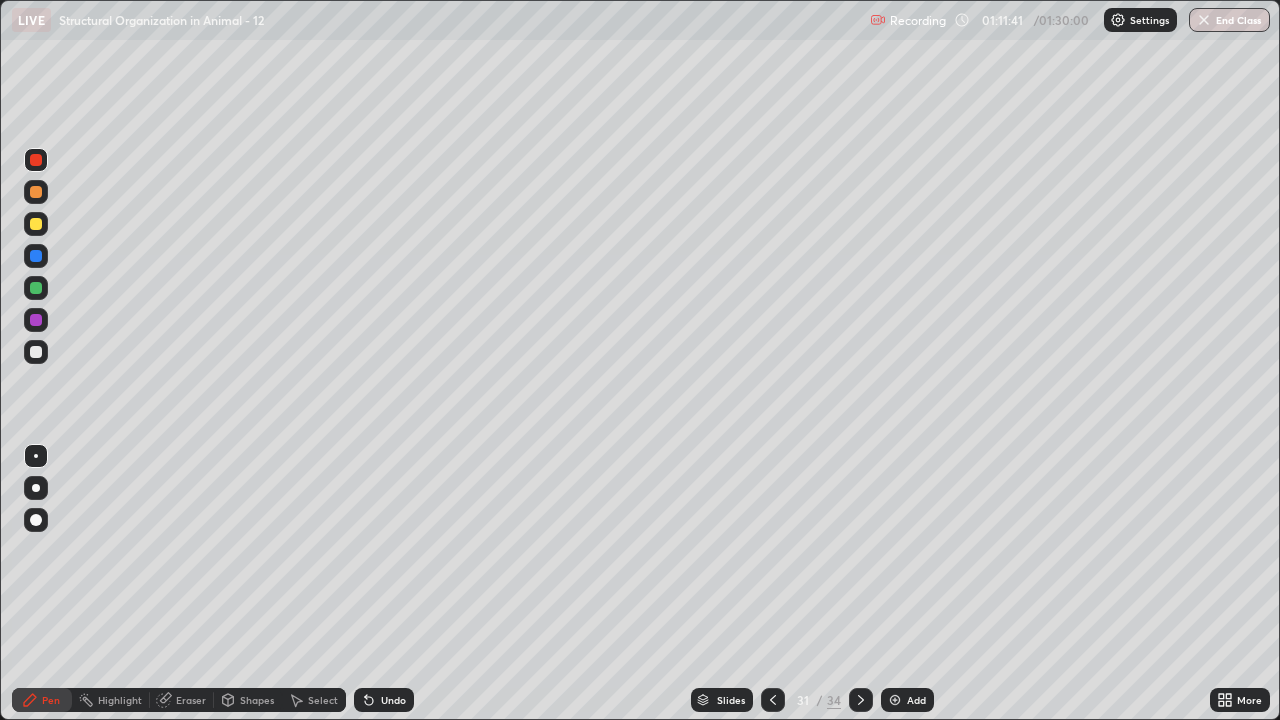 click at bounding box center (36, 224) 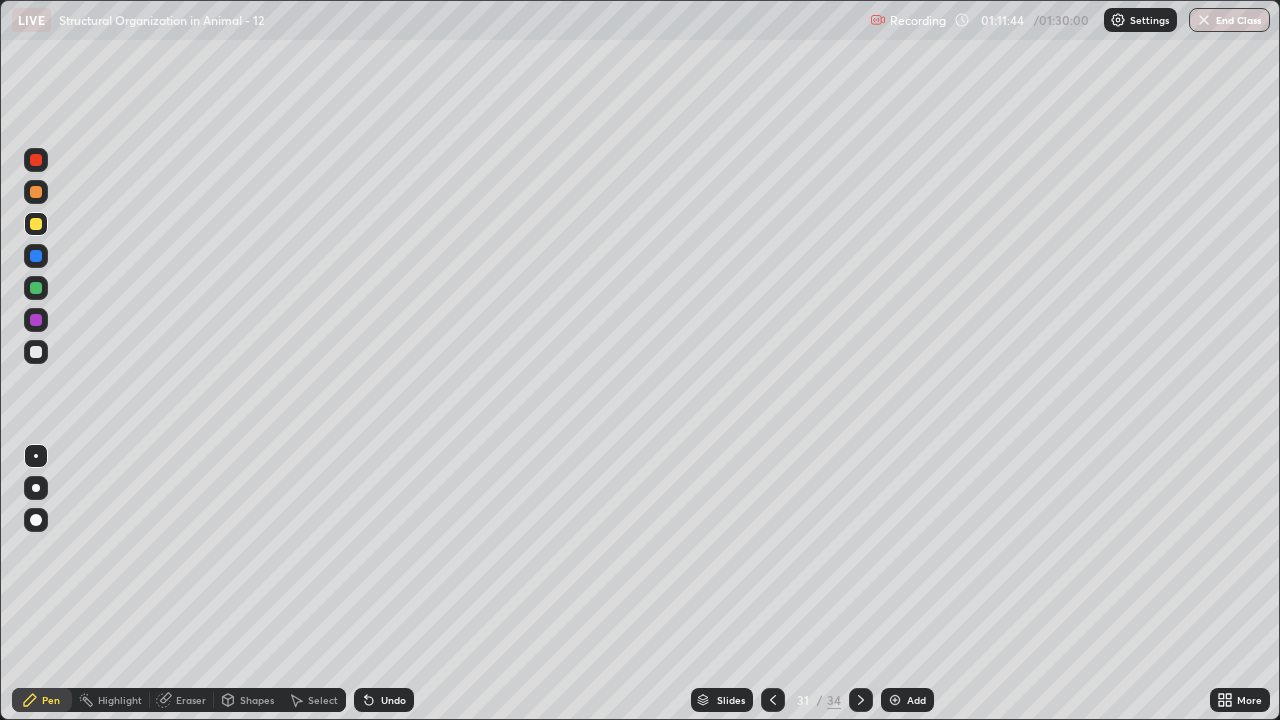 click on "Undo" at bounding box center [393, 700] 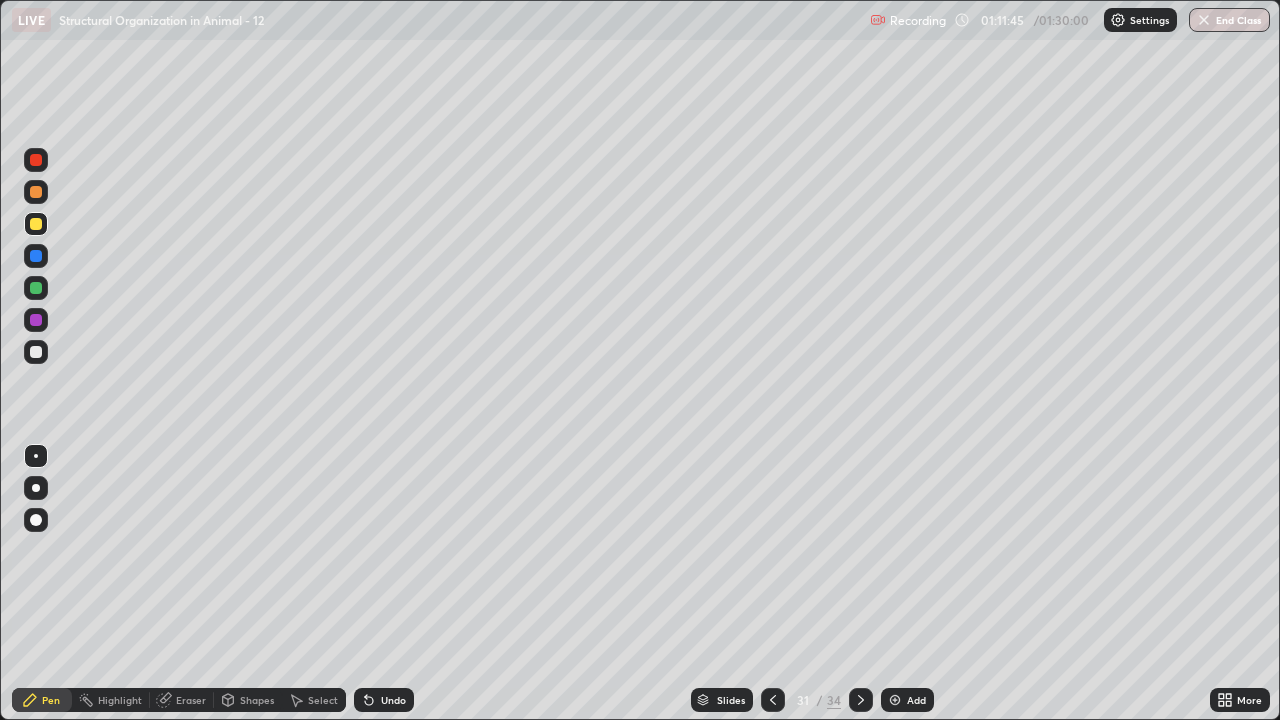 click at bounding box center [36, 488] 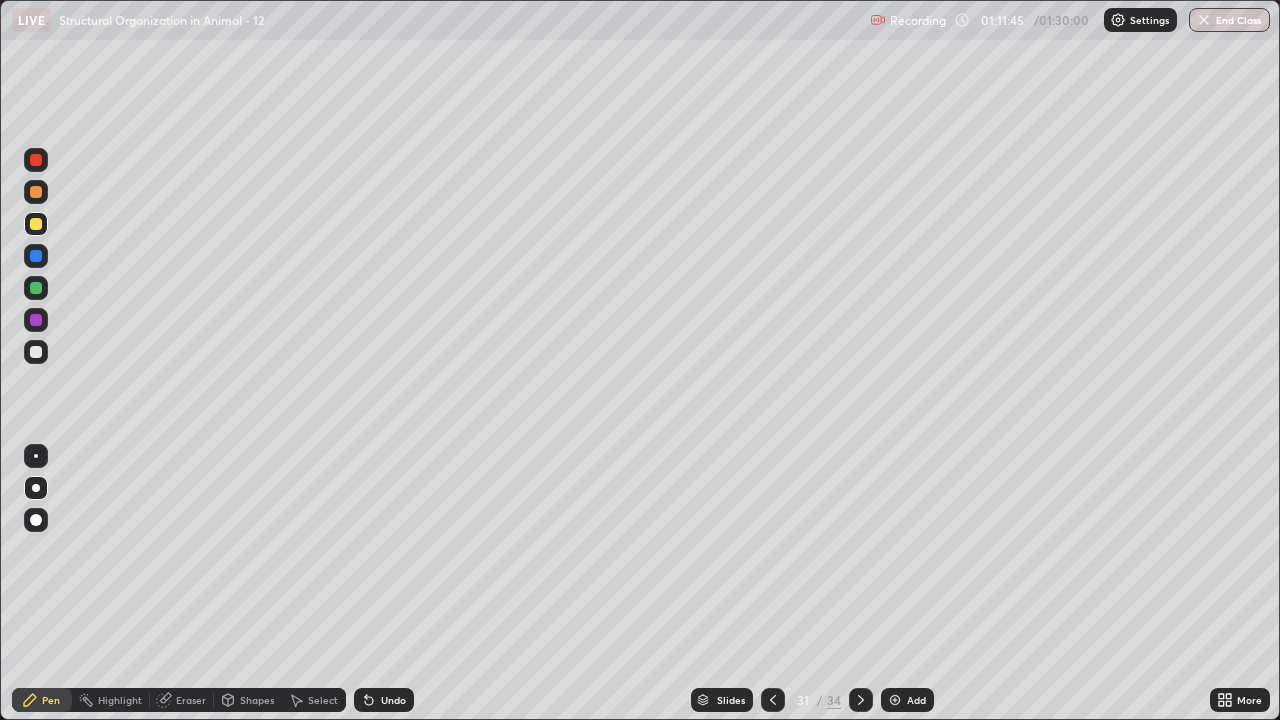 click at bounding box center (36, 320) 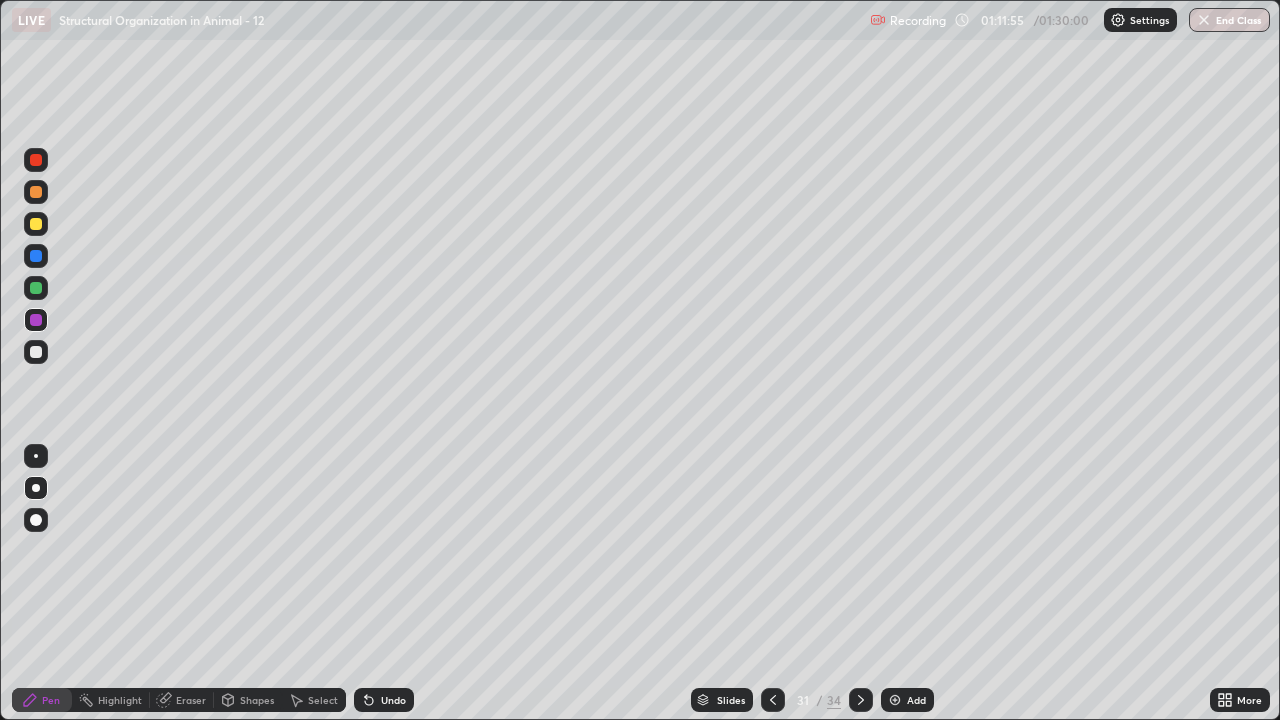 click at bounding box center (36, 224) 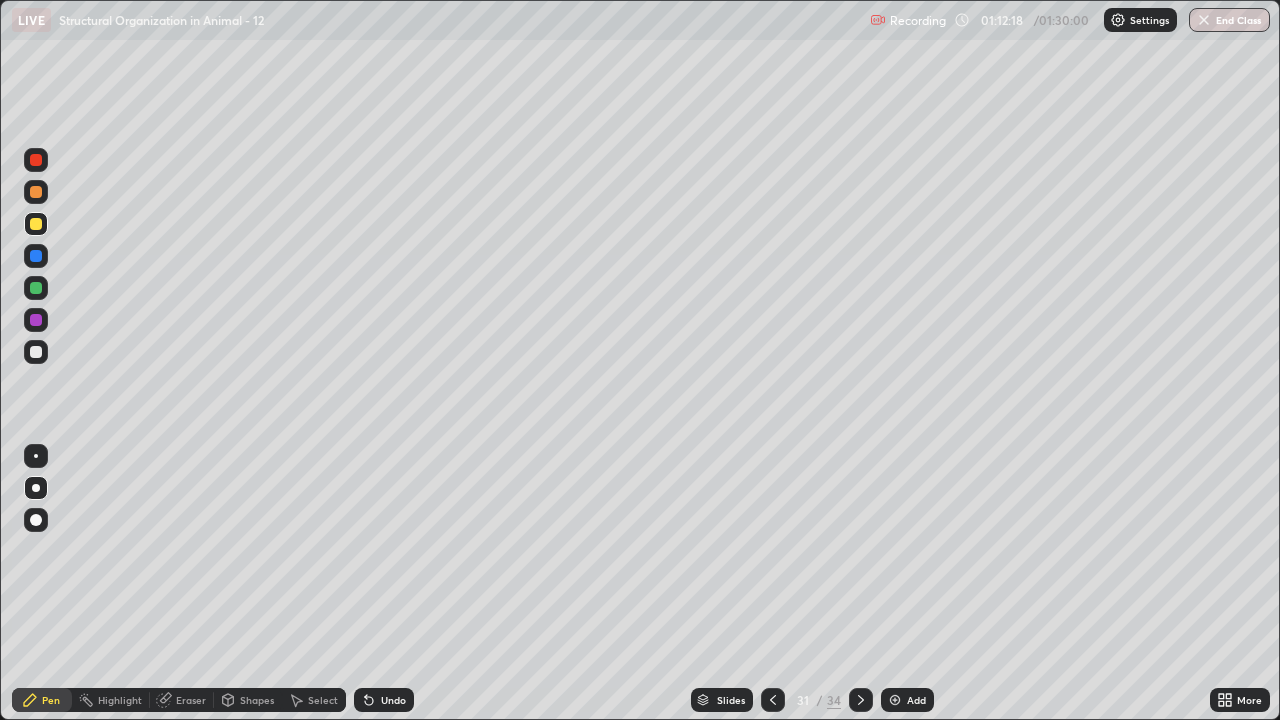 click at bounding box center [36, 288] 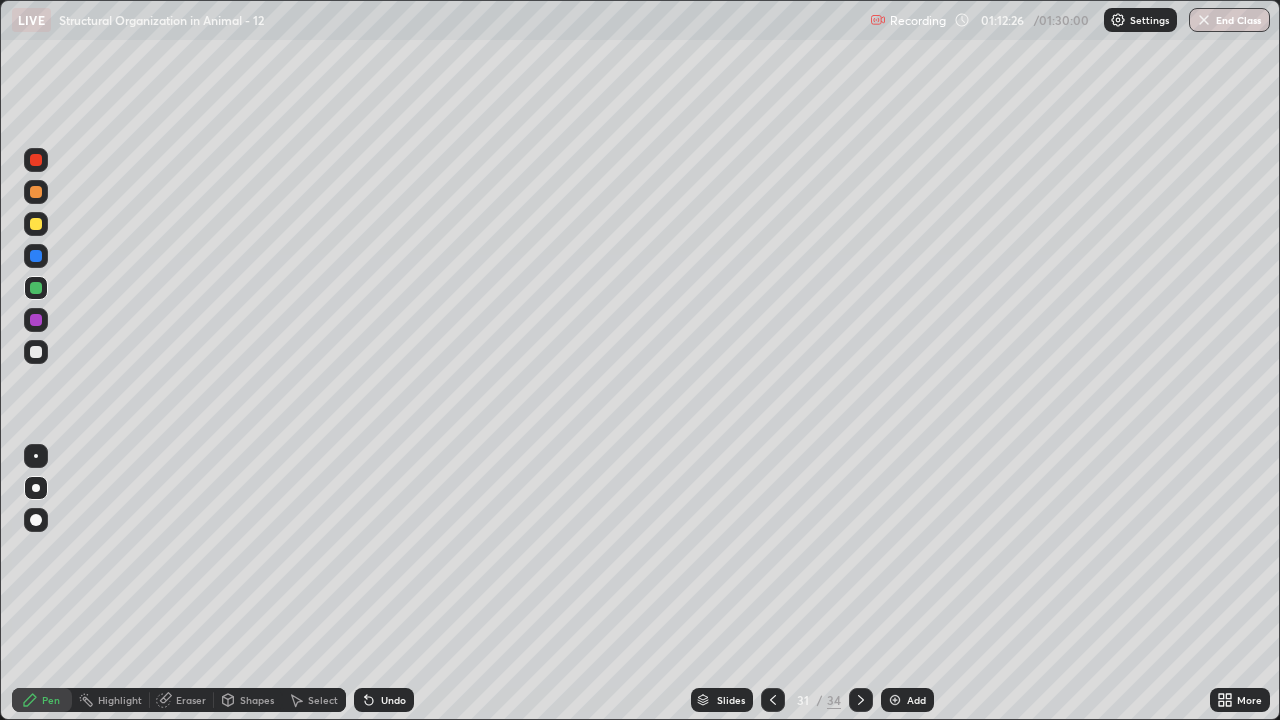 click at bounding box center (36, 224) 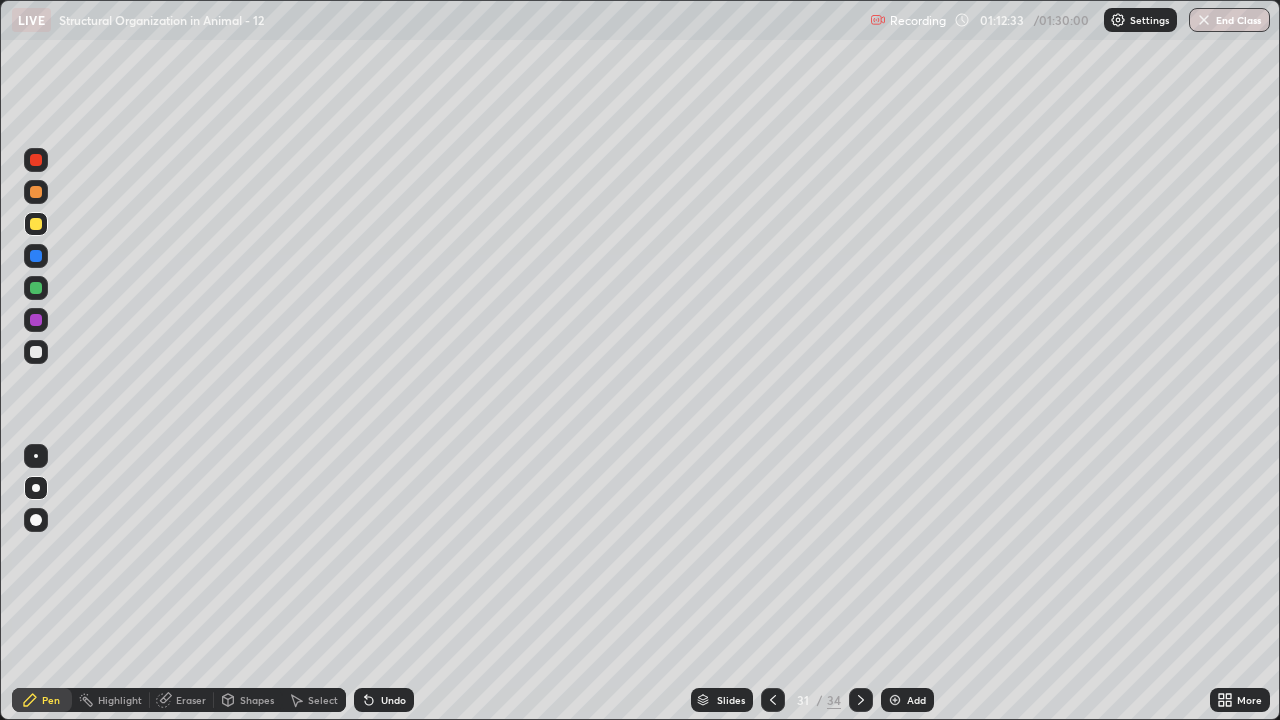 click on "Undo" at bounding box center [393, 700] 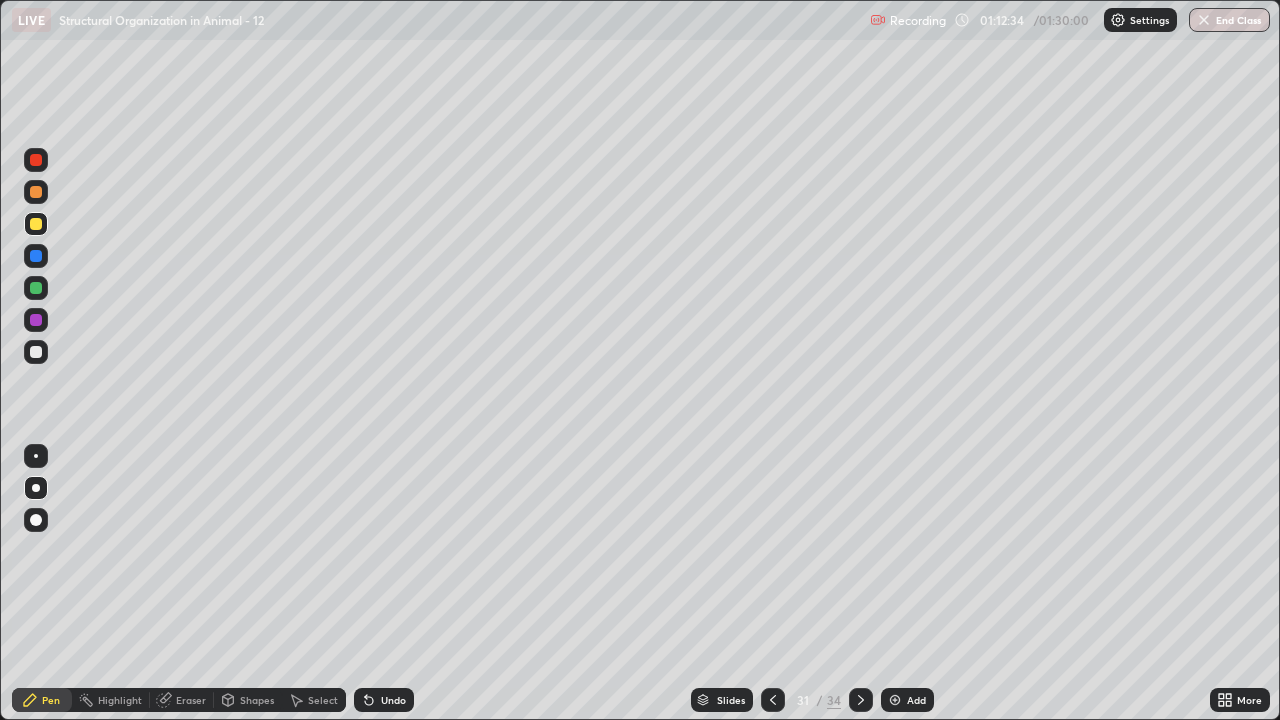click on "Undo" at bounding box center [393, 700] 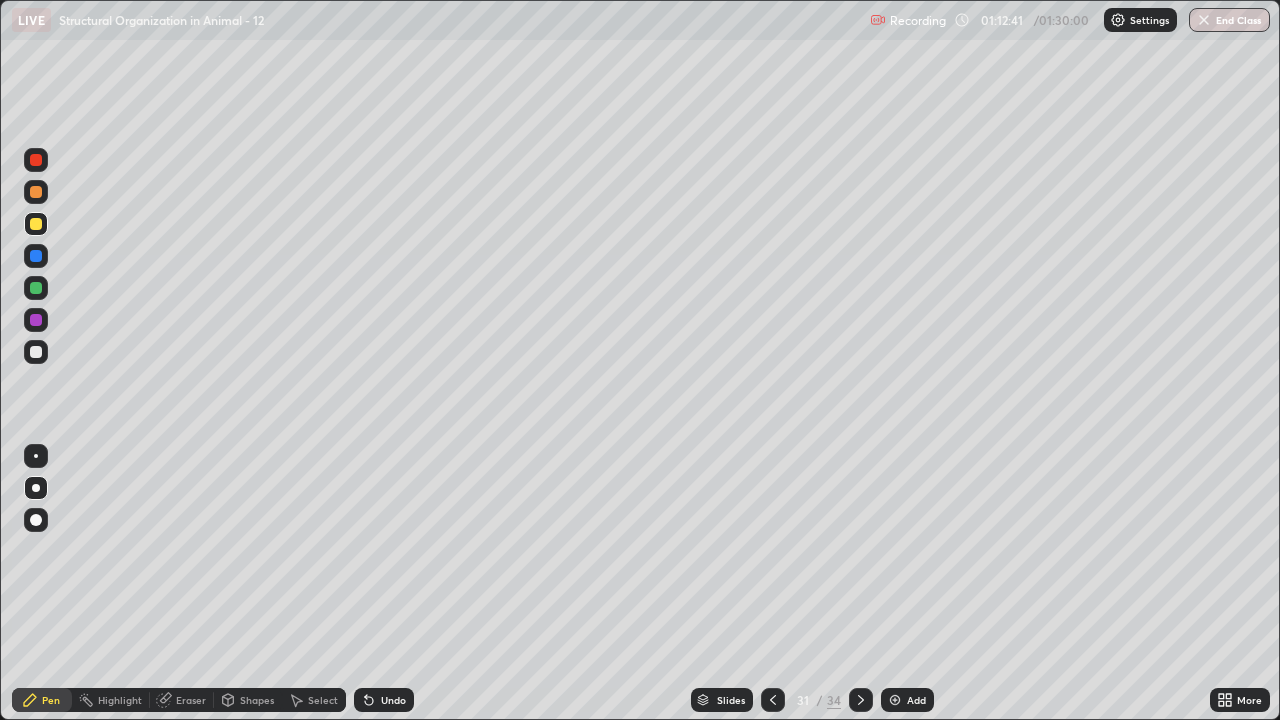 click at bounding box center [36, 320] 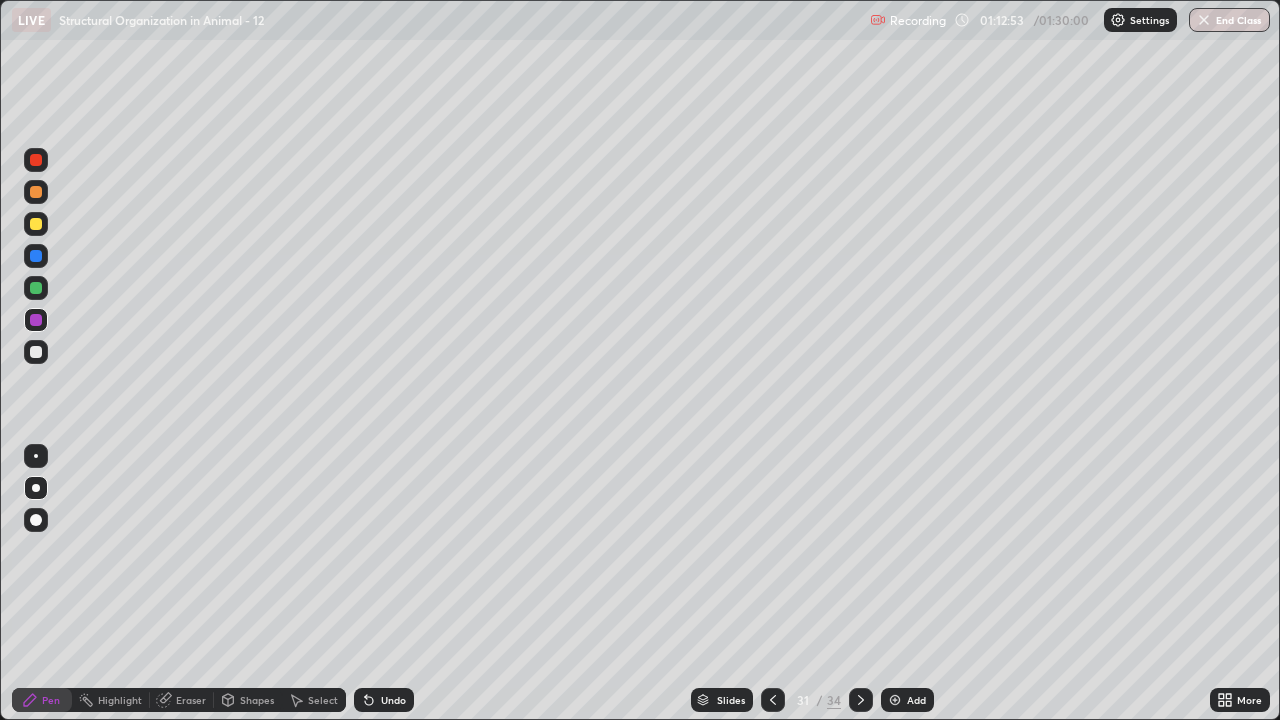 click at bounding box center [36, 320] 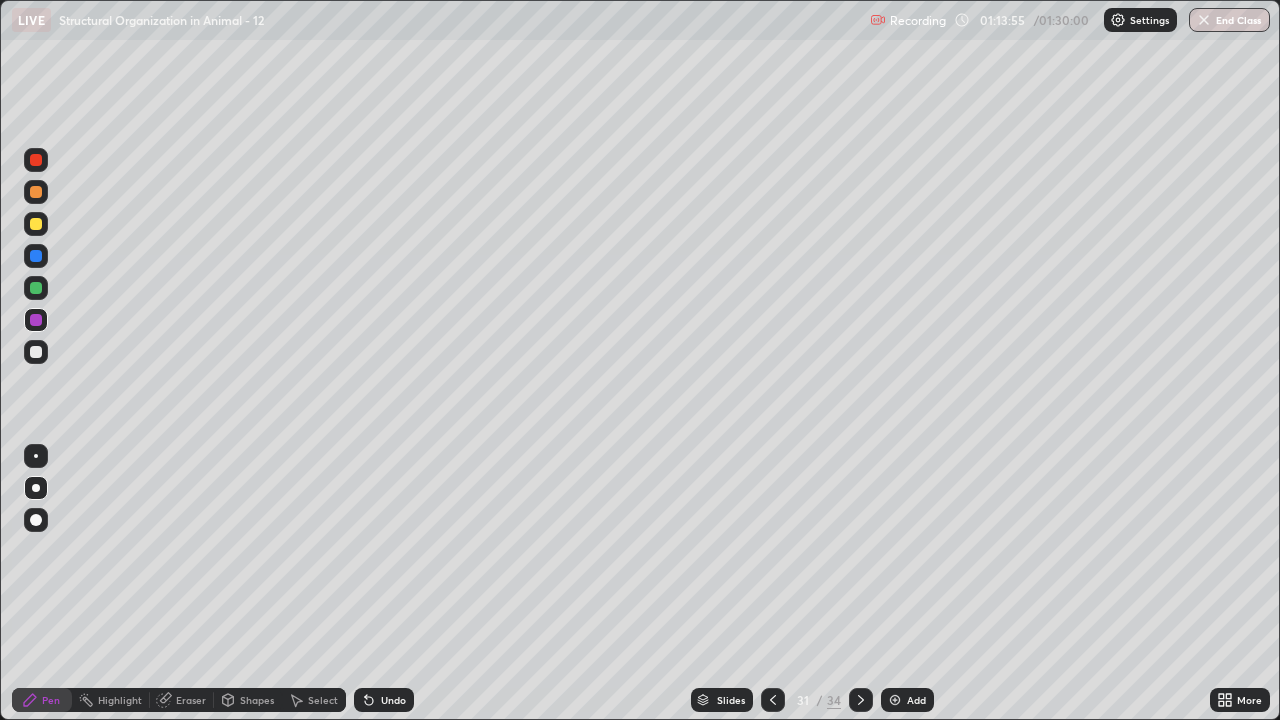 click at bounding box center [36, 288] 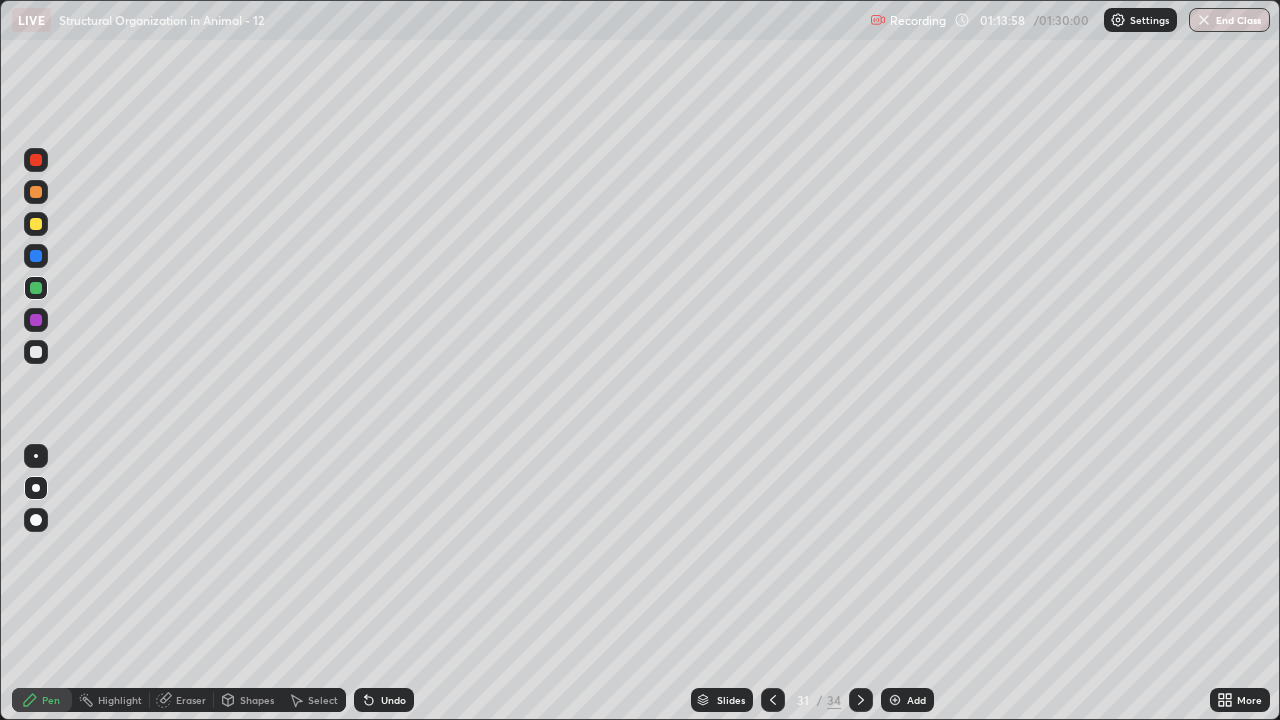 click at bounding box center (36, 160) 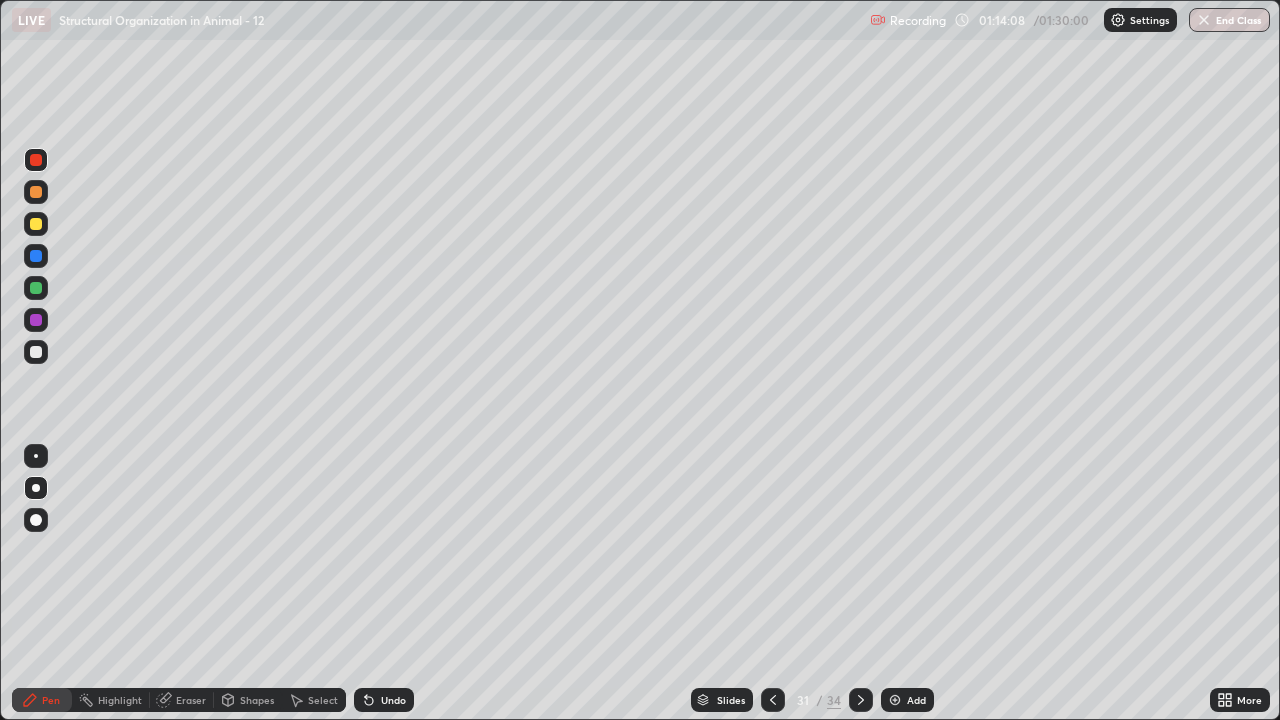 click at bounding box center [36, 224] 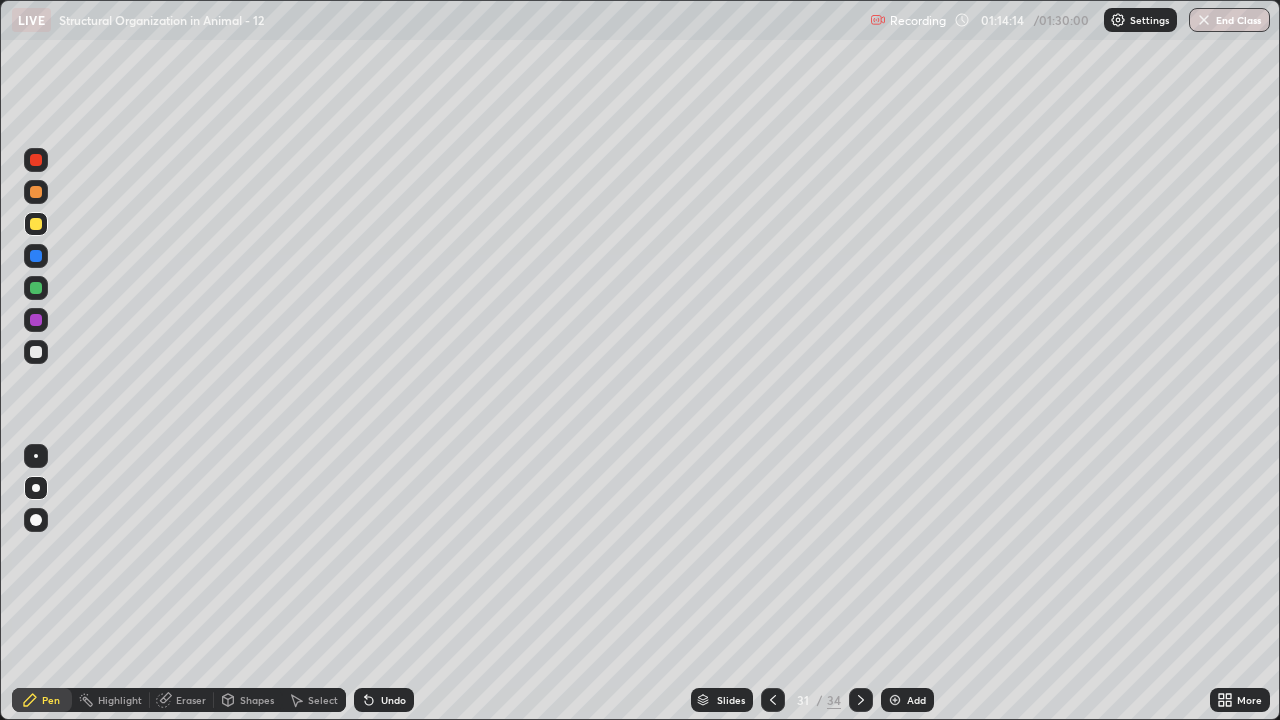 click at bounding box center (36, 160) 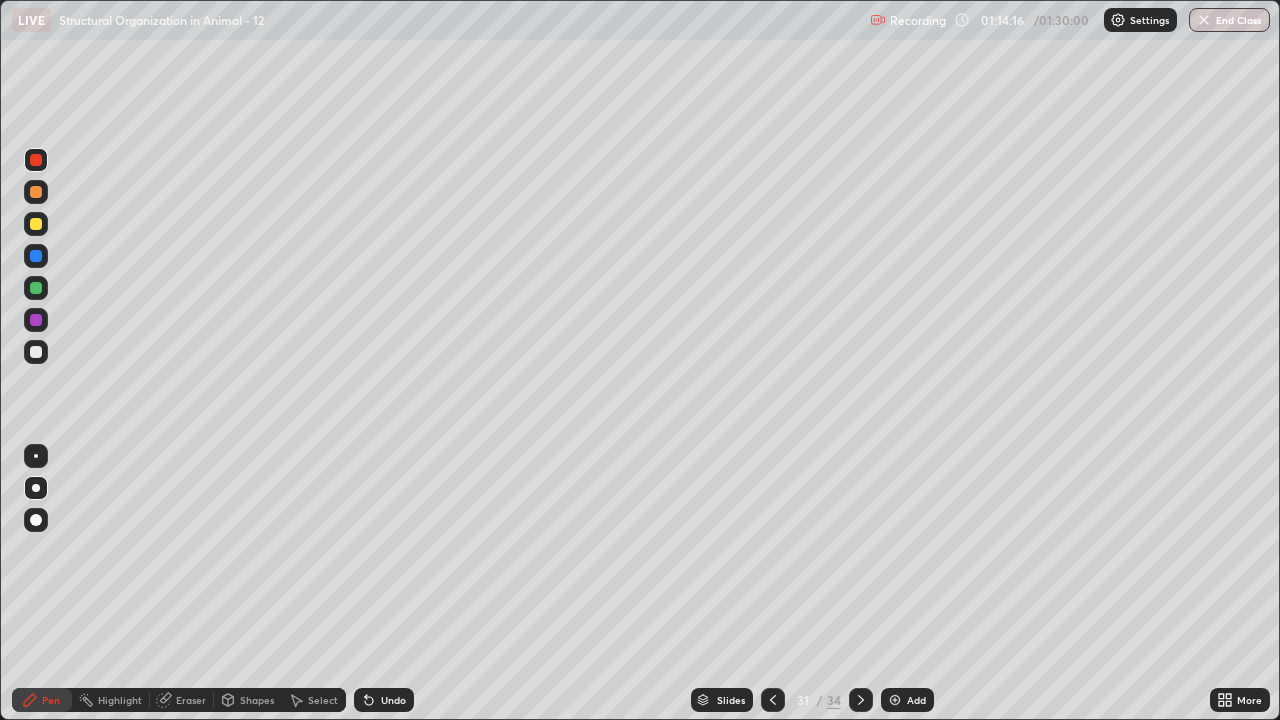 click at bounding box center [36, 320] 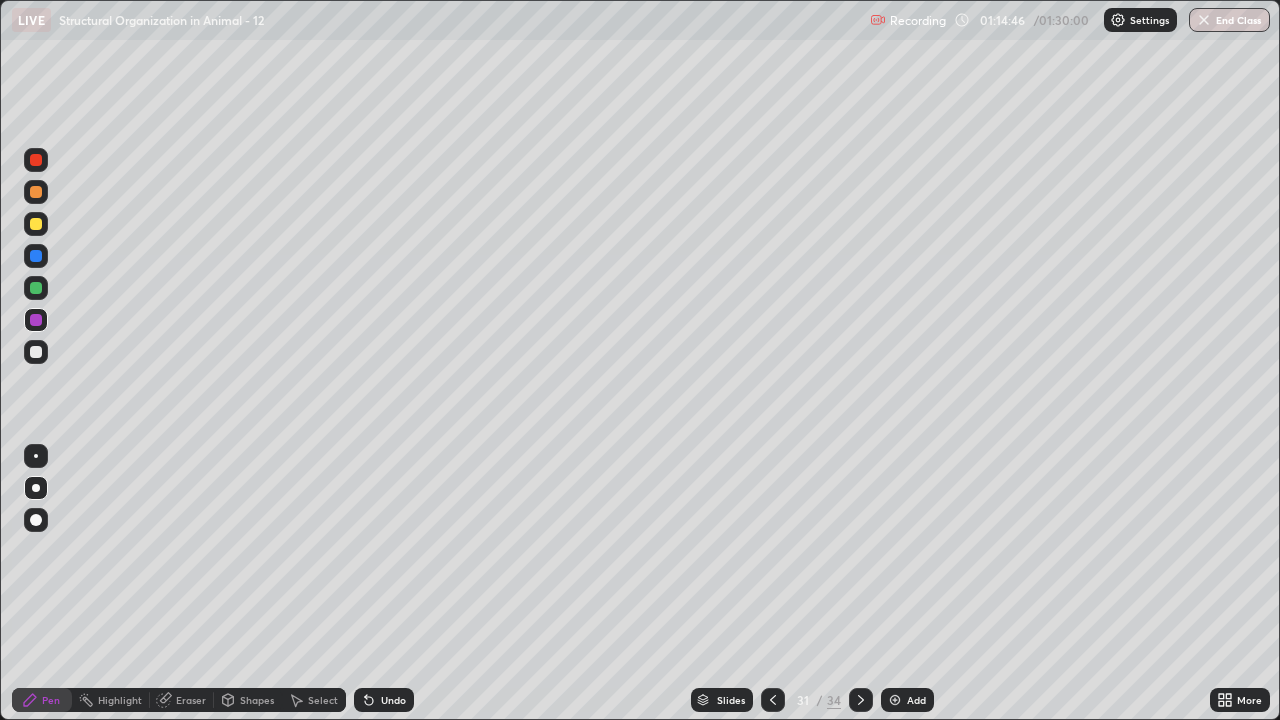 click at bounding box center (36, 352) 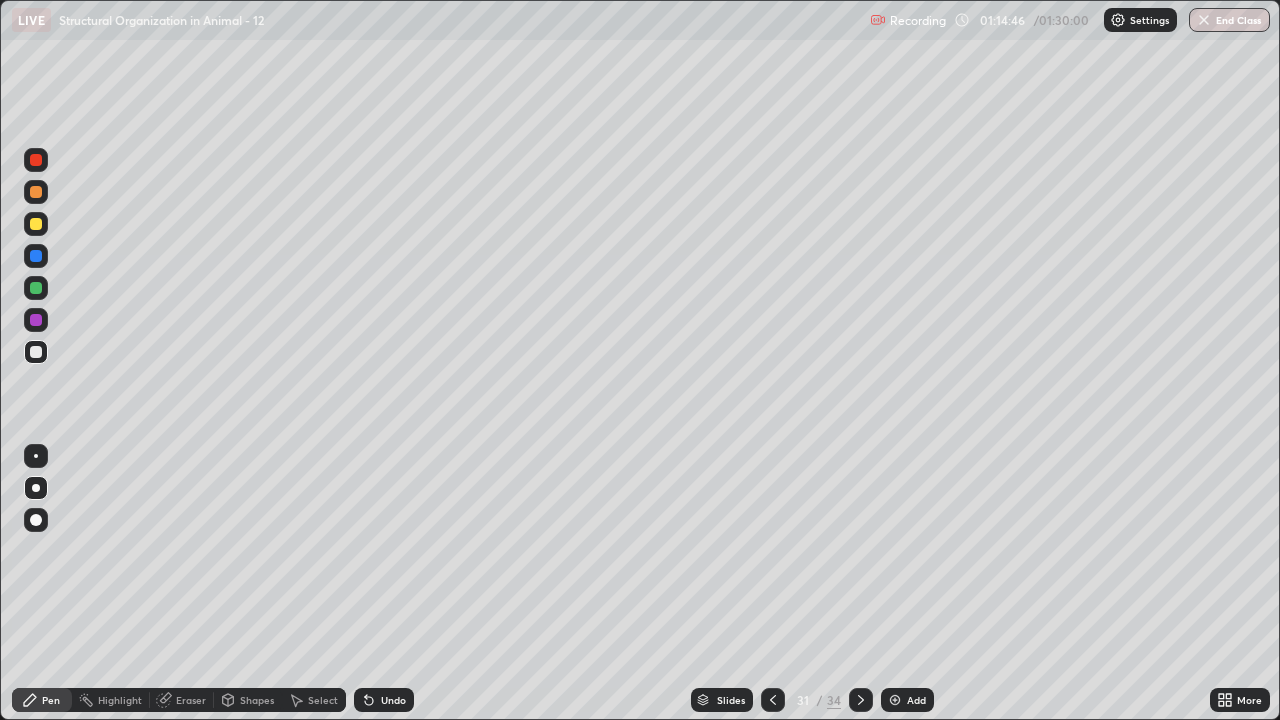 click at bounding box center [36, 456] 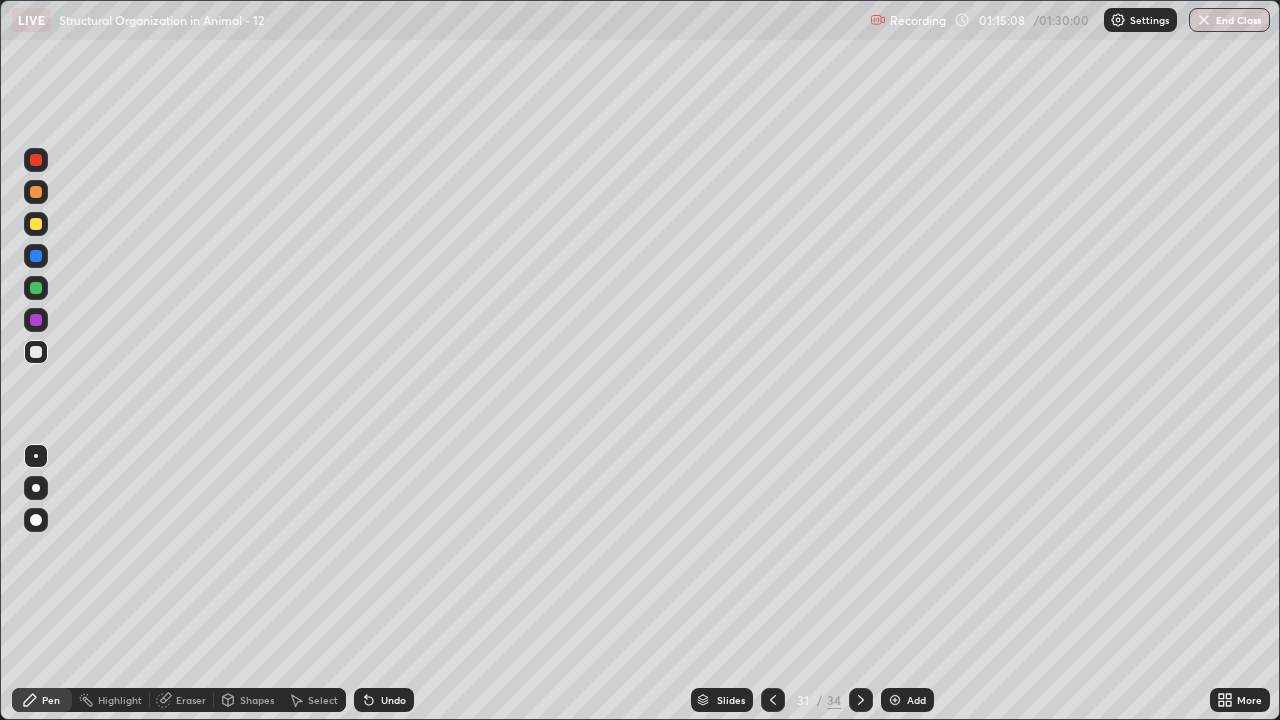 click at bounding box center (36, 224) 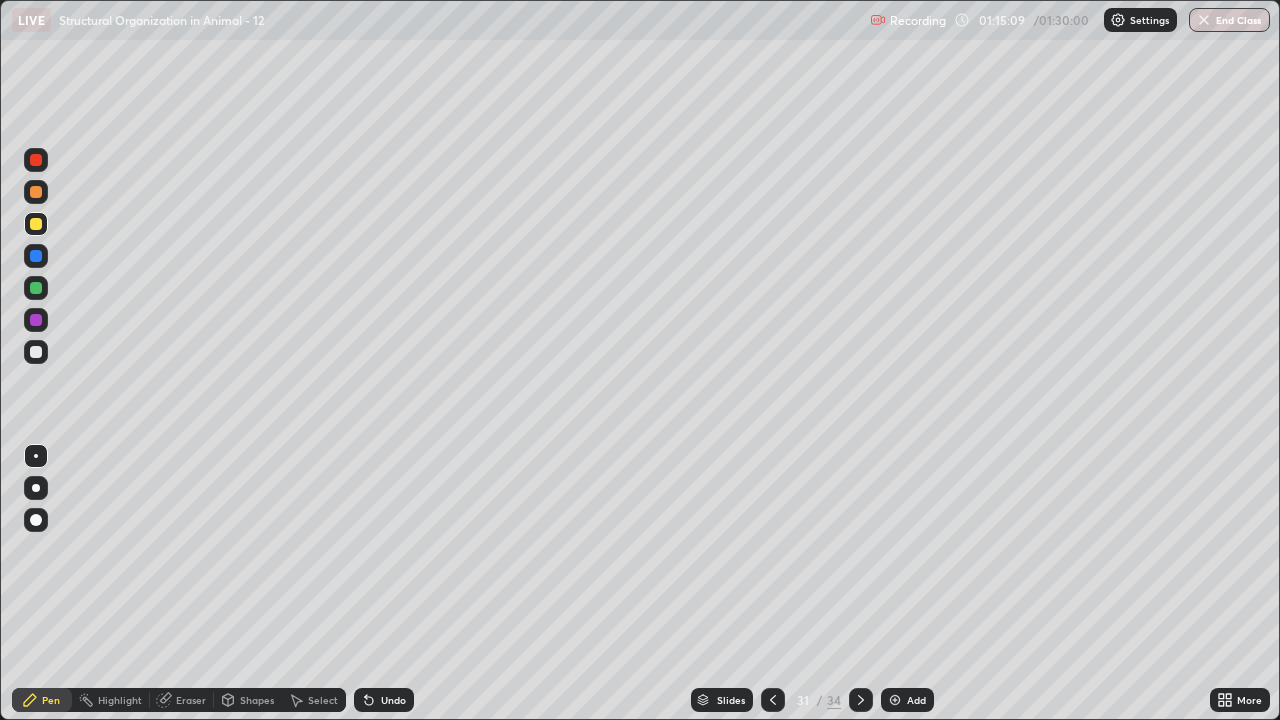 click at bounding box center [36, 192] 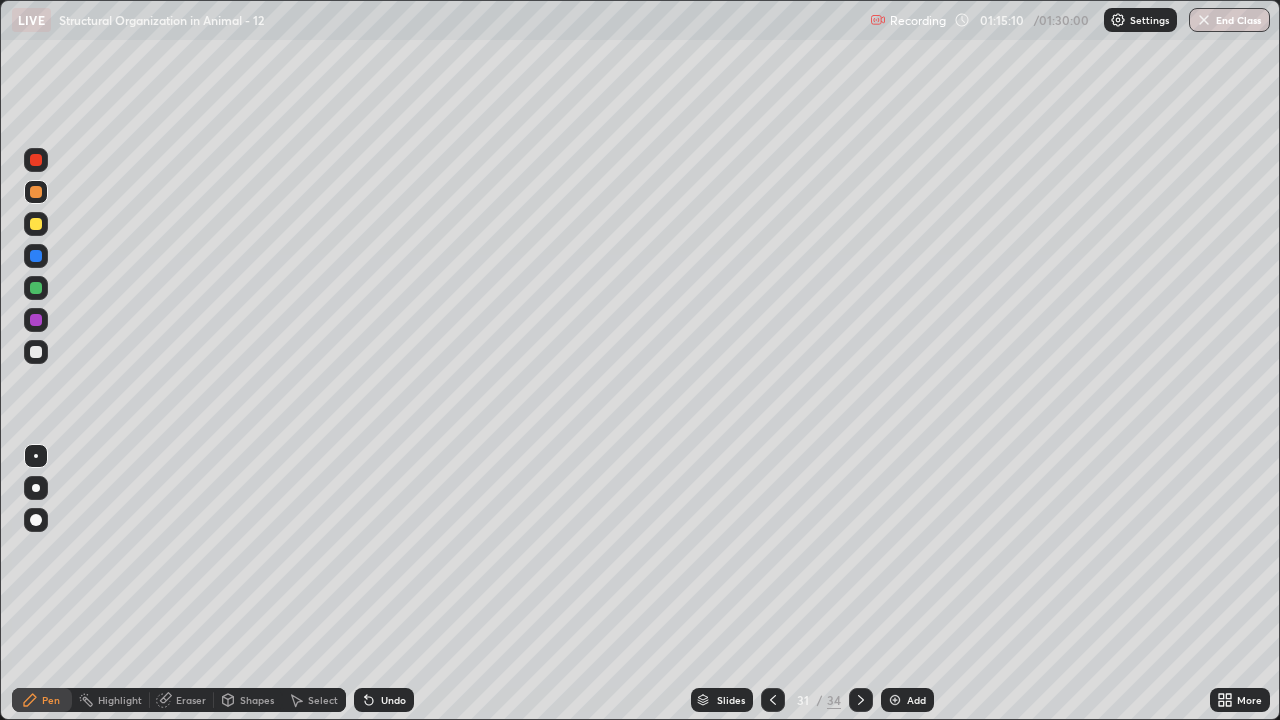 click at bounding box center [36, 488] 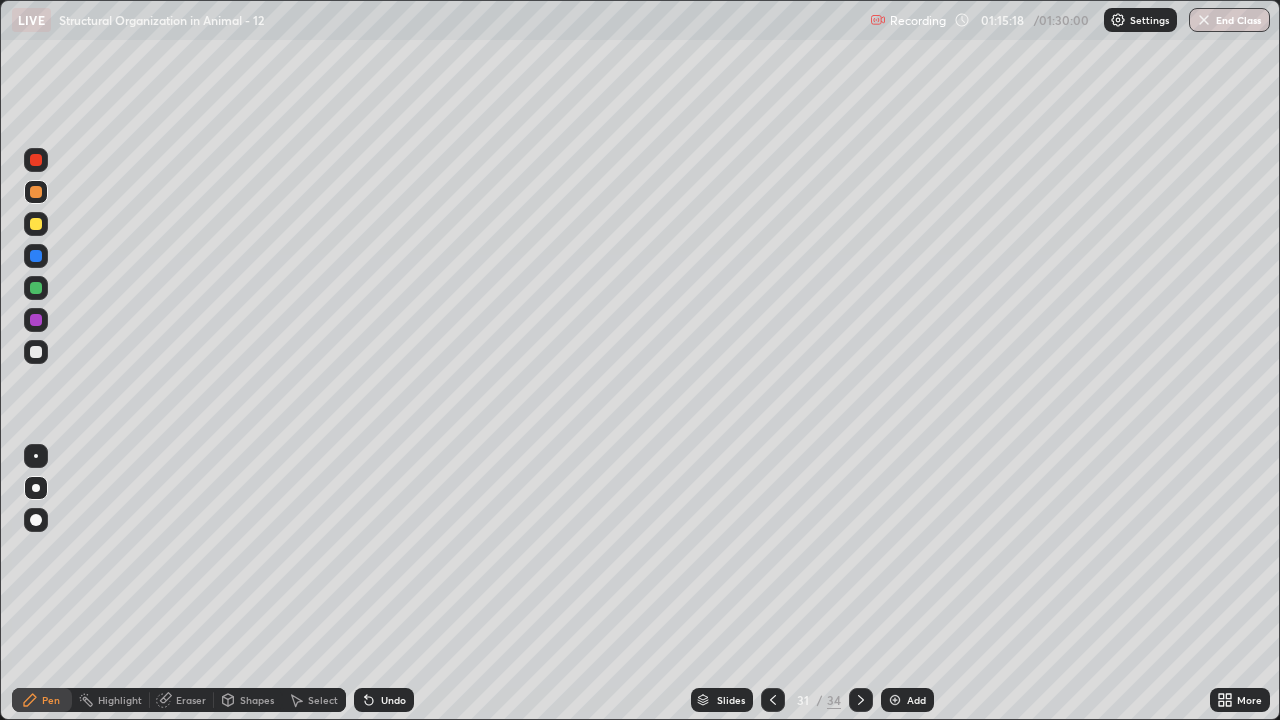 click at bounding box center (36, 320) 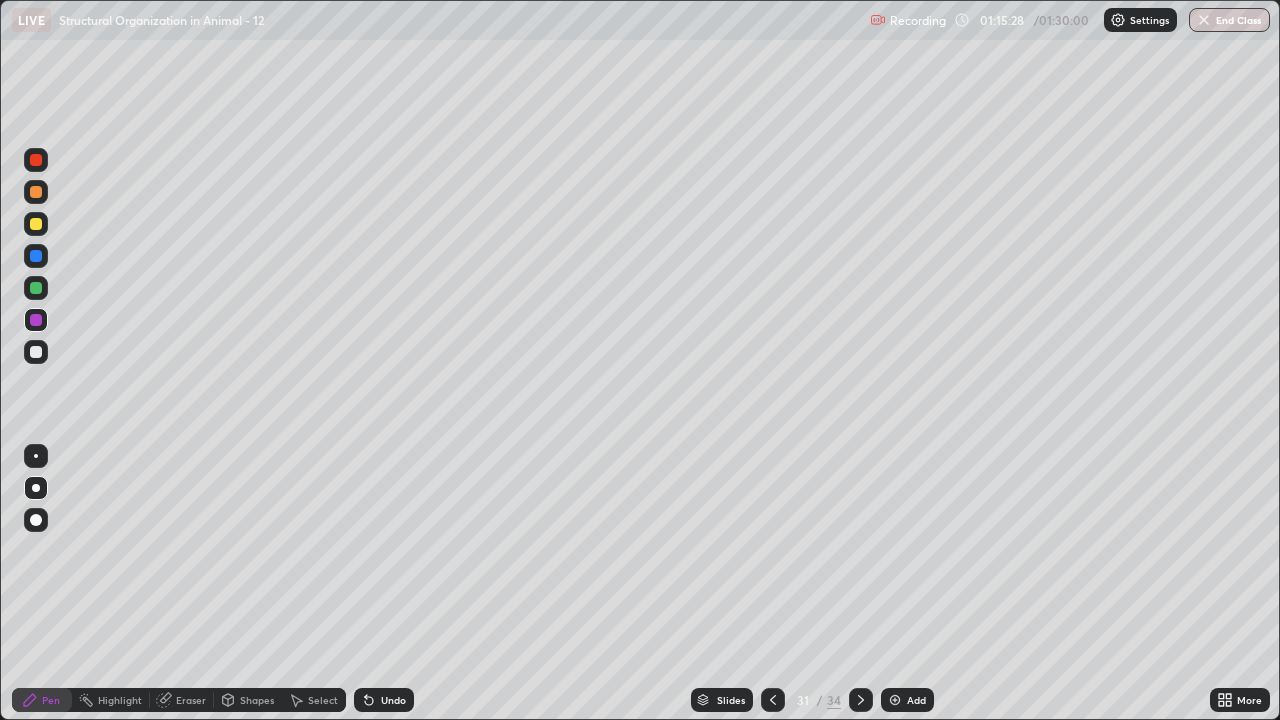 click at bounding box center (36, 352) 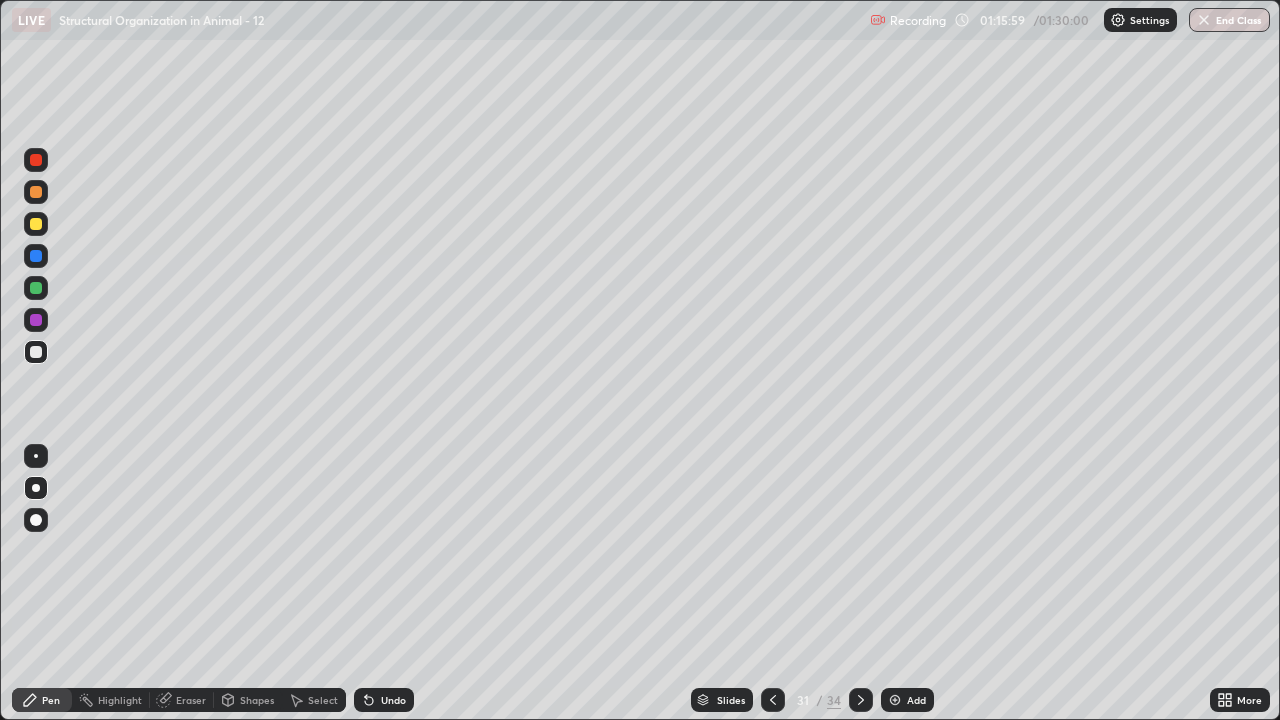 click at bounding box center [36, 160] 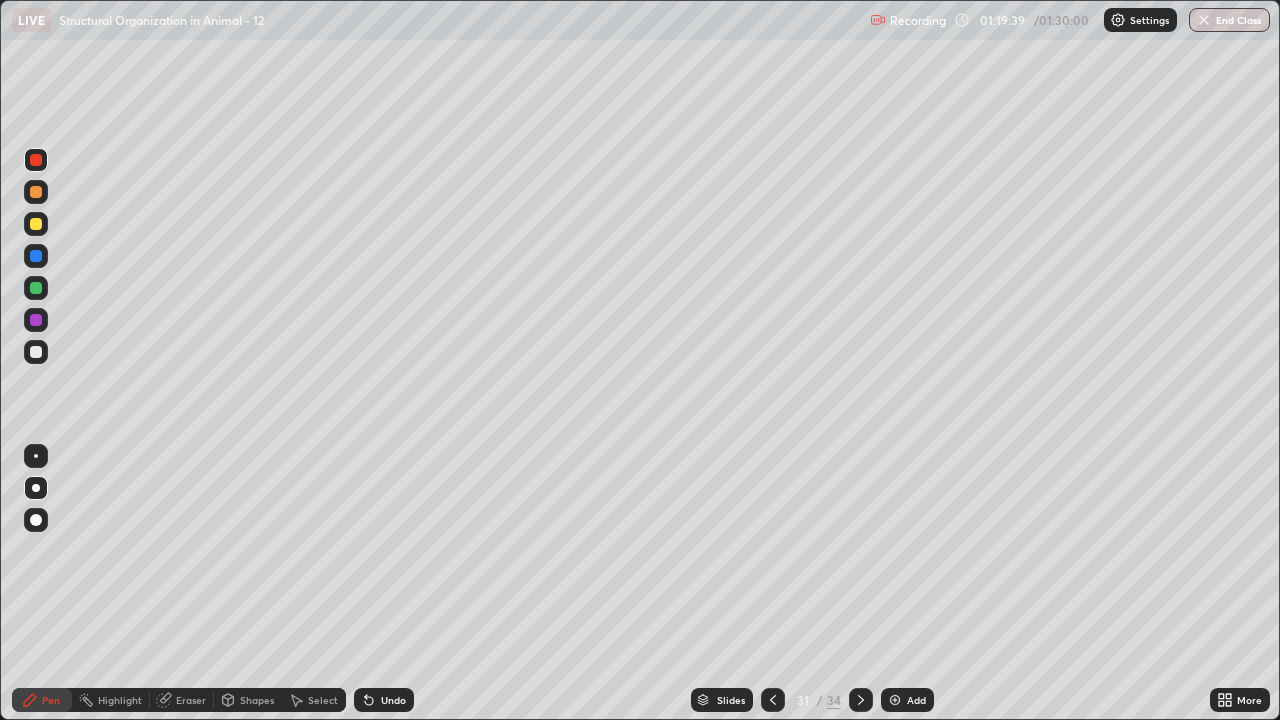 click at bounding box center (895, 700) 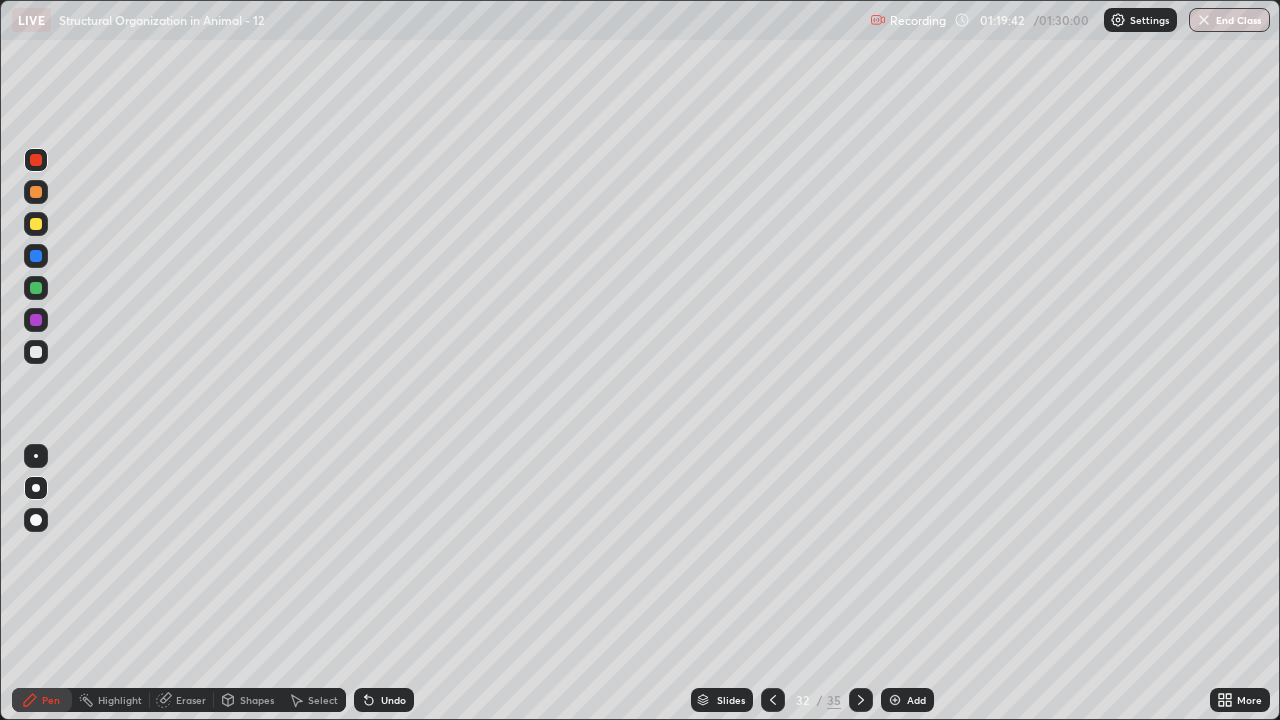 click at bounding box center [36, 160] 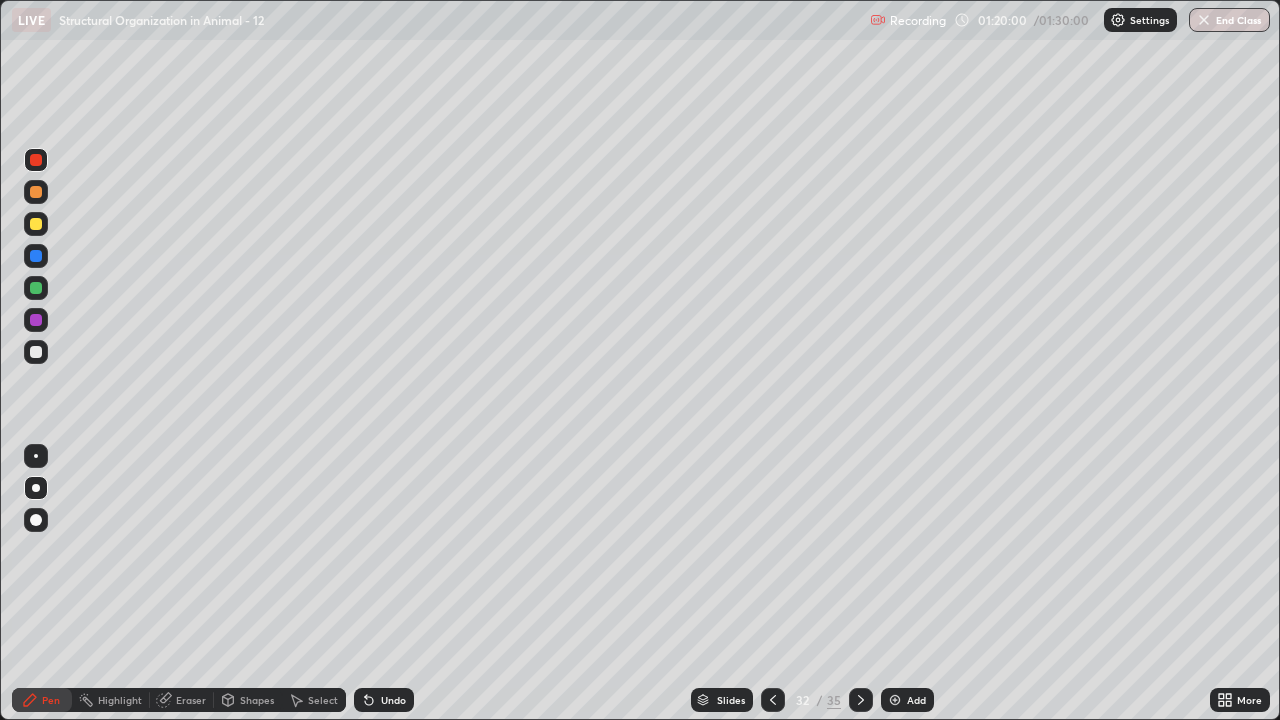 click at bounding box center (36, 192) 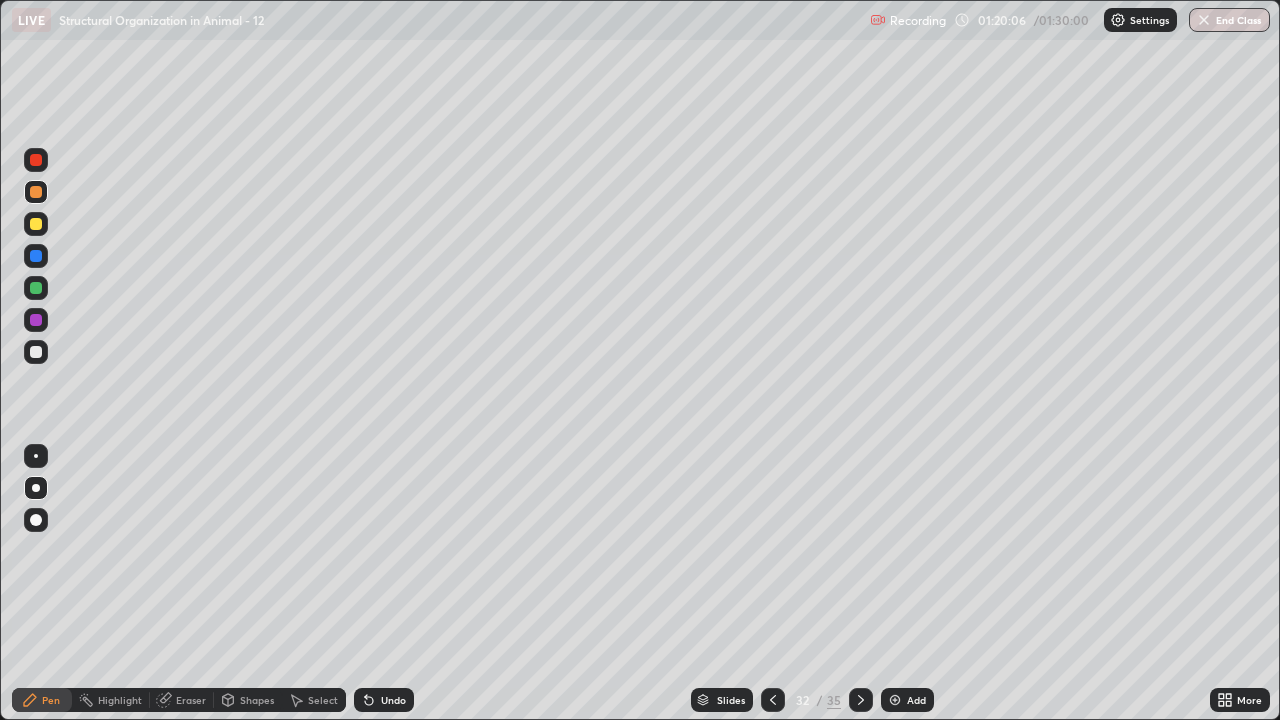 click at bounding box center [36, 160] 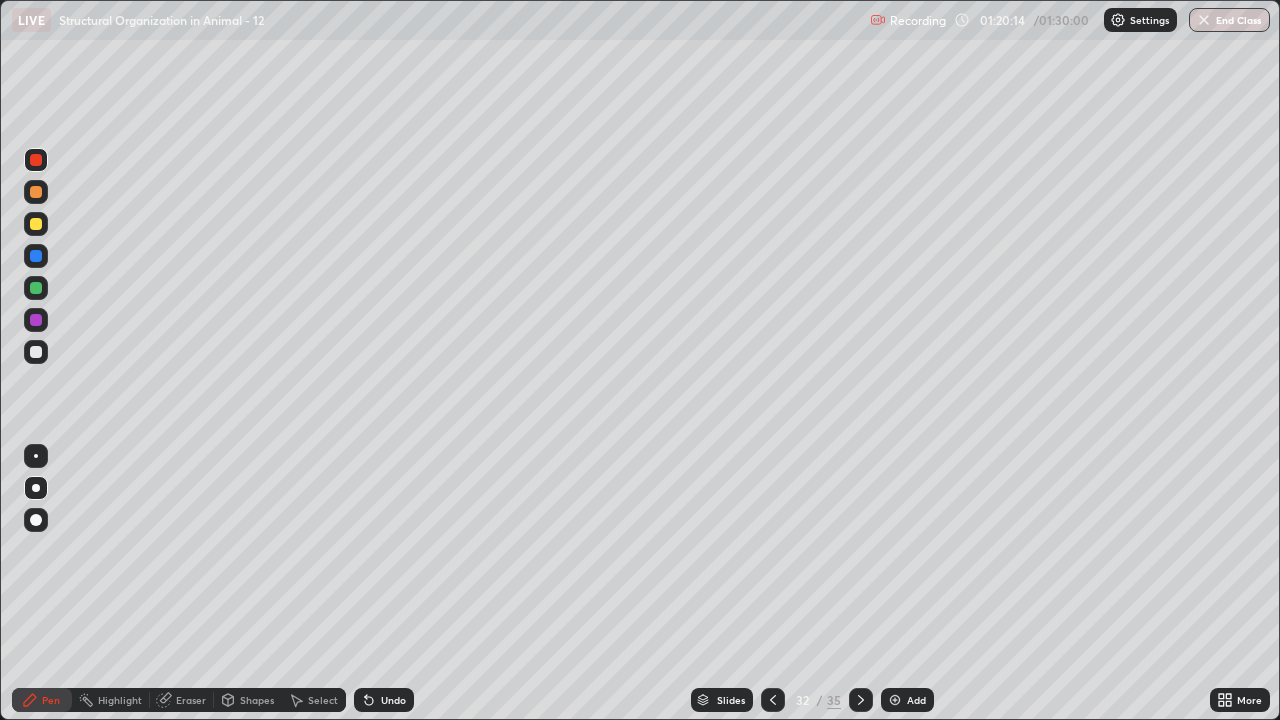 click at bounding box center [36, 224] 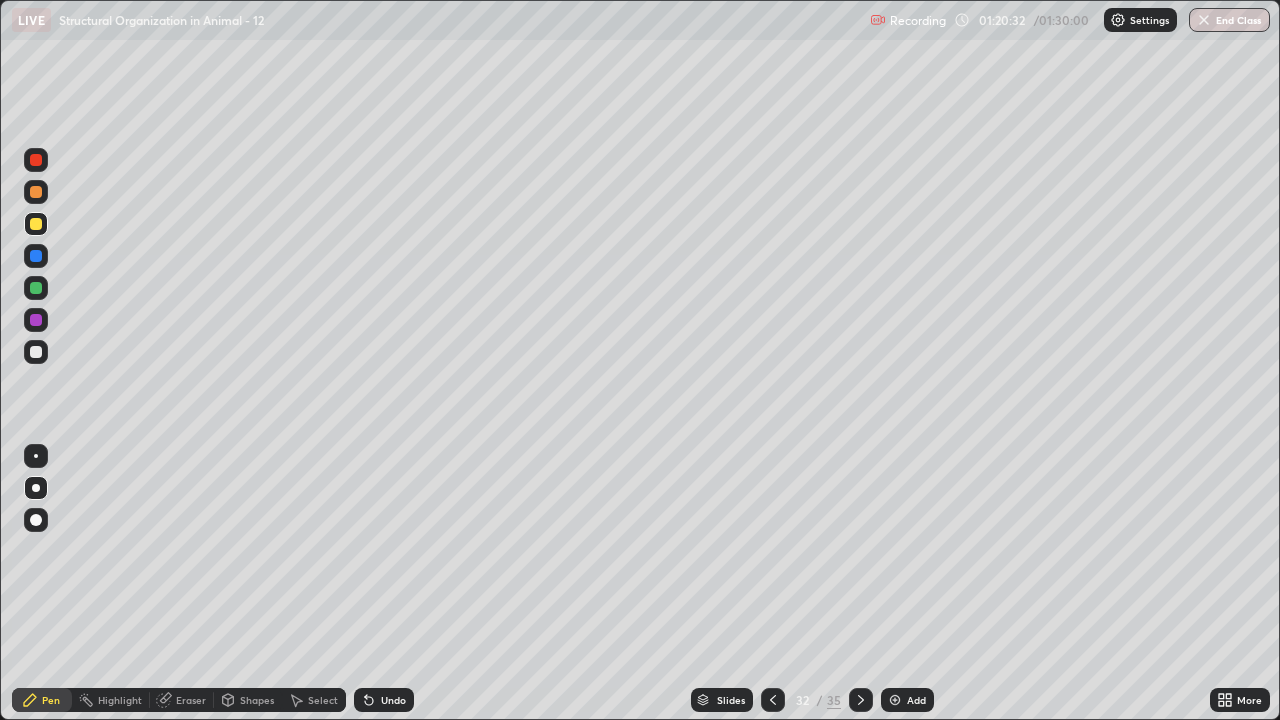 click at bounding box center [36, 320] 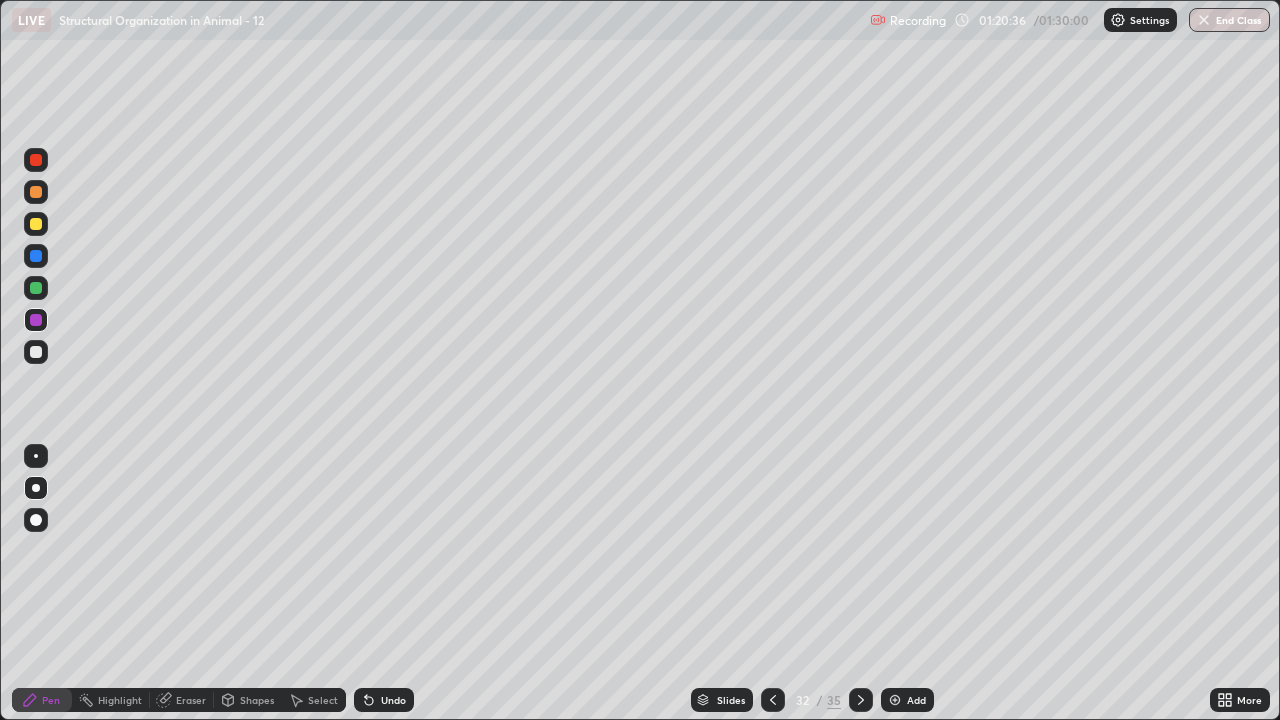 click at bounding box center (36, 352) 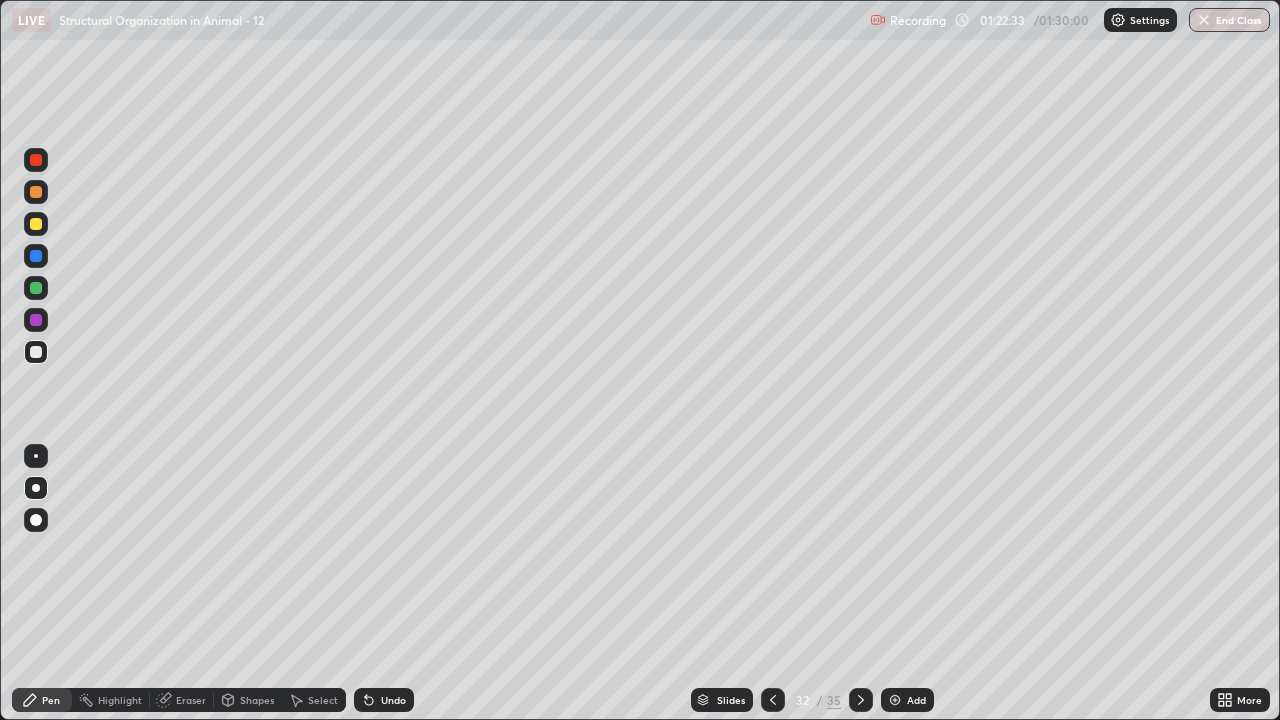 click at bounding box center (36, 256) 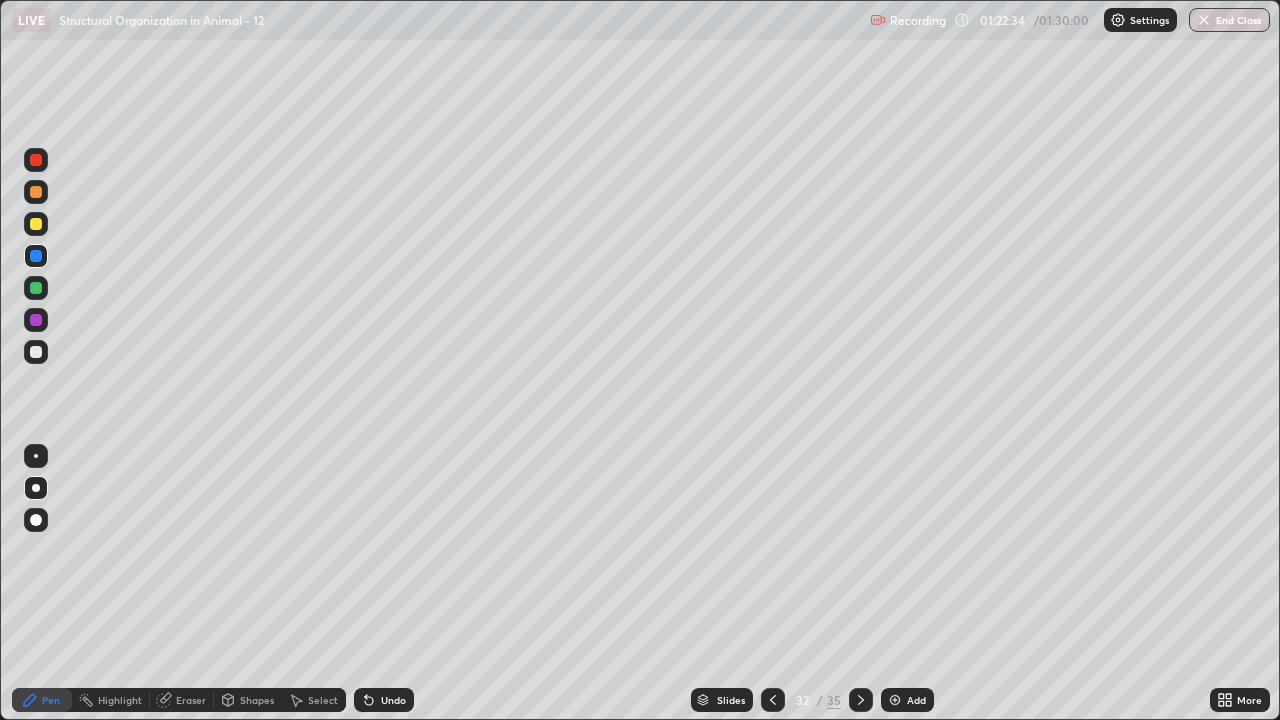 click at bounding box center (36, 224) 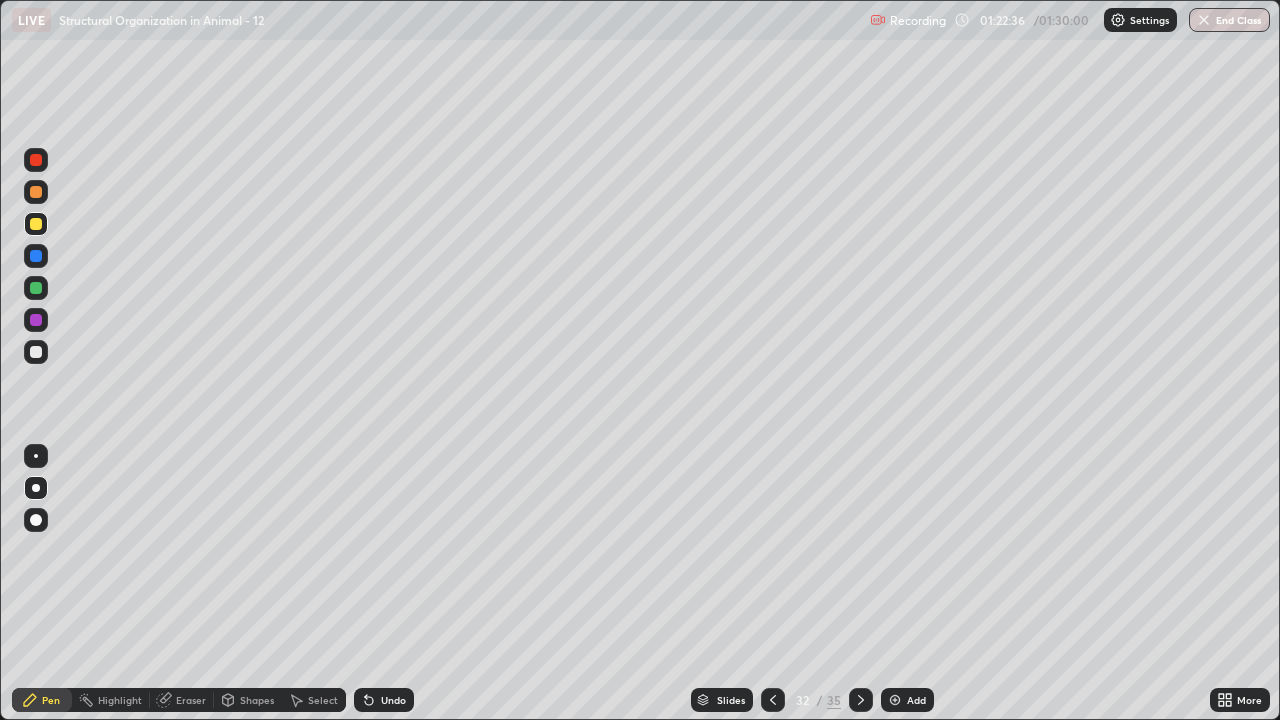 click at bounding box center [36, 160] 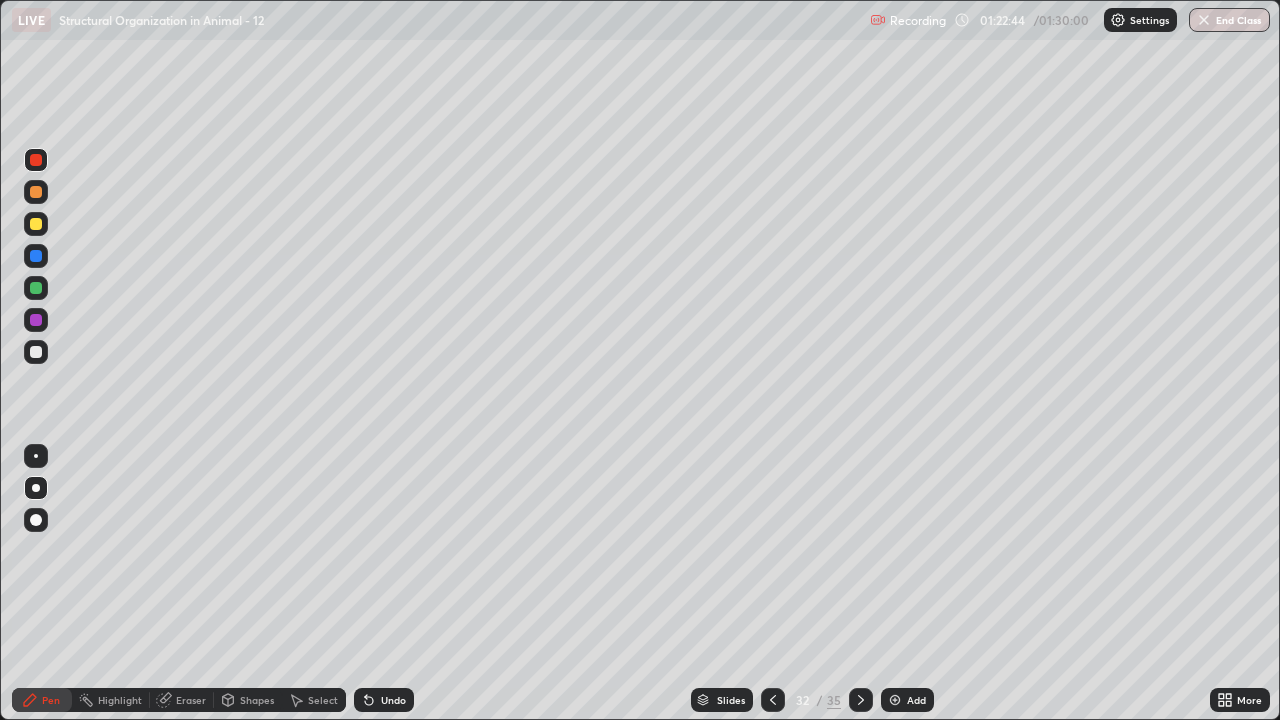 click at bounding box center [36, 320] 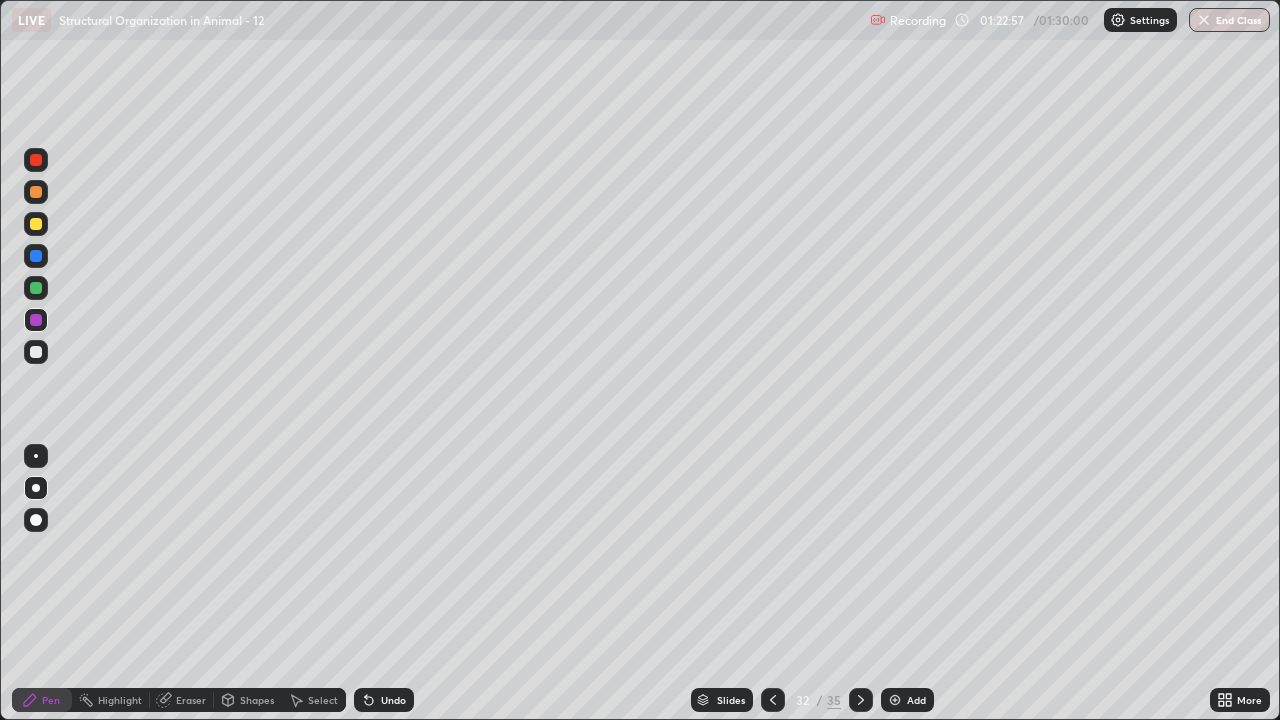click on "Undo" at bounding box center [384, 700] 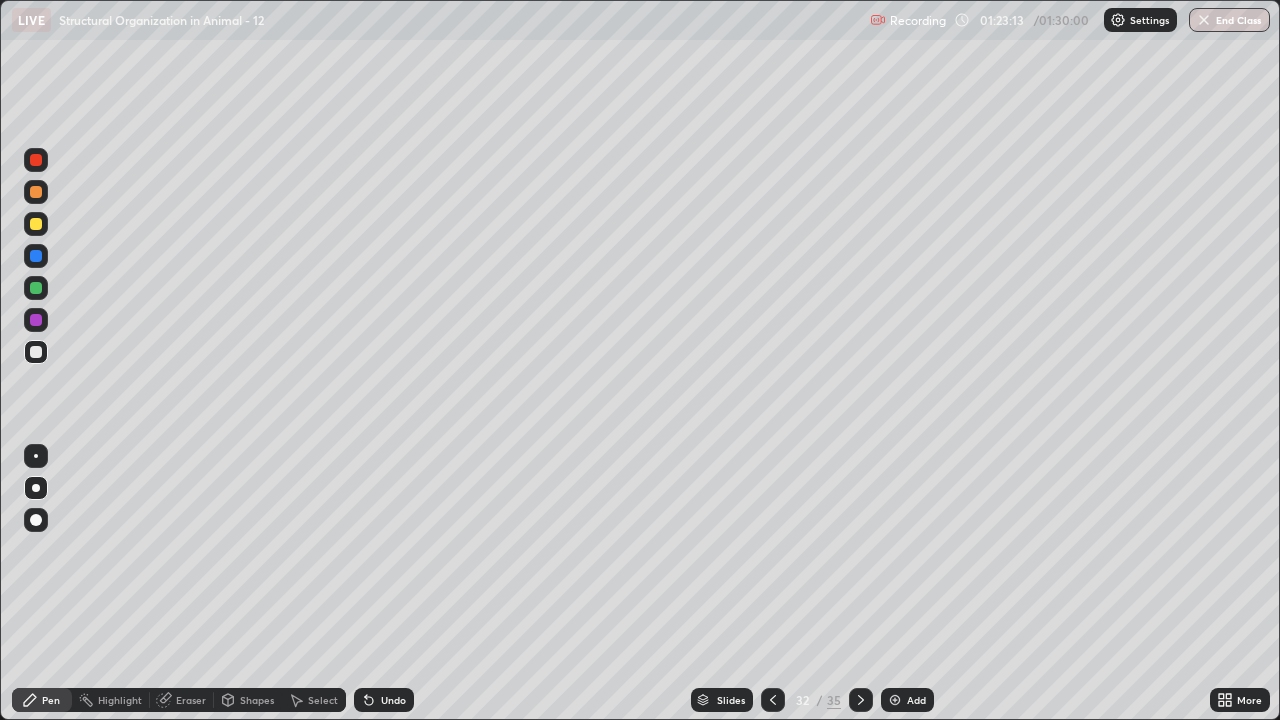 click at bounding box center [36, 288] 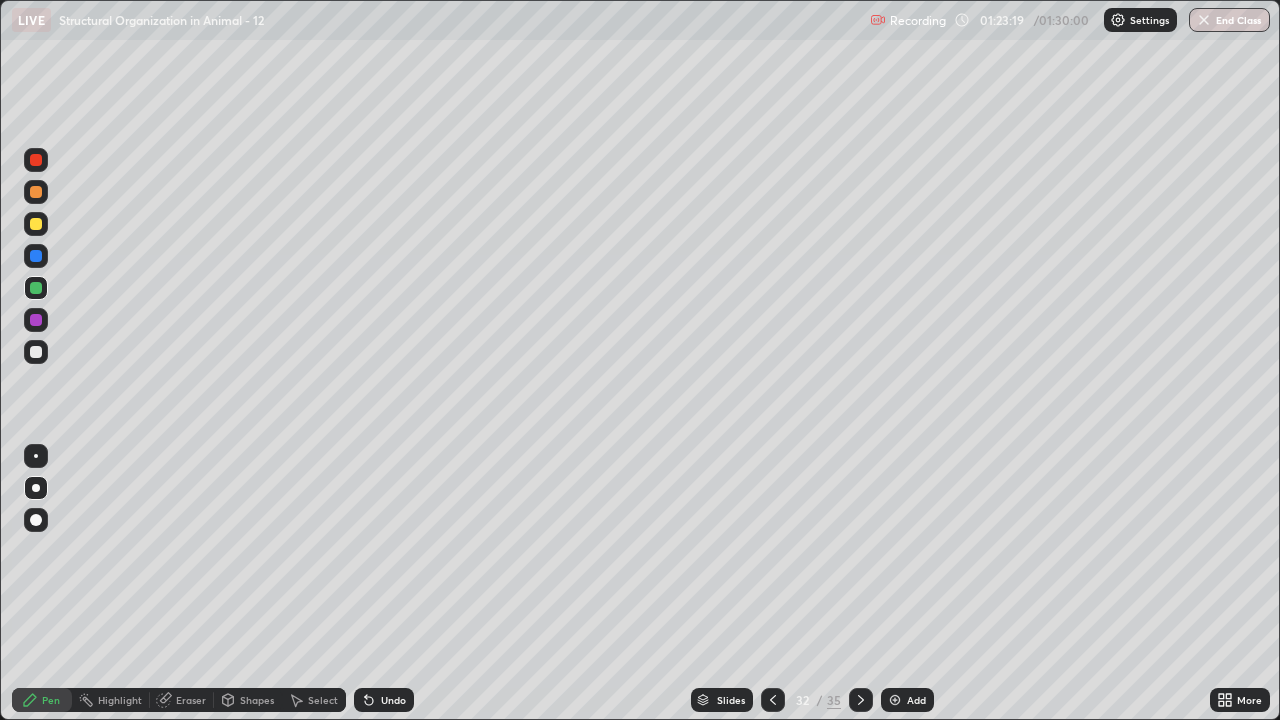 click at bounding box center (36, 192) 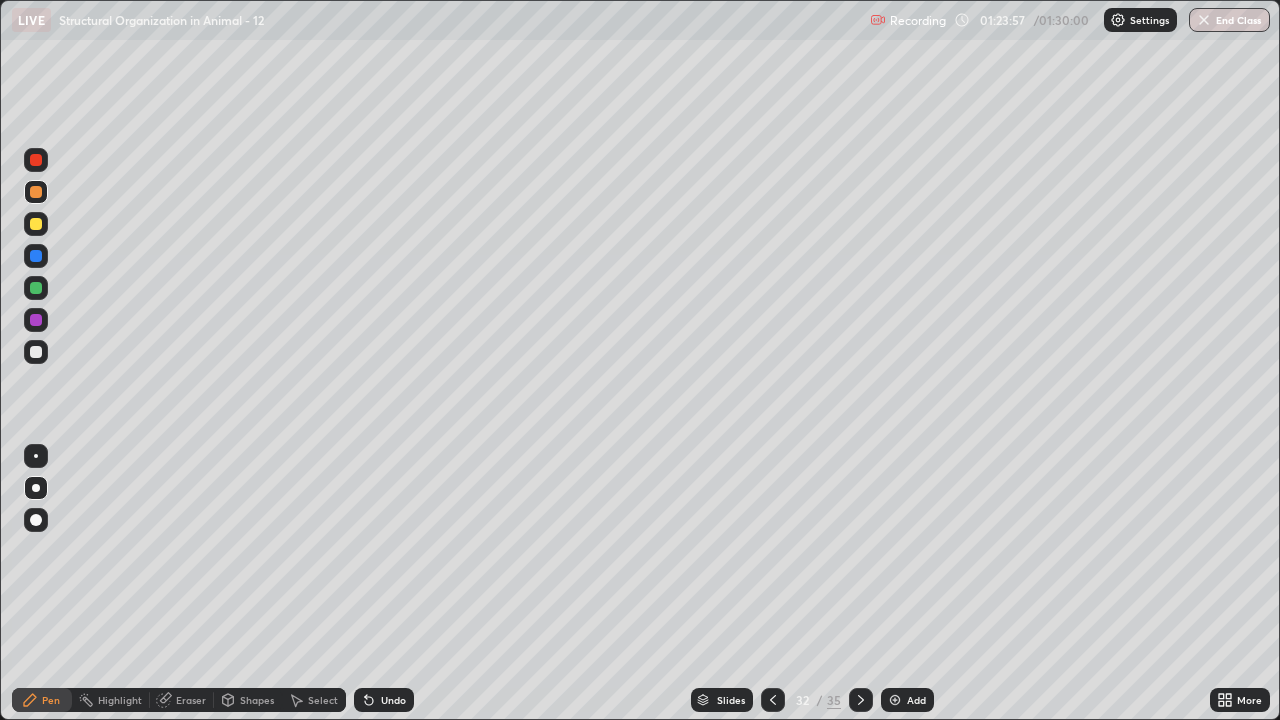 click at bounding box center (36, 192) 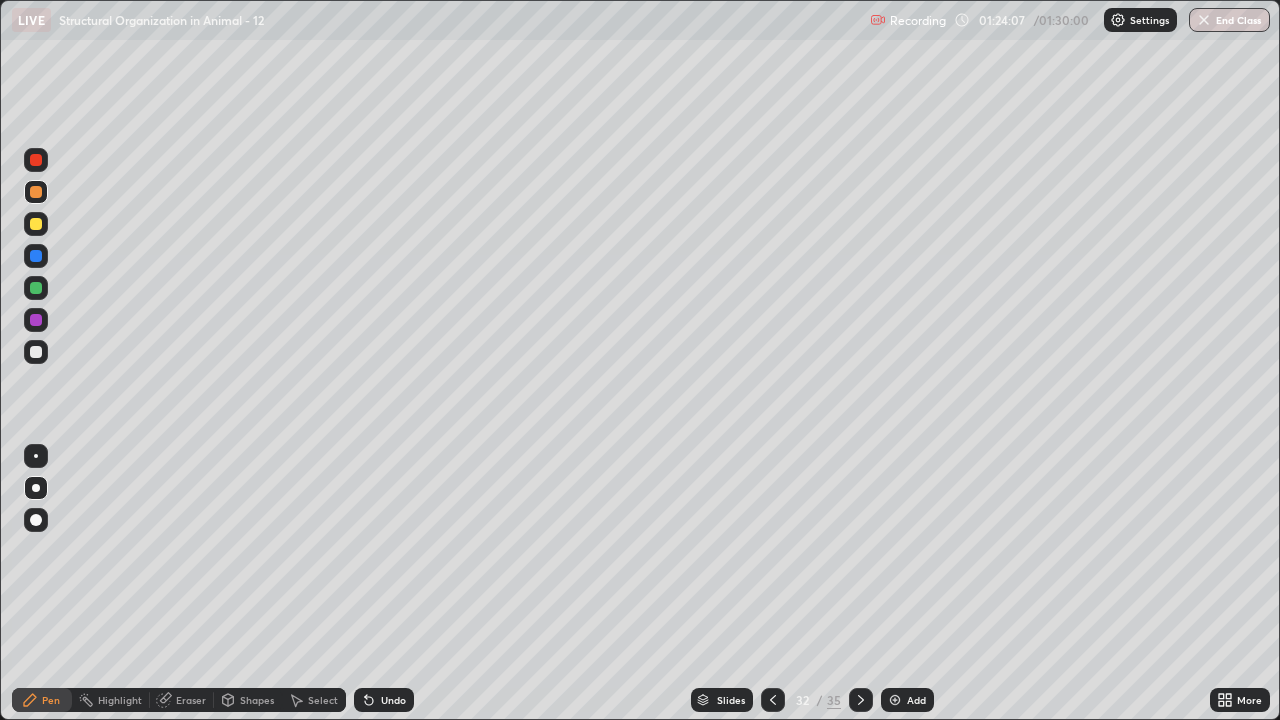 click at bounding box center [36, 320] 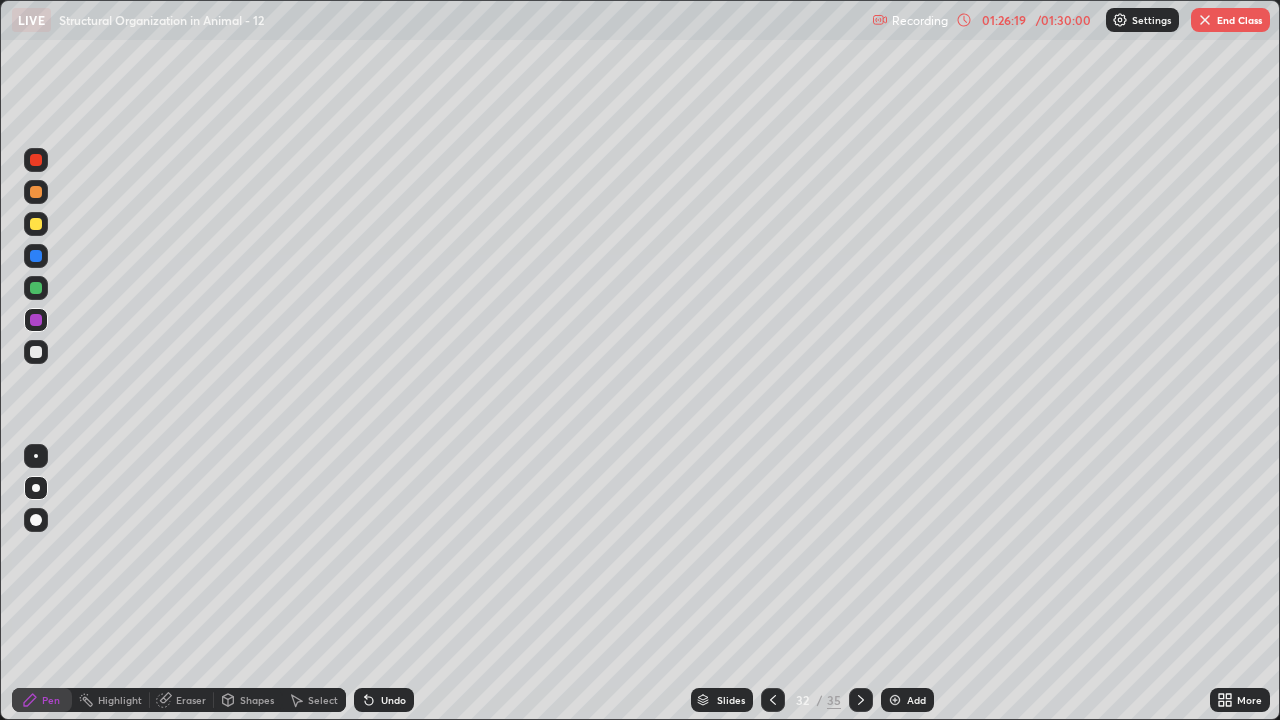 click at bounding box center [895, 700] 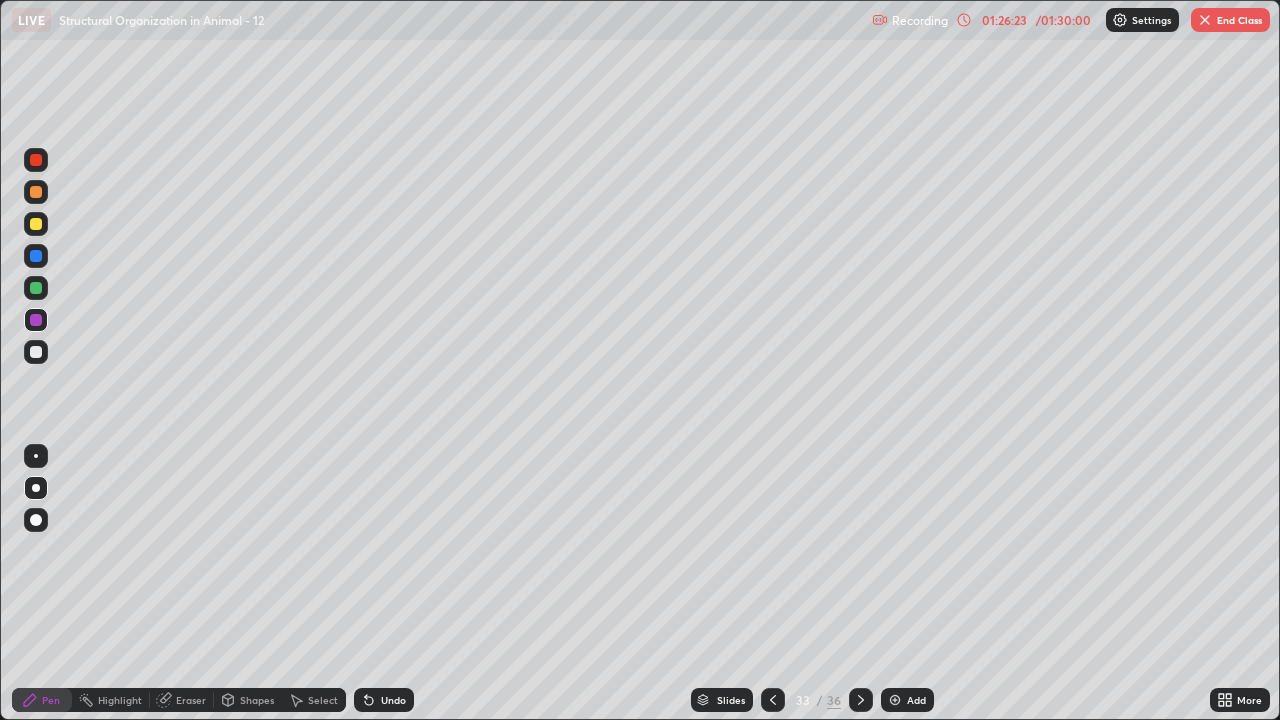 click at bounding box center [36, 160] 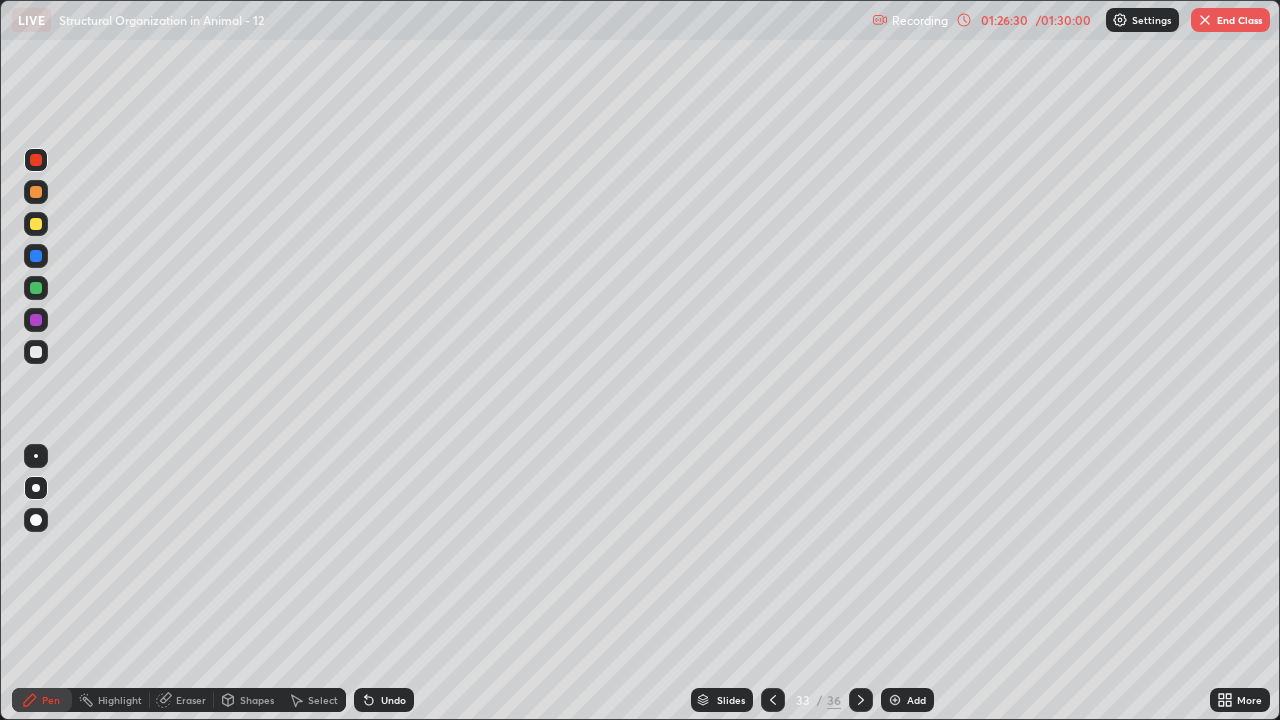 click at bounding box center [36, 256] 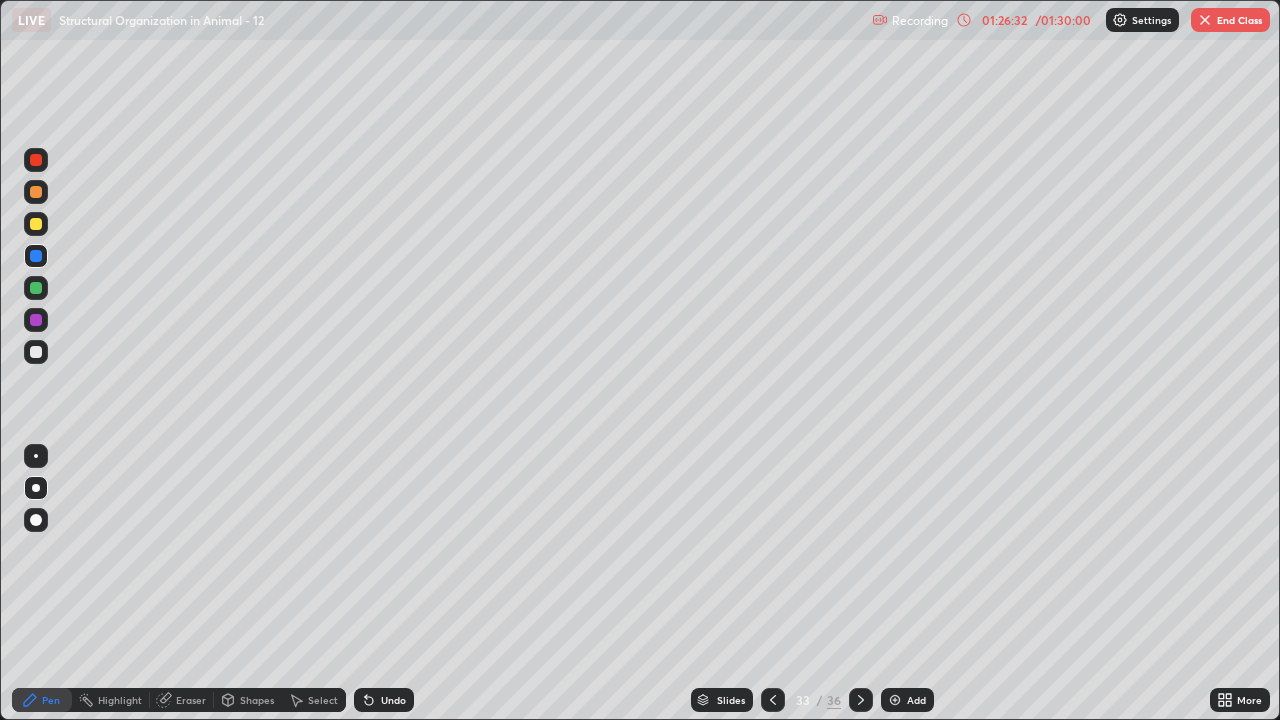 click at bounding box center [36, 224] 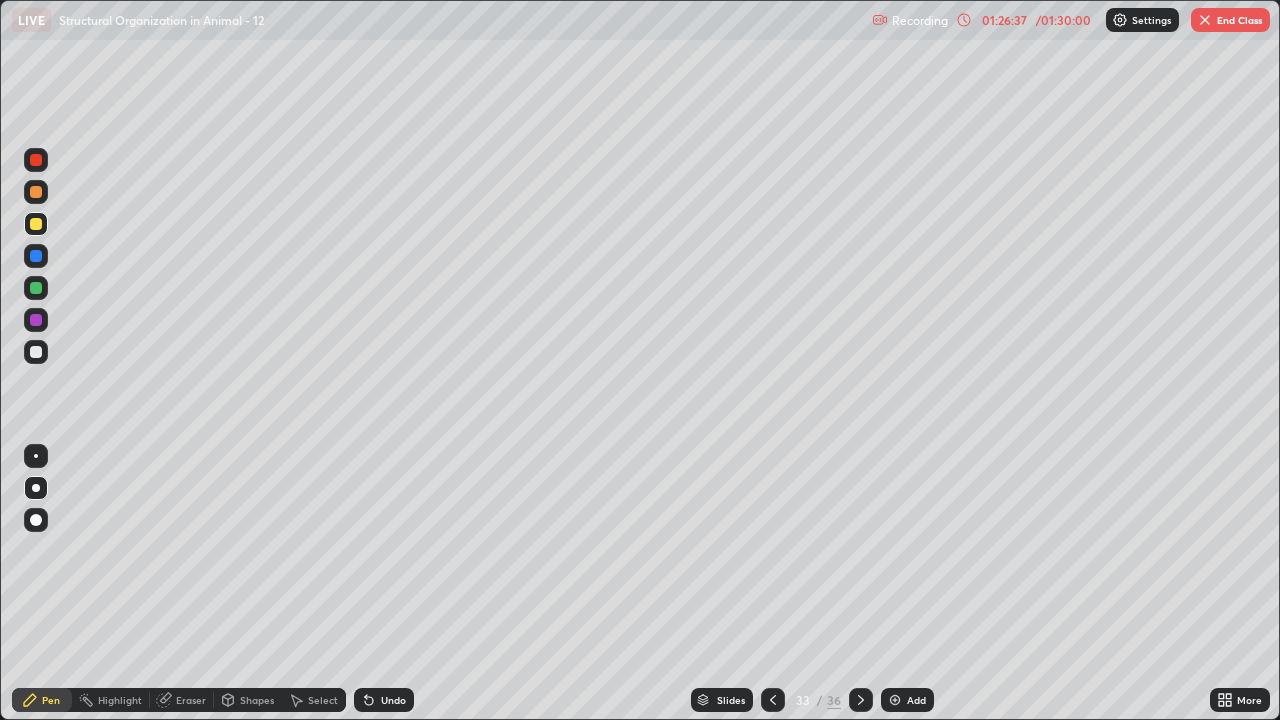 click at bounding box center (36, 256) 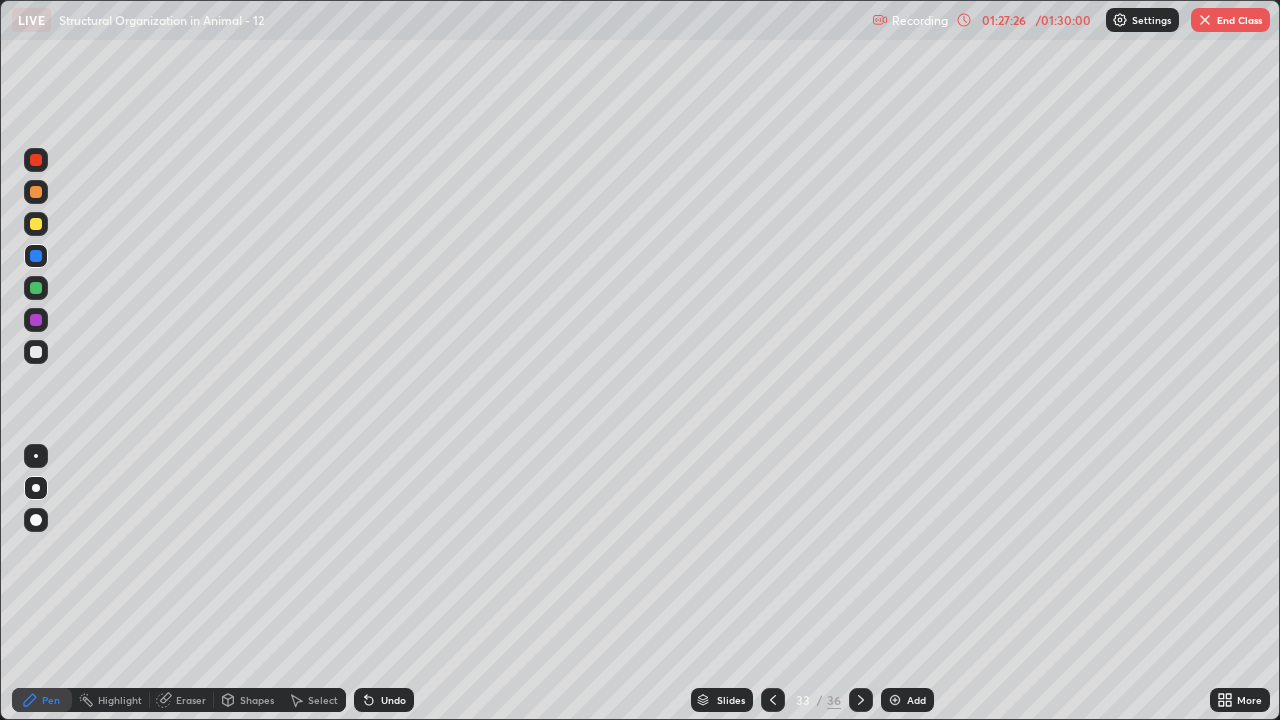 click at bounding box center (36, 224) 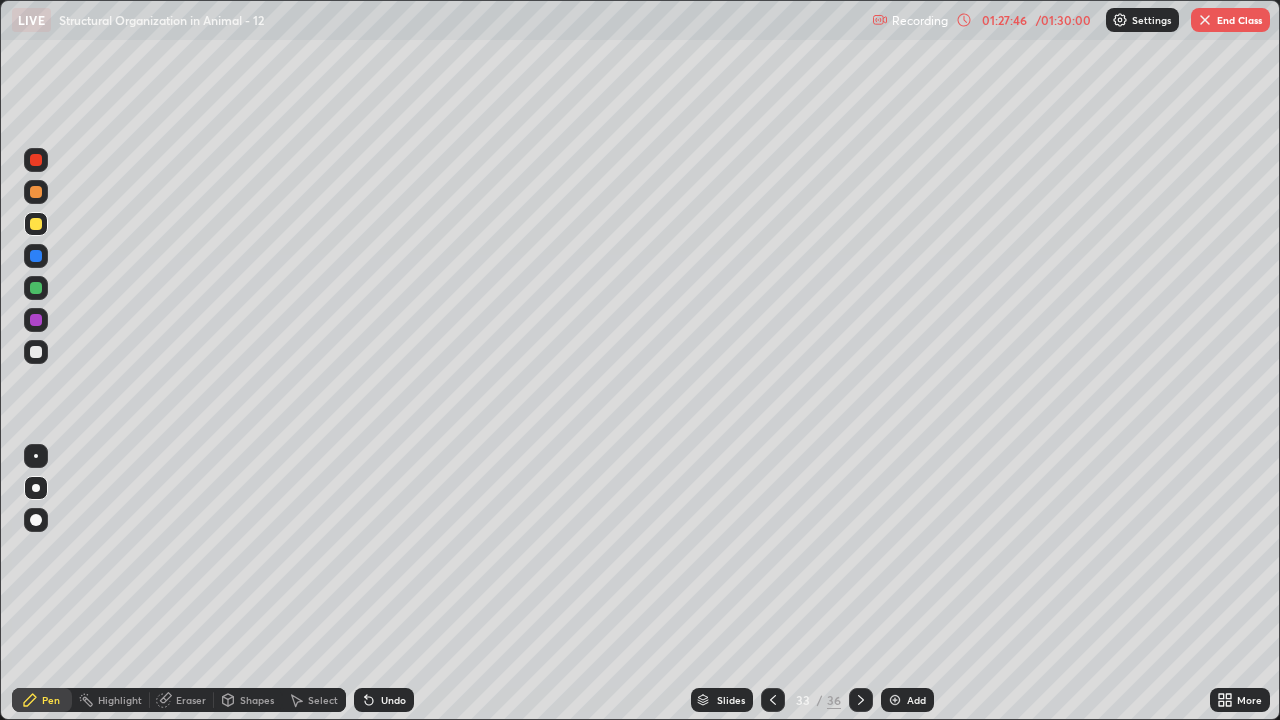 click at bounding box center [36, 288] 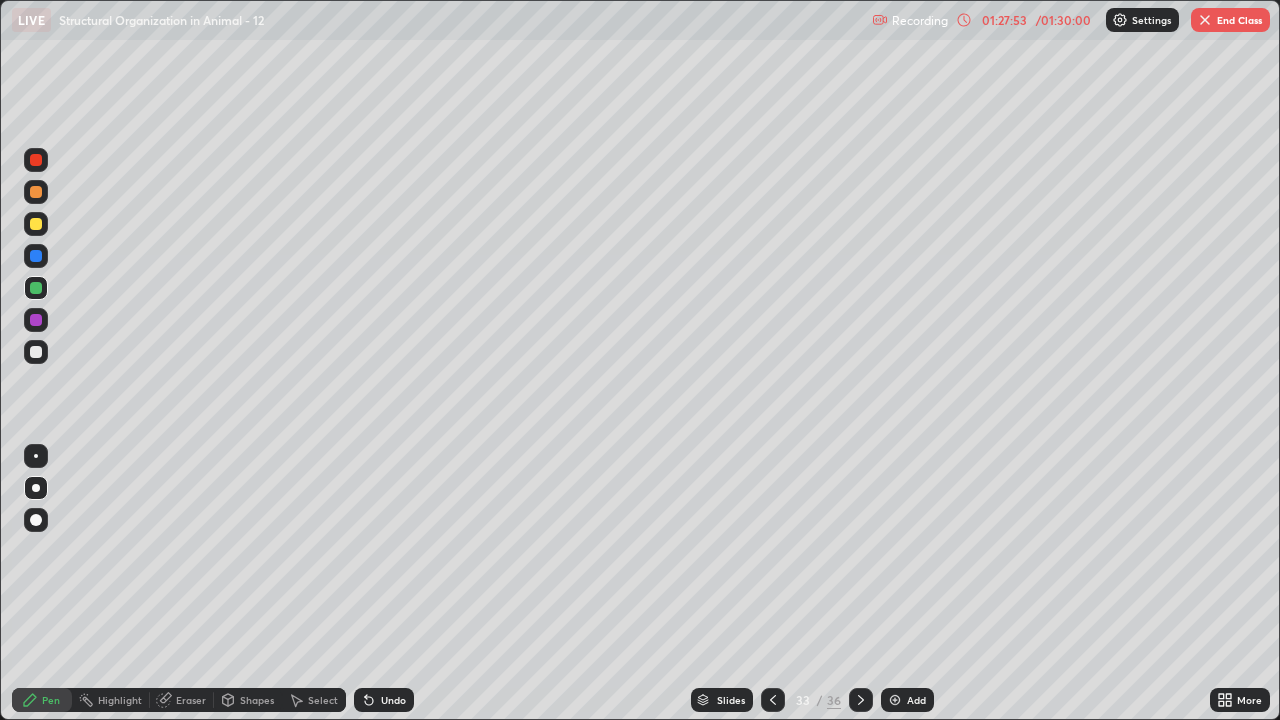 click at bounding box center (36, 352) 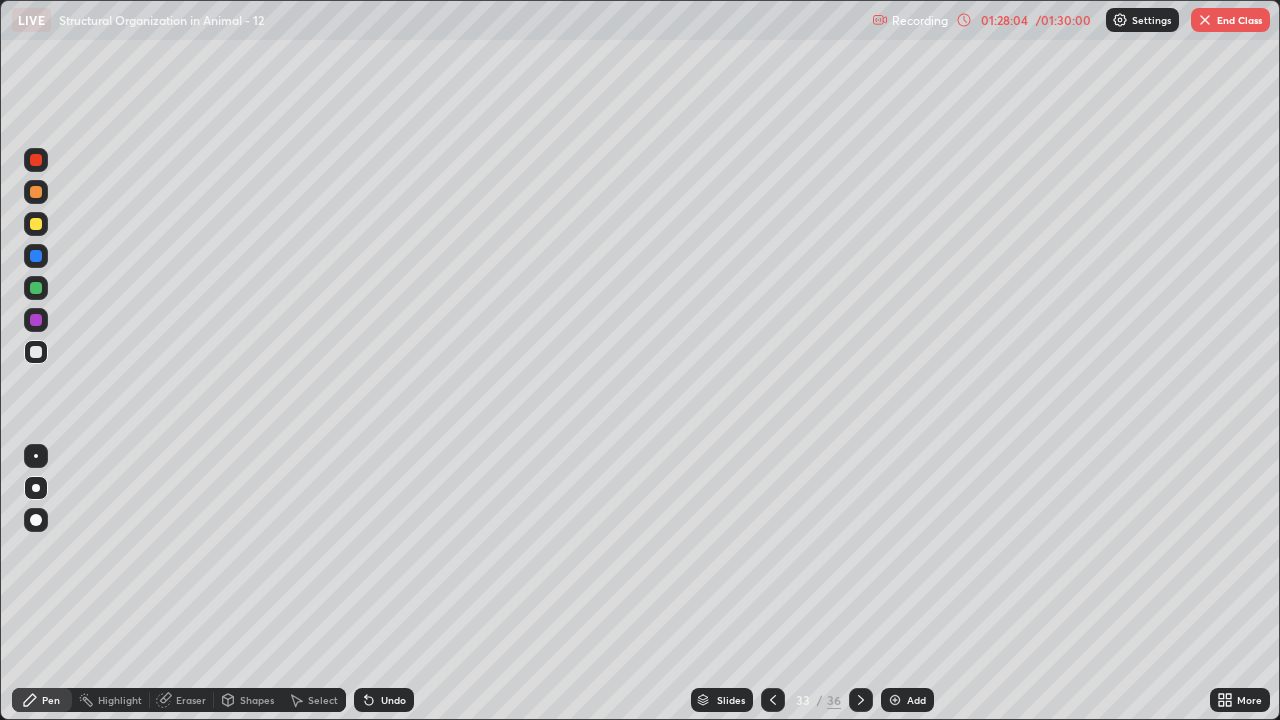 click on "Undo" at bounding box center [380, 700] 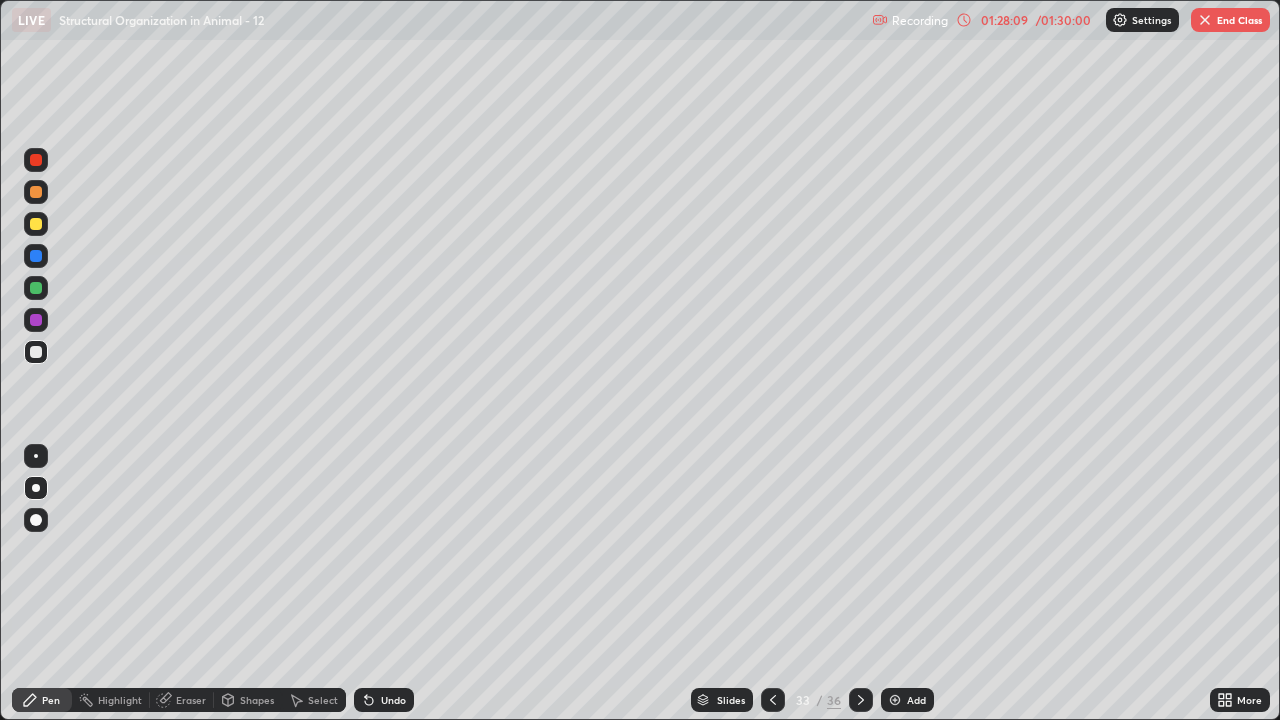 click at bounding box center [36, 320] 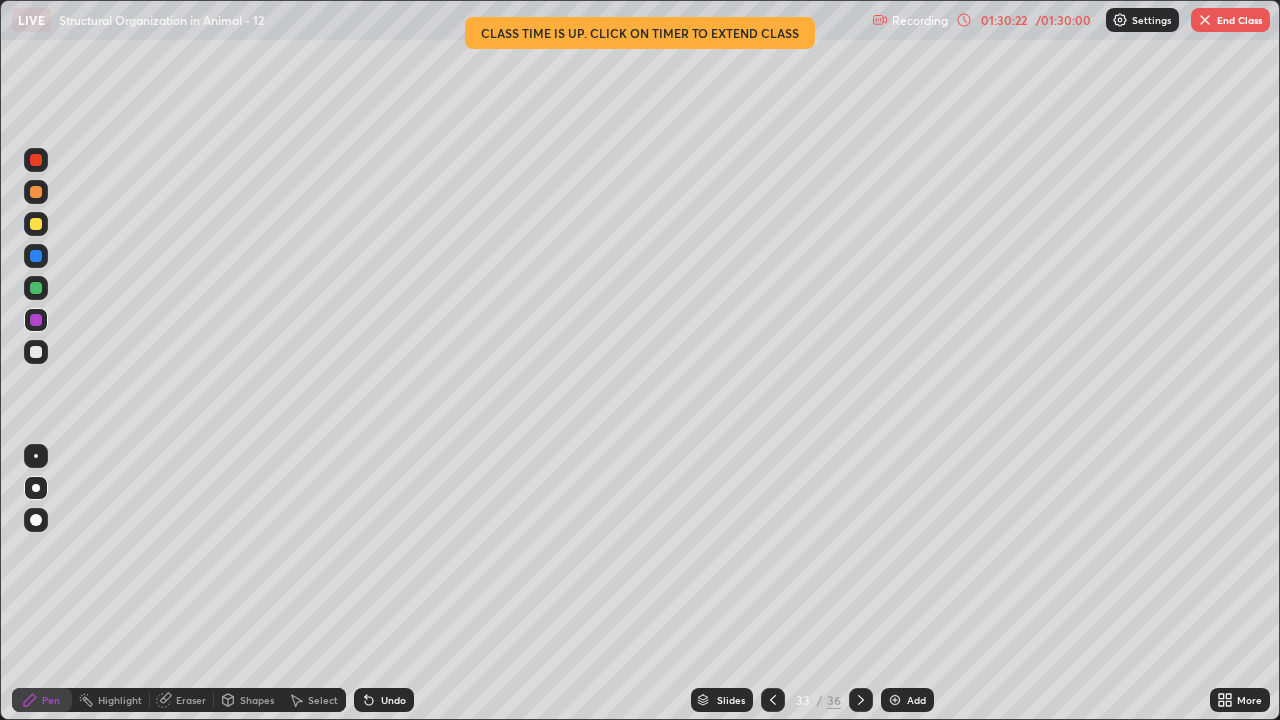 click on "End Class" at bounding box center [1230, 20] 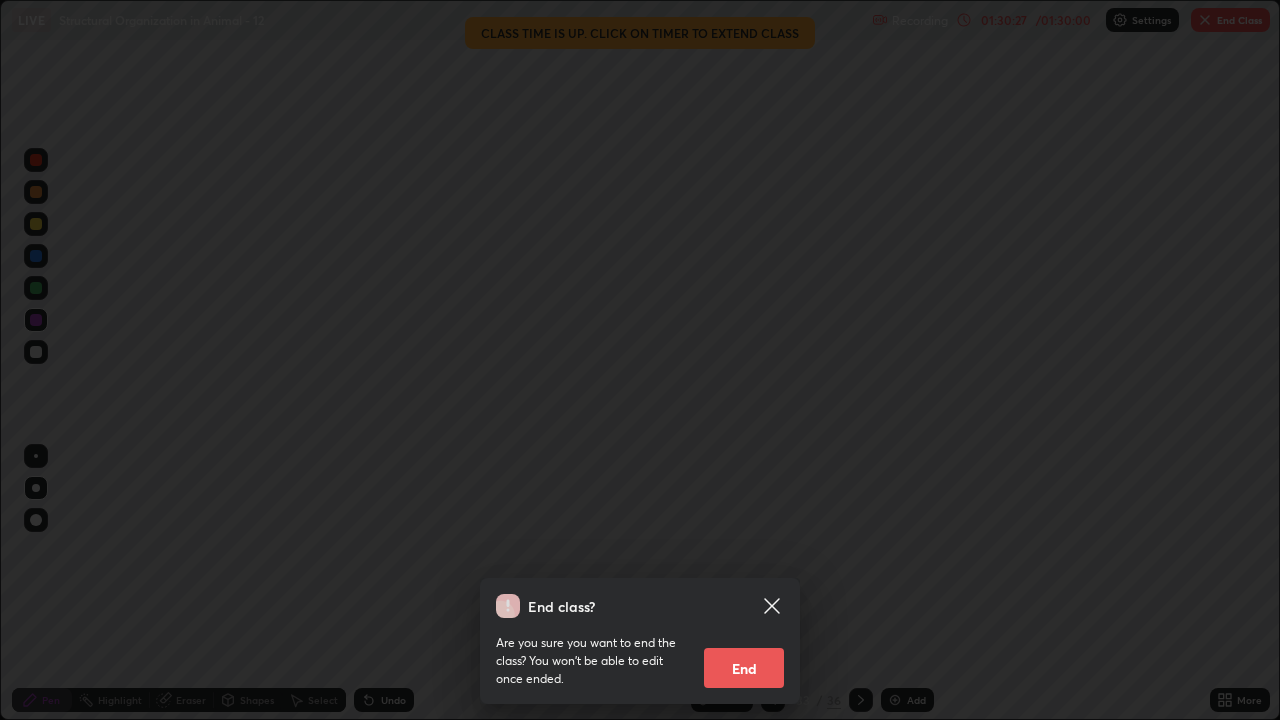 click on "End" at bounding box center [744, 668] 